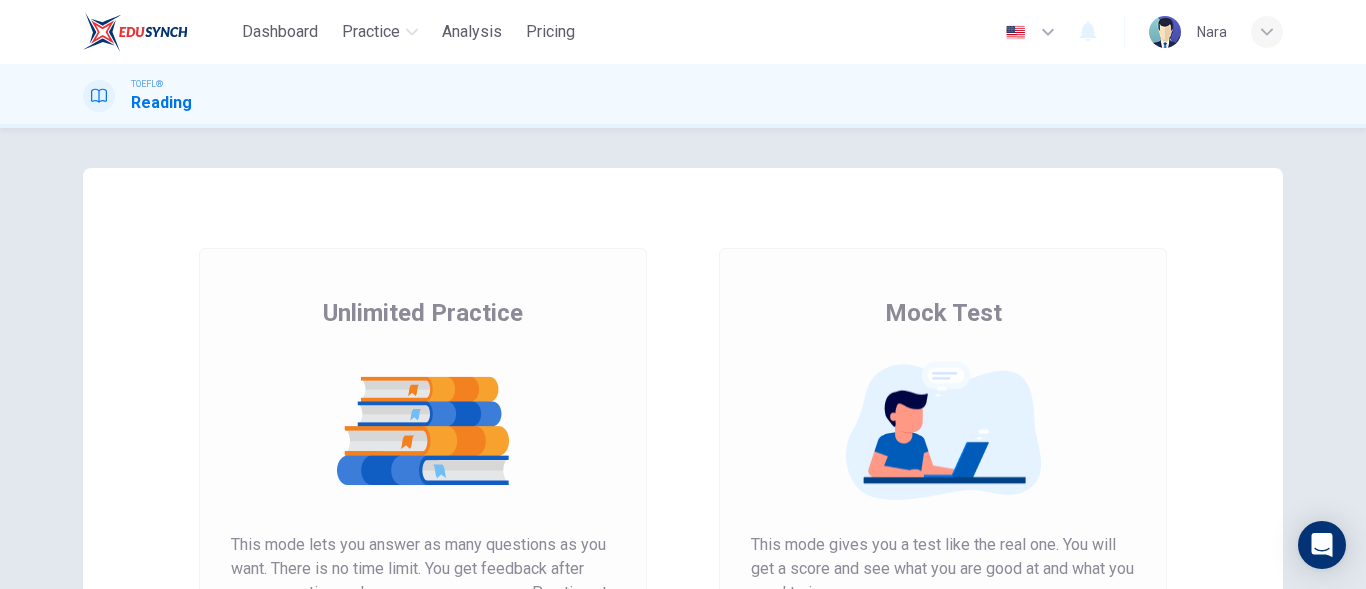 scroll, scrollTop: 0, scrollLeft: 0, axis: both 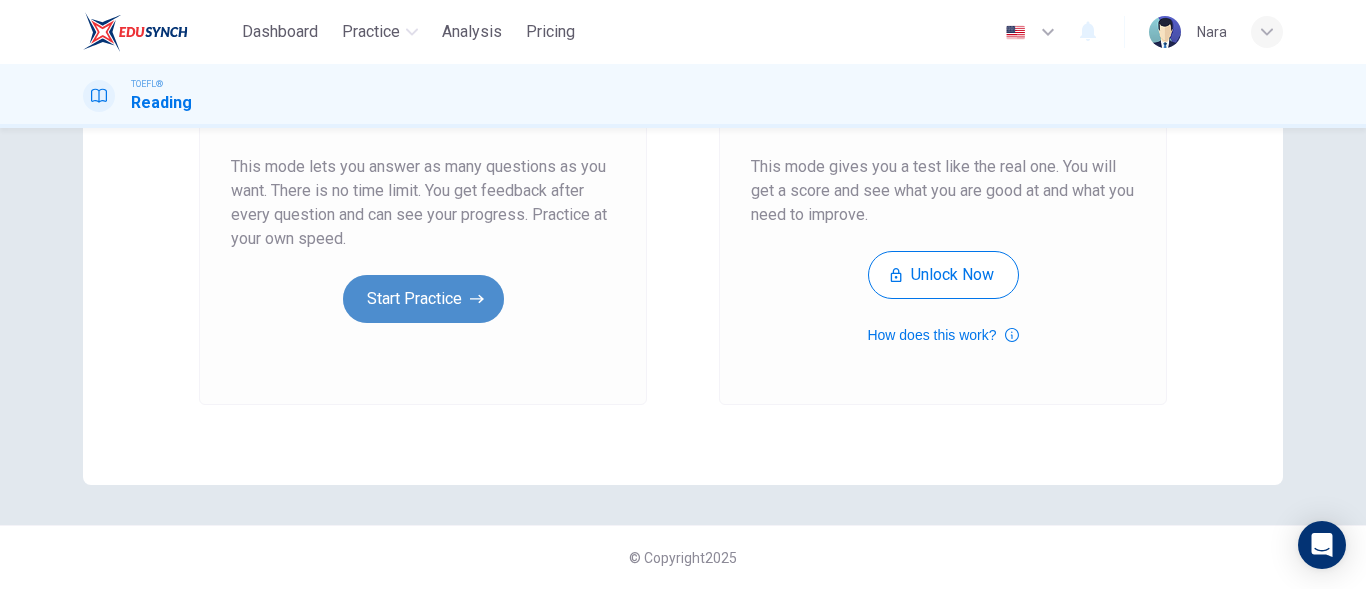 click on "Start Practice" at bounding box center (423, 299) 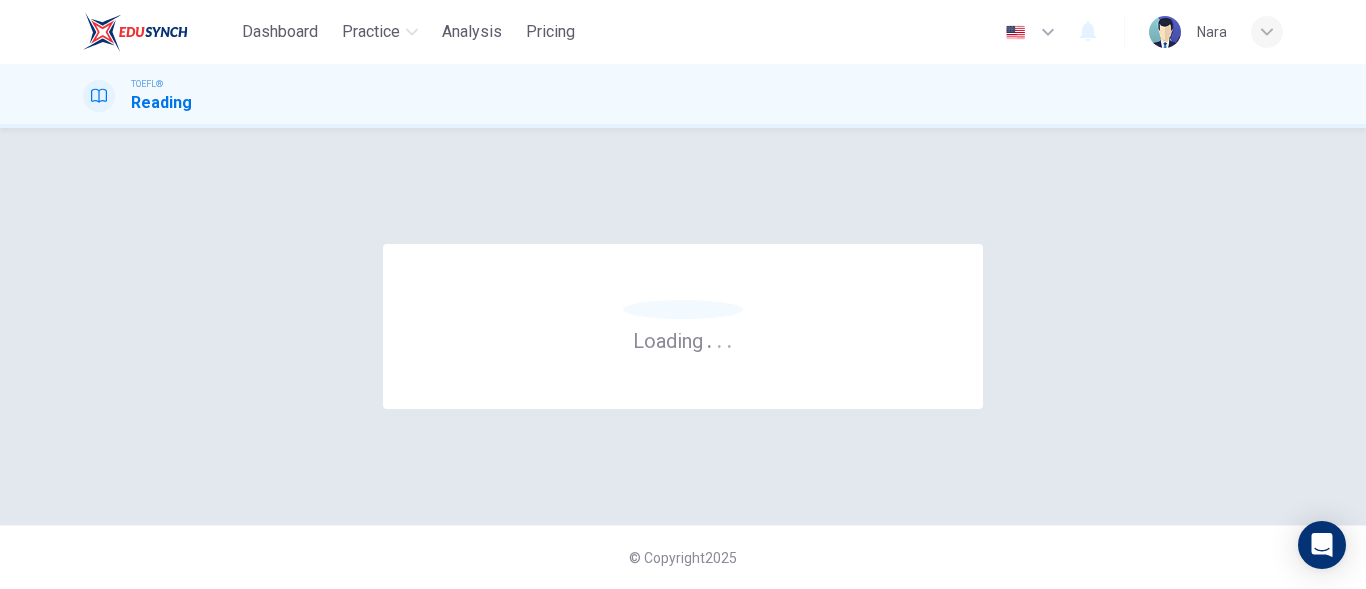 scroll, scrollTop: 0, scrollLeft: 0, axis: both 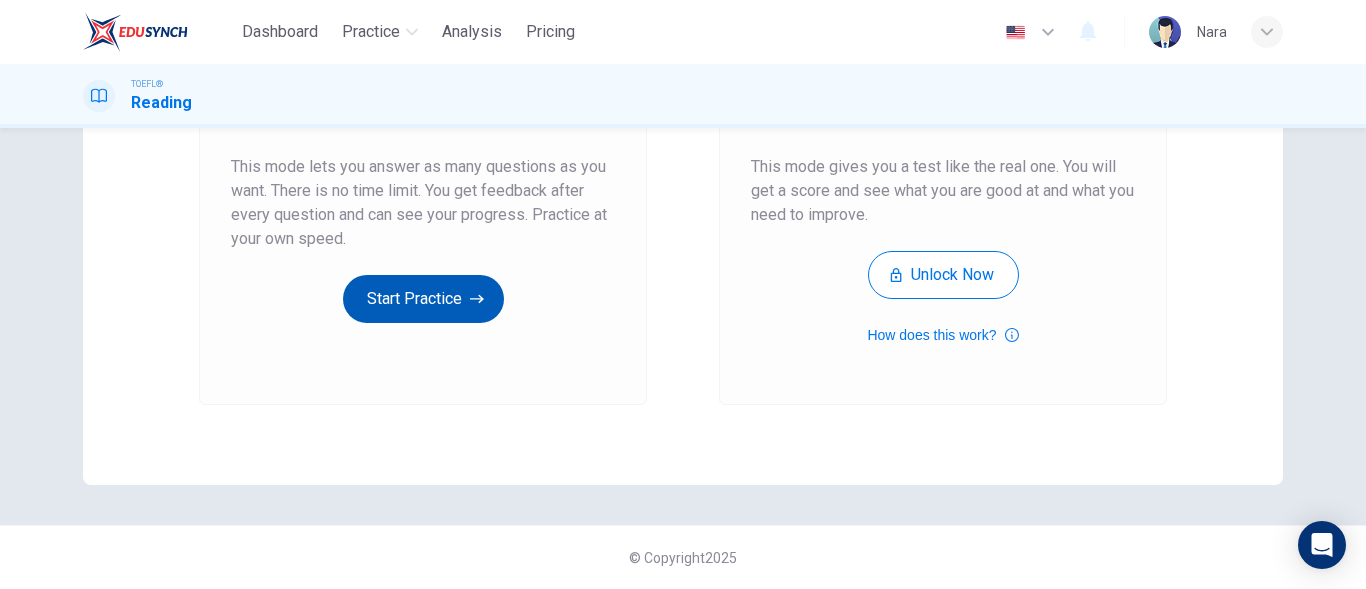 click on "Start Practice" at bounding box center [423, 299] 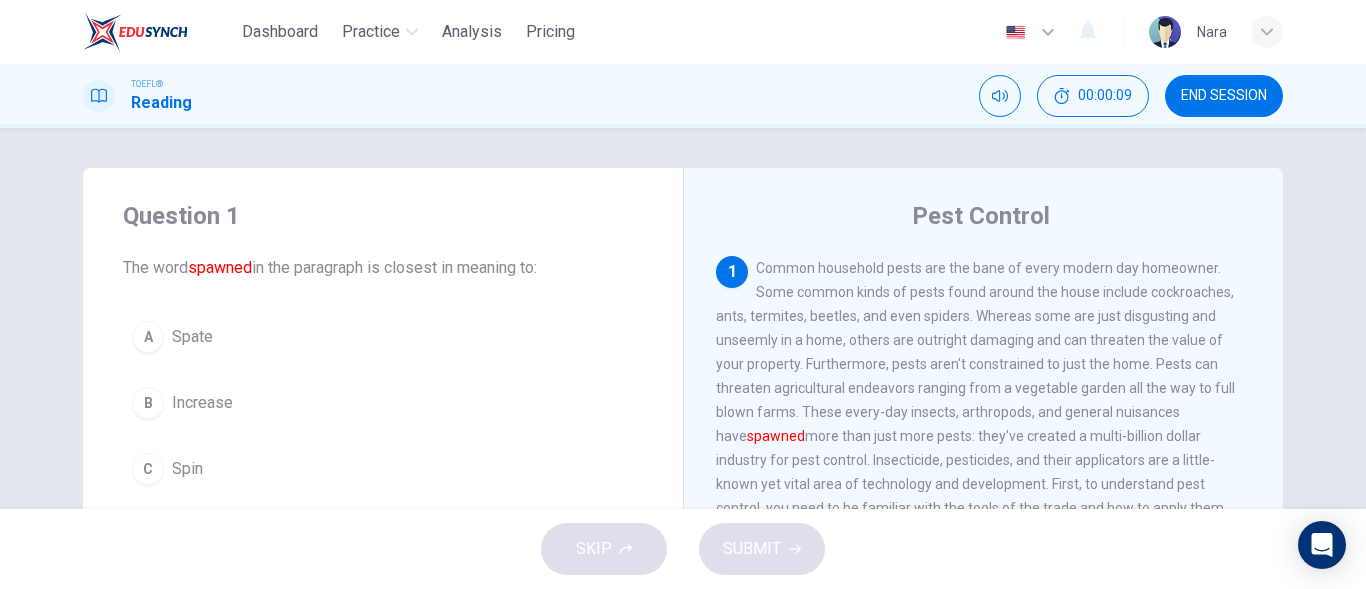 scroll, scrollTop: 100, scrollLeft: 0, axis: vertical 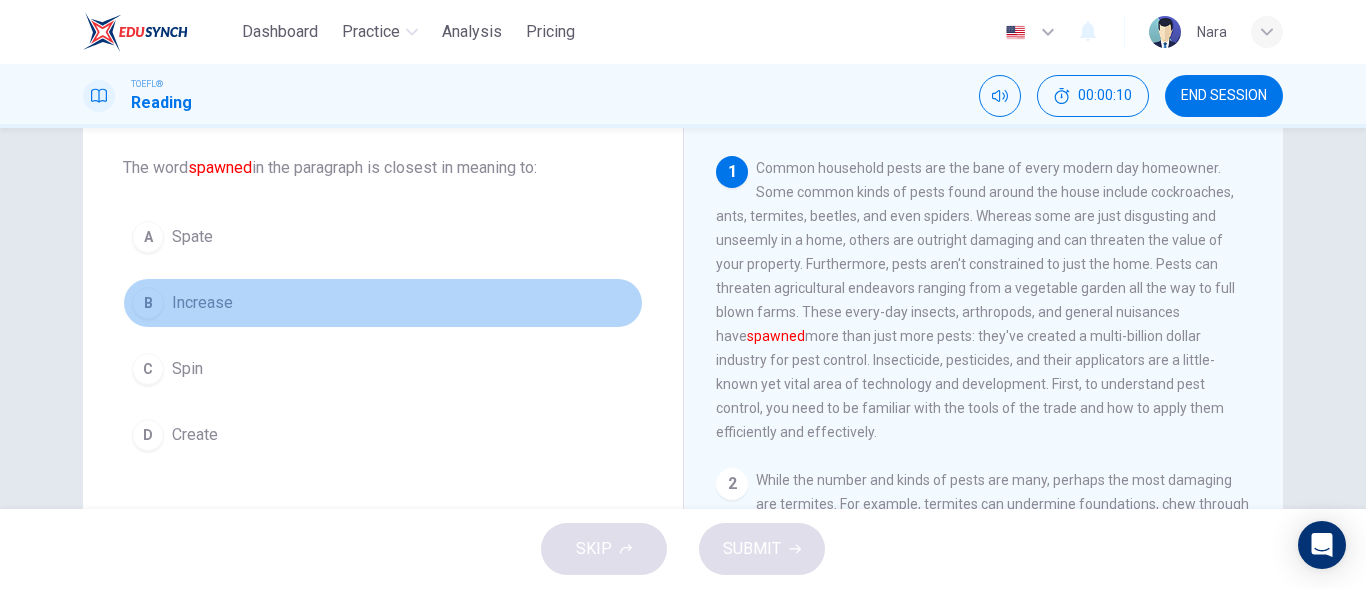 click on "B Increase" at bounding box center [383, 303] 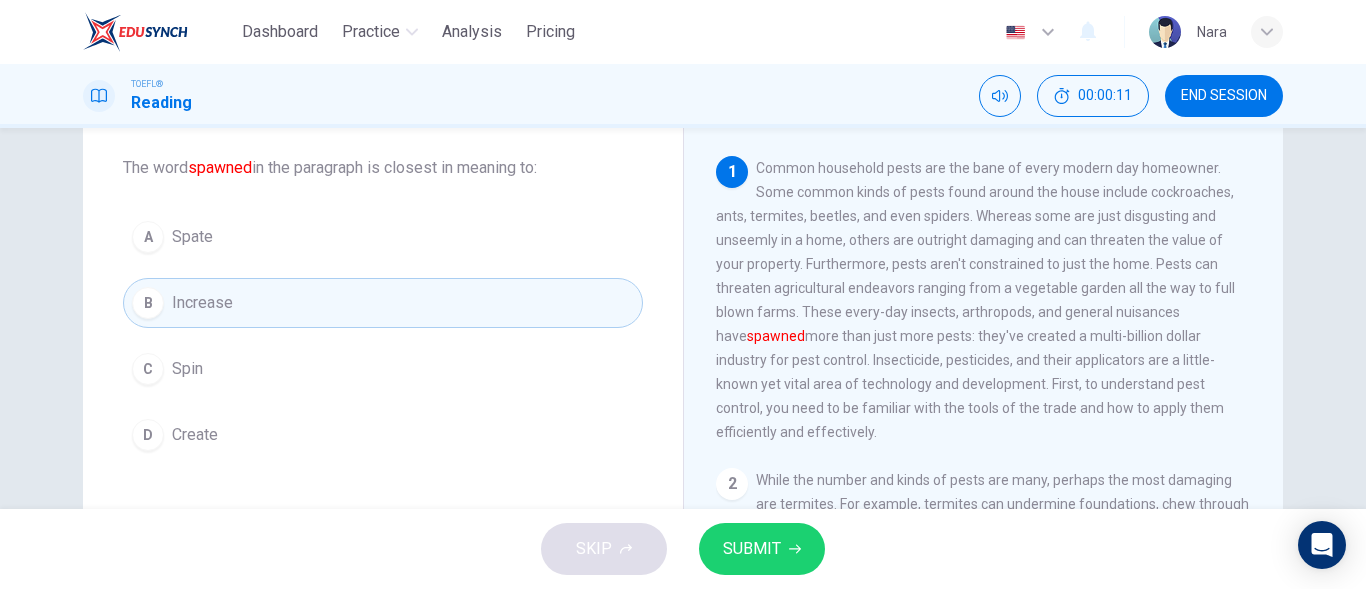 click on "SUBMIT" at bounding box center [752, 549] 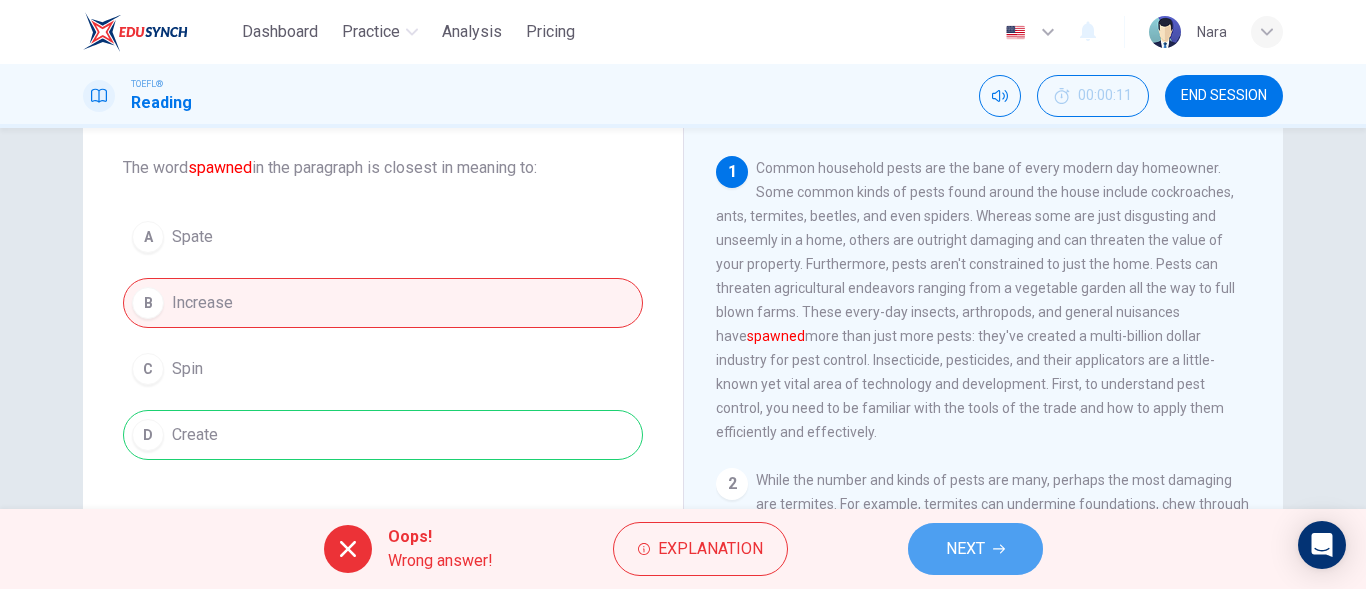 click on "NEXT" at bounding box center (975, 549) 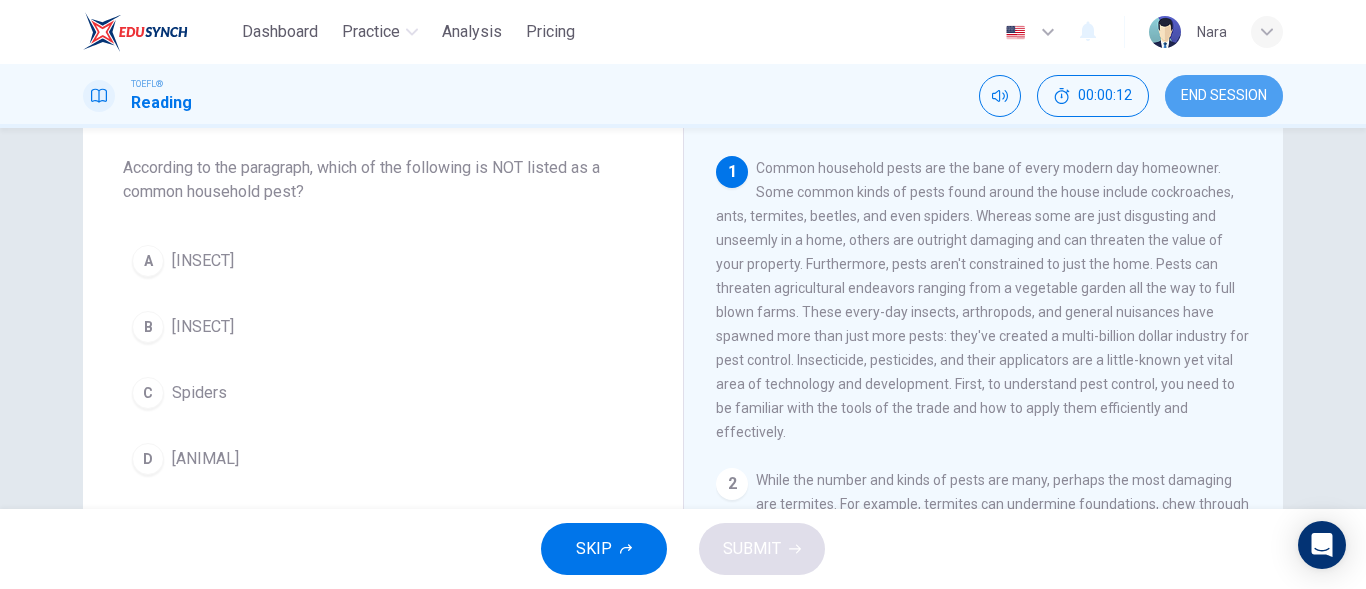 drag, startPoint x: 1267, startPoint y: 89, endPoint x: 764, endPoint y: 81, distance: 503.06363 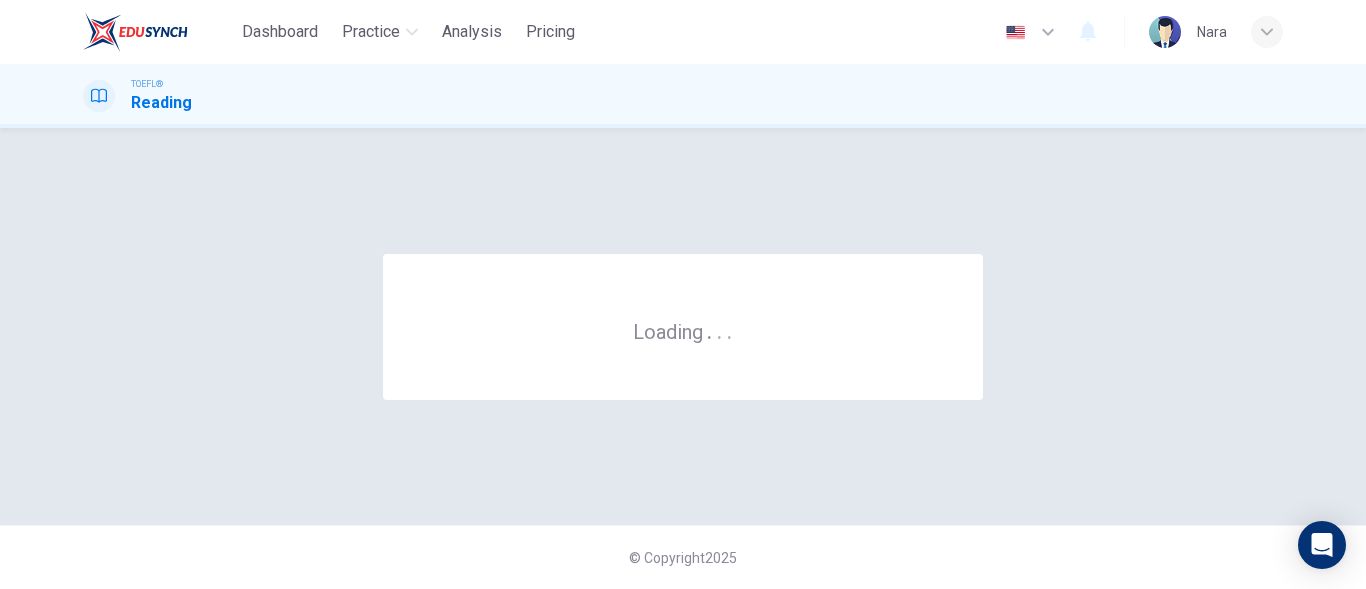 scroll, scrollTop: 0, scrollLeft: 0, axis: both 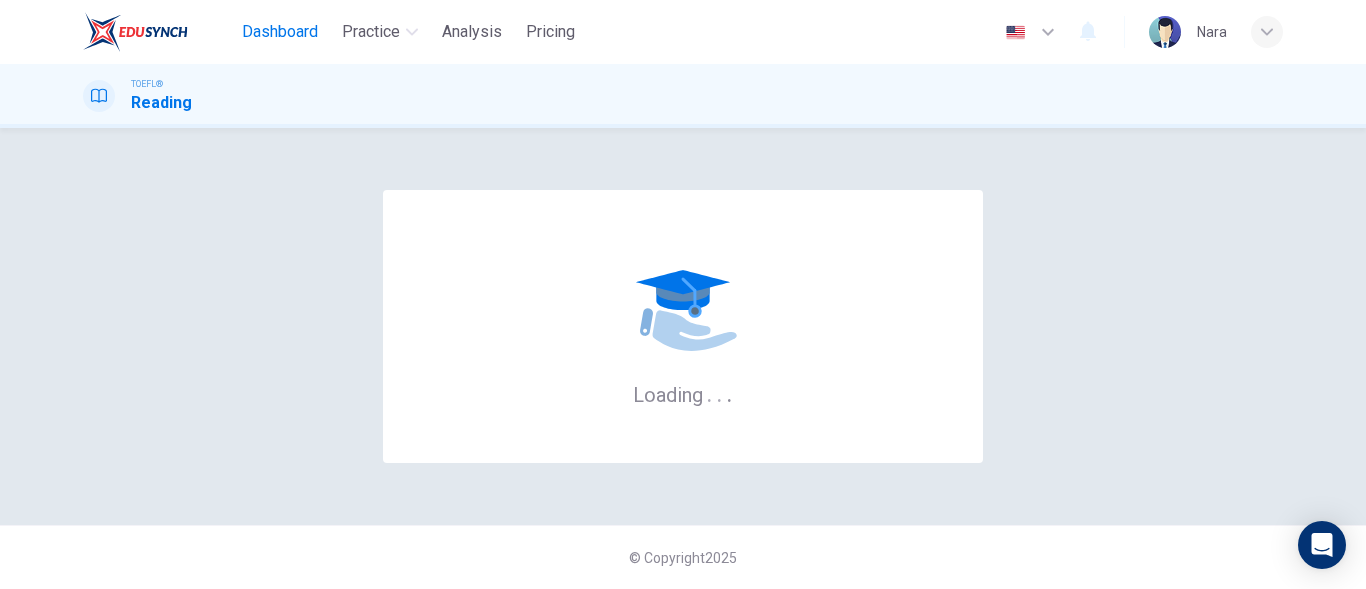 click on "Dashboard" at bounding box center (280, 32) 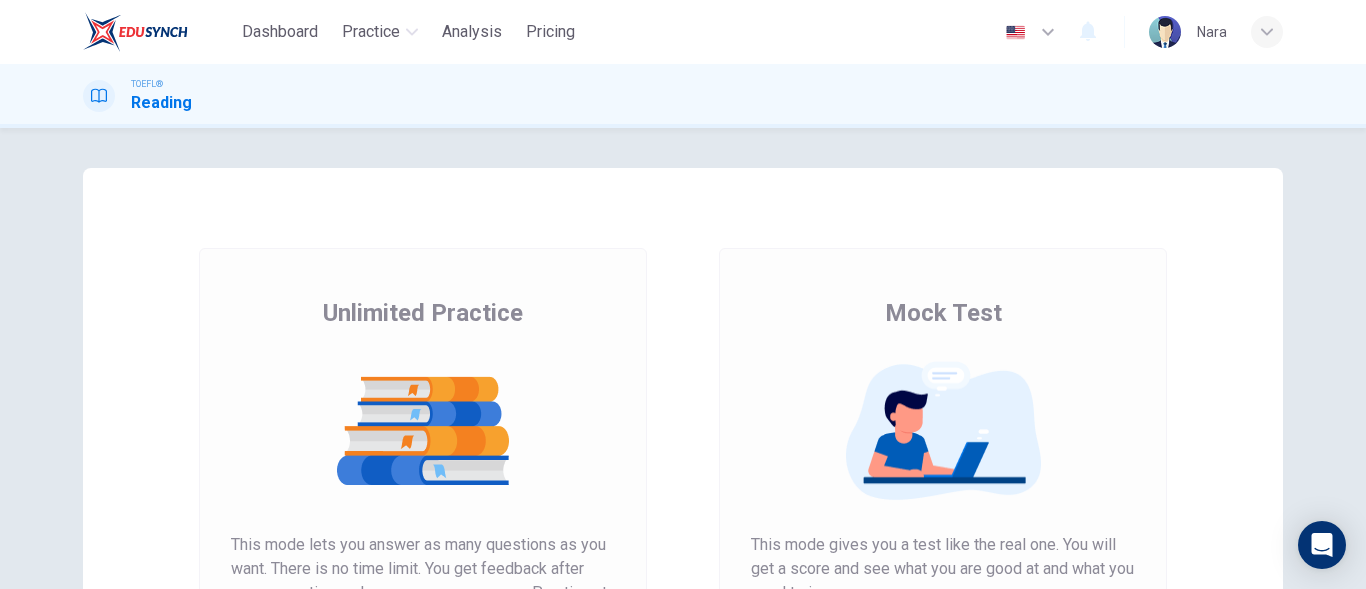 scroll, scrollTop: 0, scrollLeft: 0, axis: both 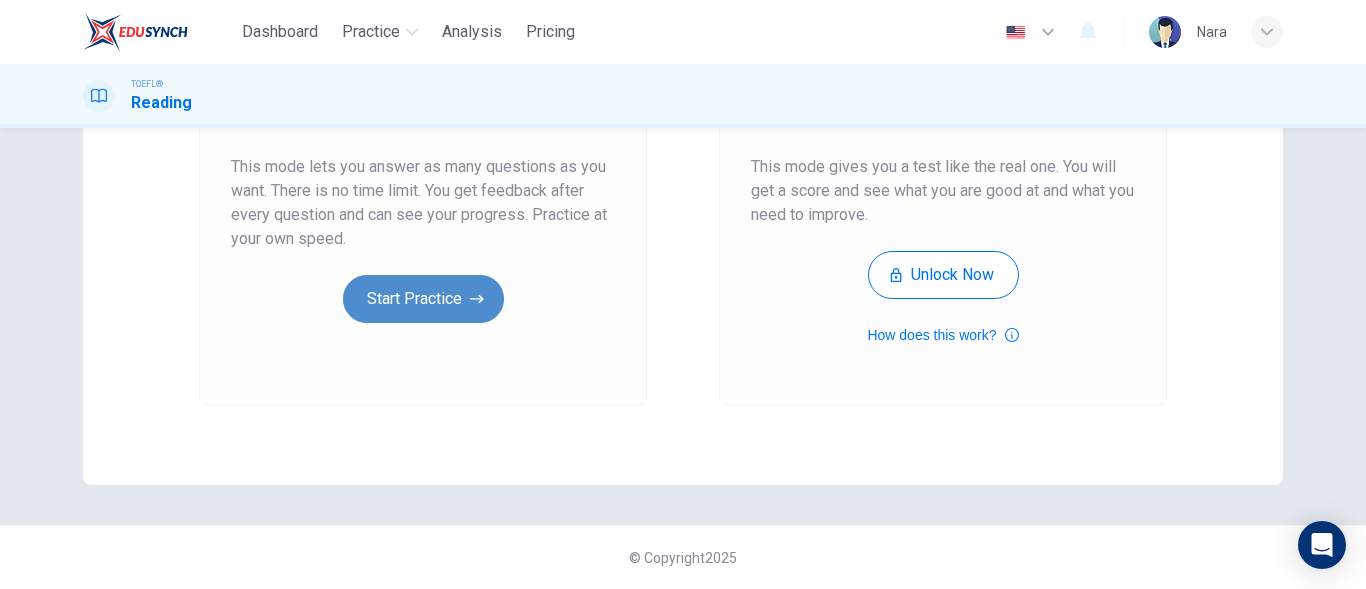 click on "Start Practice" at bounding box center [423, 299] 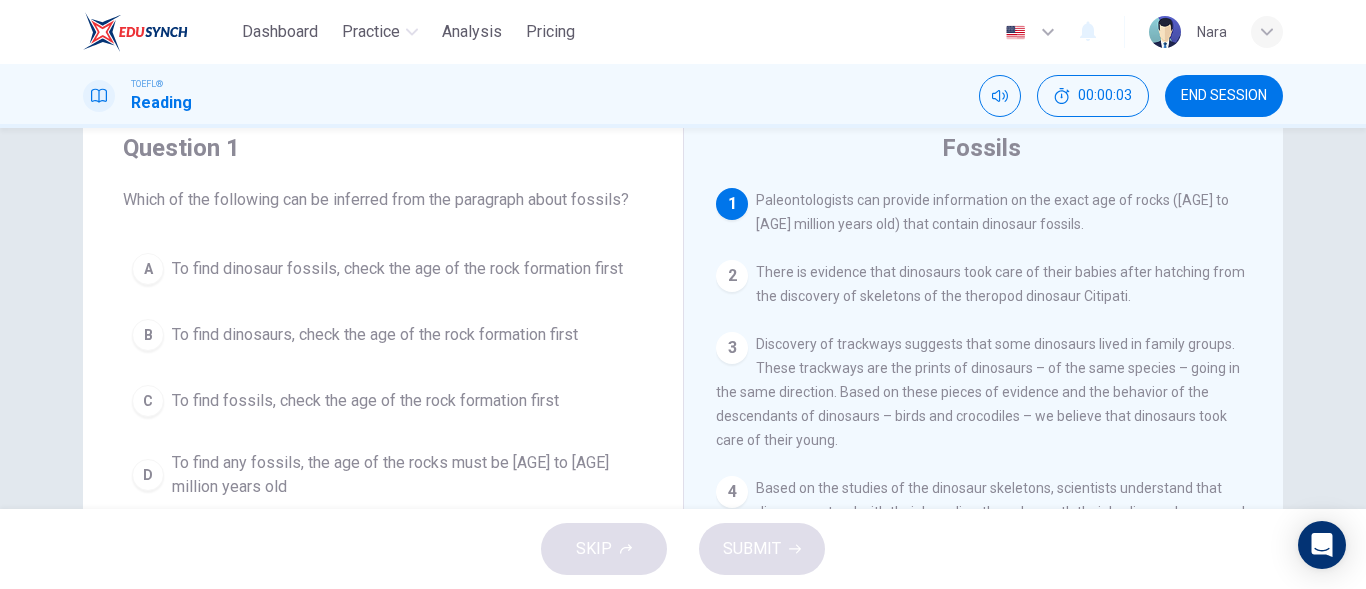 scroll, scrollTop: 100, scrollLeft: 0, axis: vertical 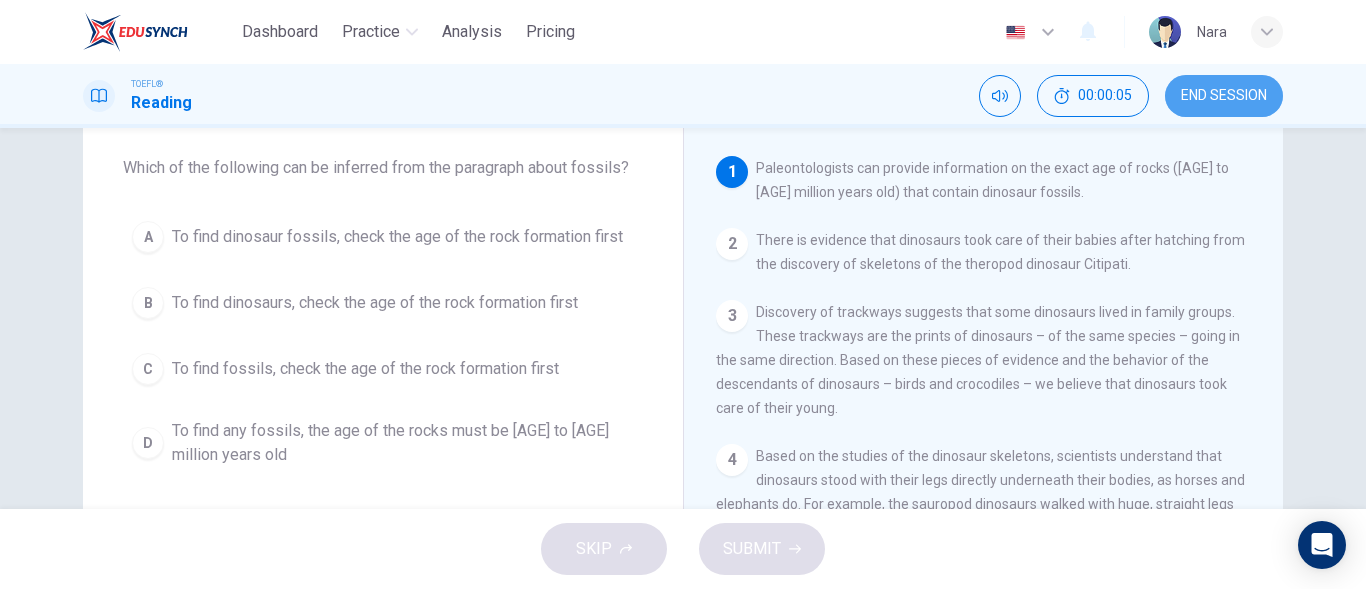 click on "END SESSION" at bounding box center (1224, 96) 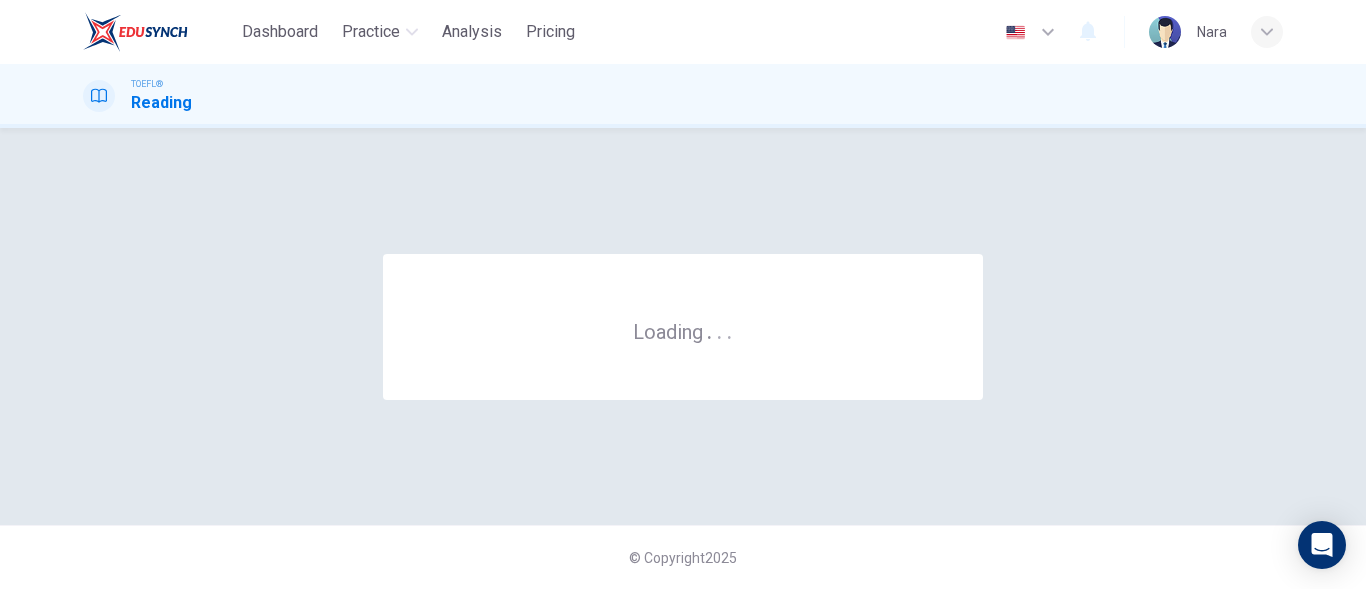 scroll, scrollTop: 0, scrollLeft: 0, axis: both 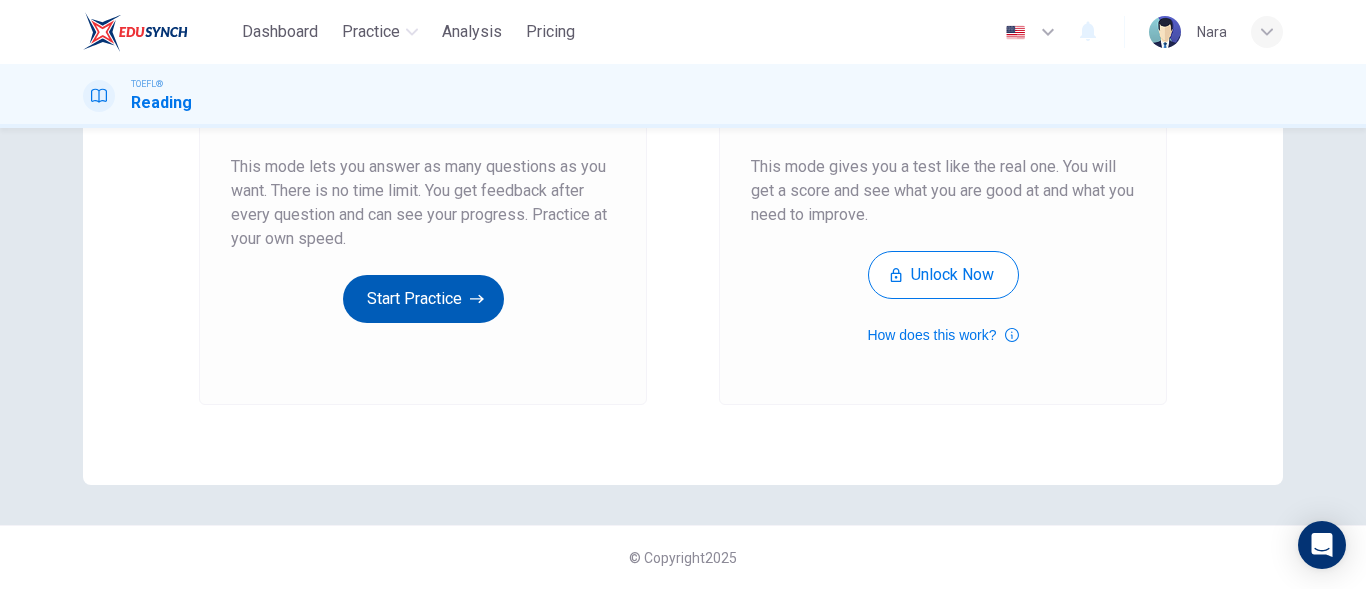 click 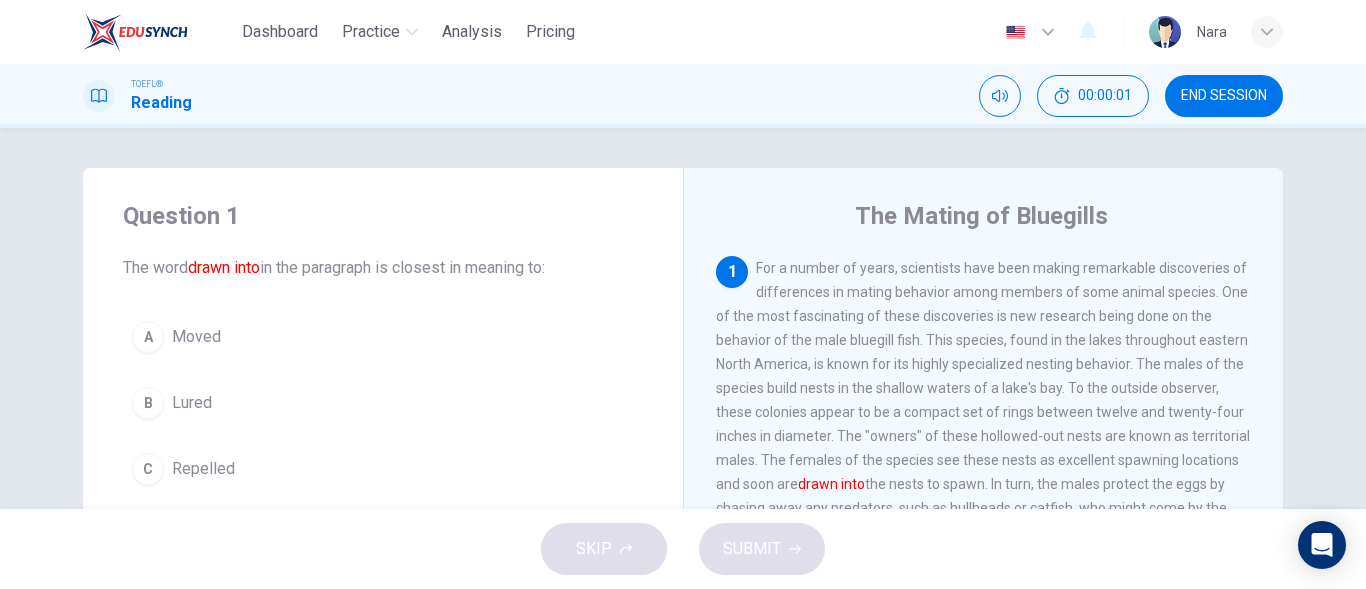 scroll, scrollTop: 100, scrollLeft: 0, axis: vertical 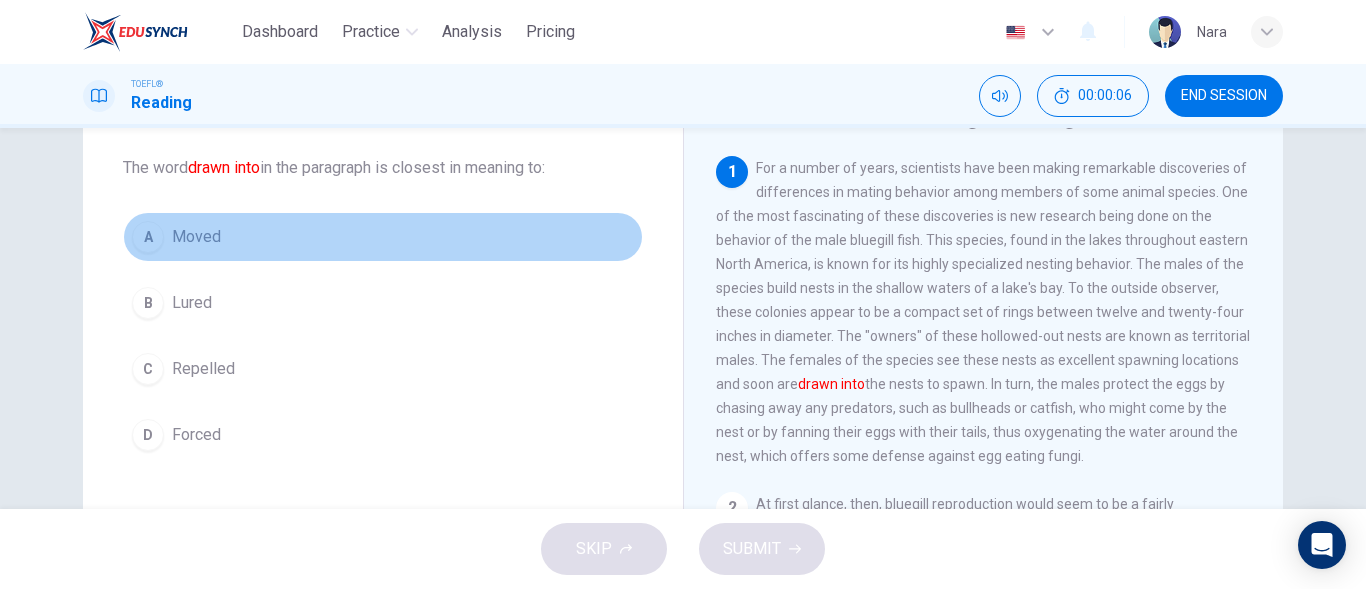 click on "A Moved" at bounding box center (383, 237) 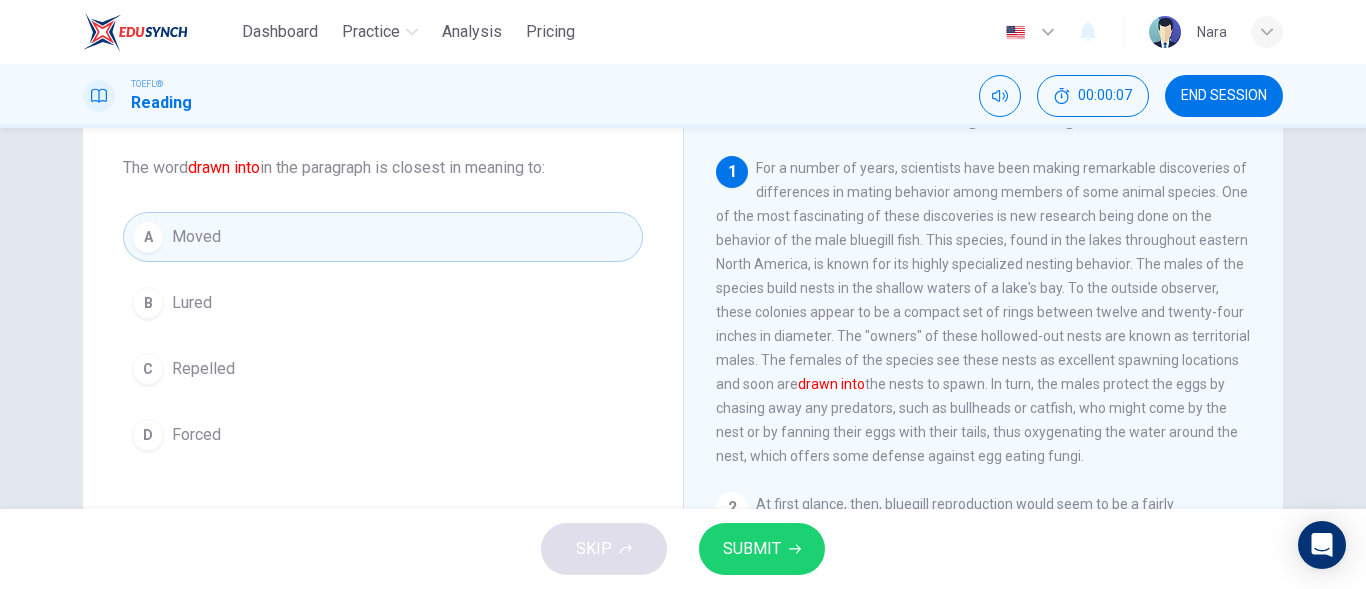 click on "SUBMIT" at bounding box center (752, 549) 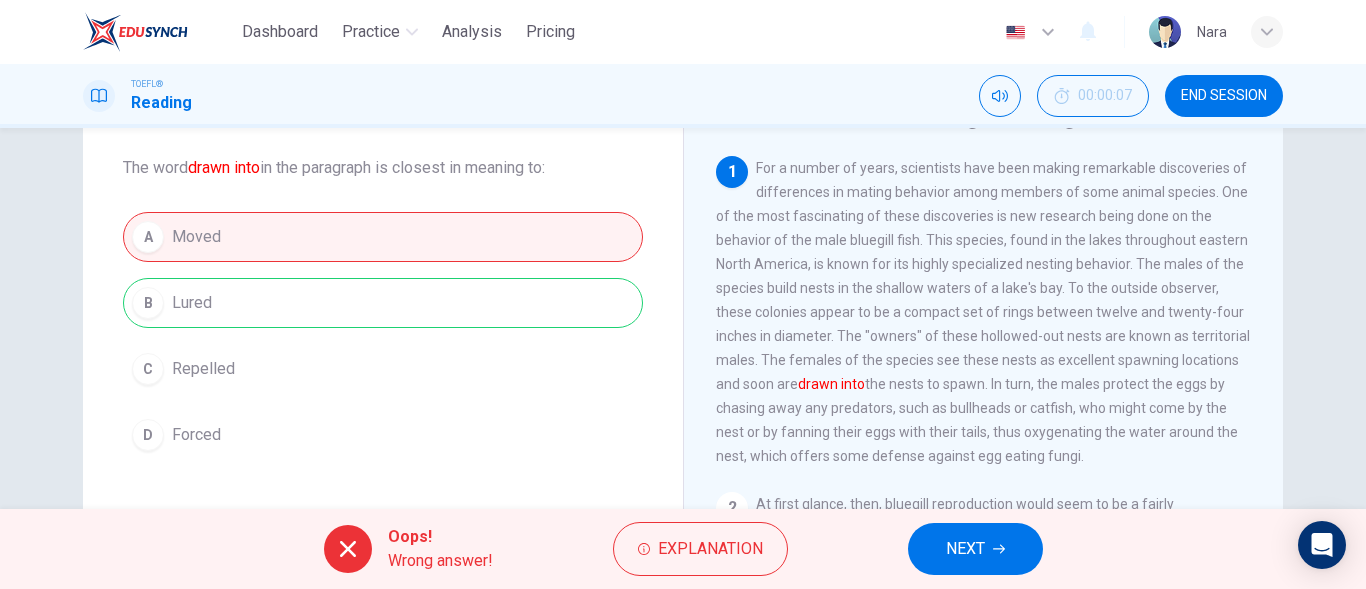 click on "NEXT" at bounding box center (965, 549) 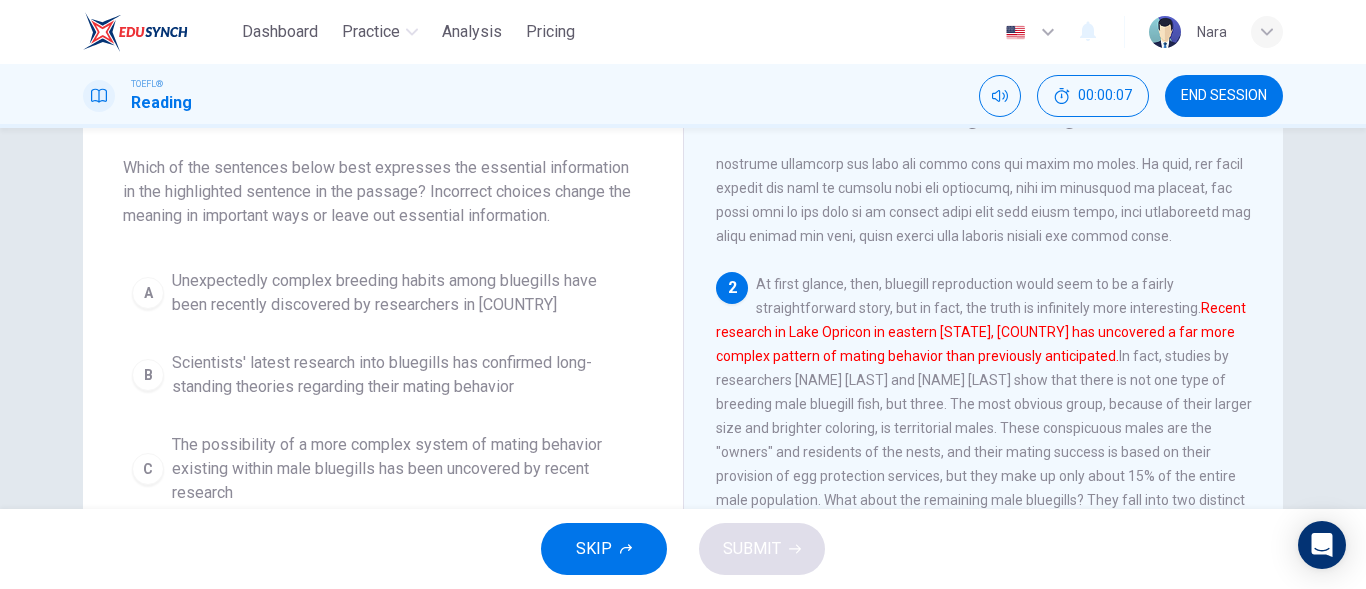 scroll, scrollTop: 249, scrollLeft: 0, axis: vertical 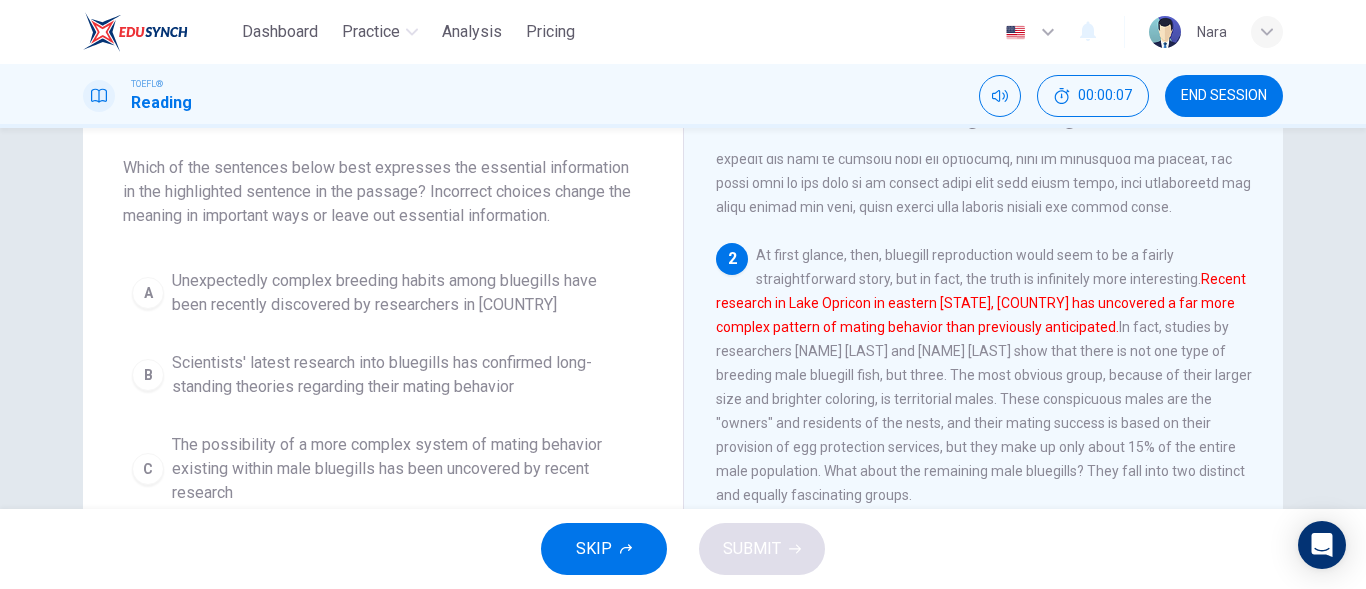 click on "END SESSION" at bounding box center (1224, 96) 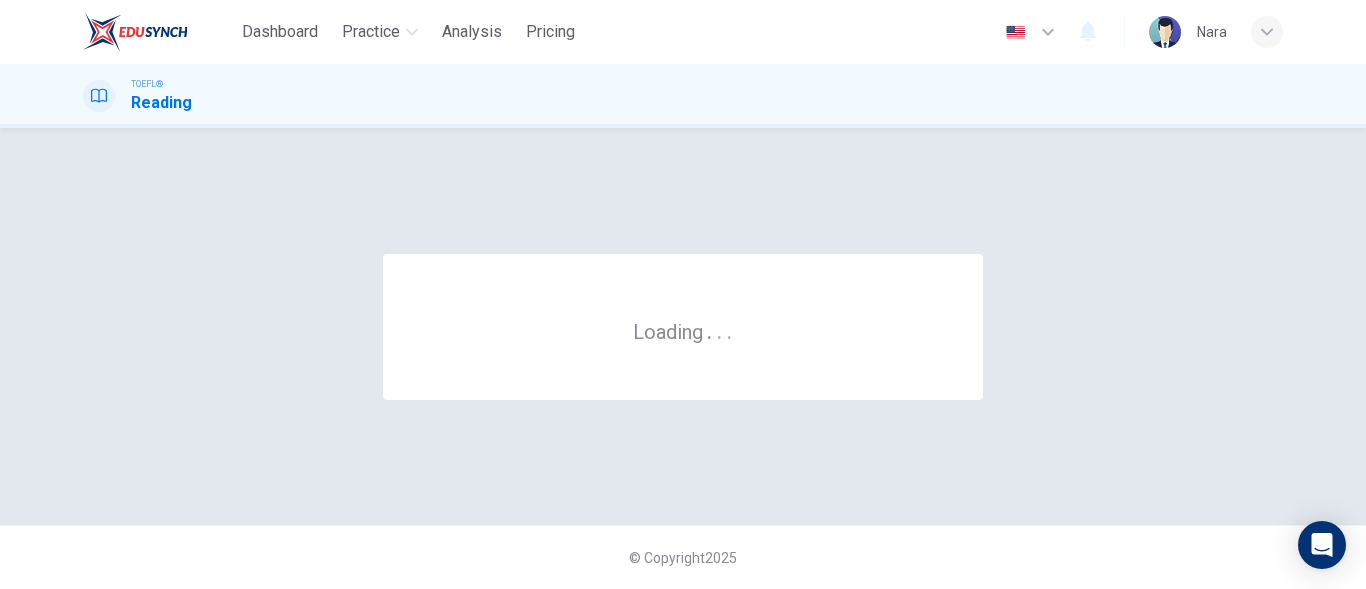 scroll, scrollTop: 0, scrollLeft: 0, axis: both 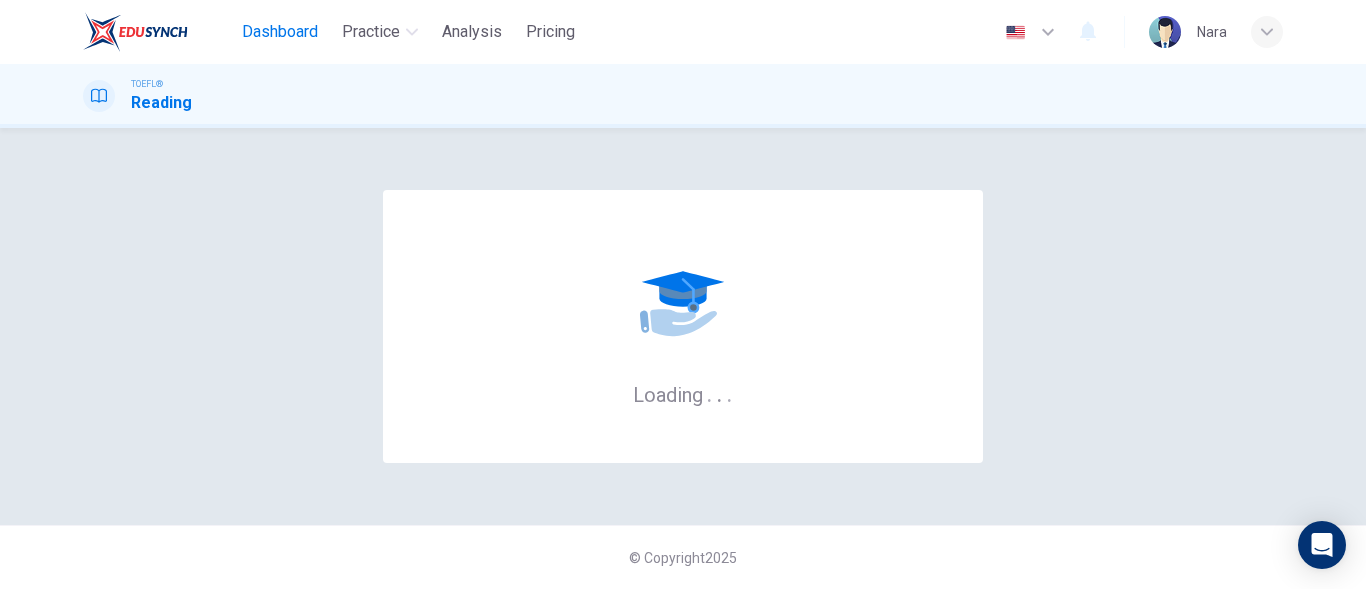 click on "Dashboard" at bounding box center (280, 32) 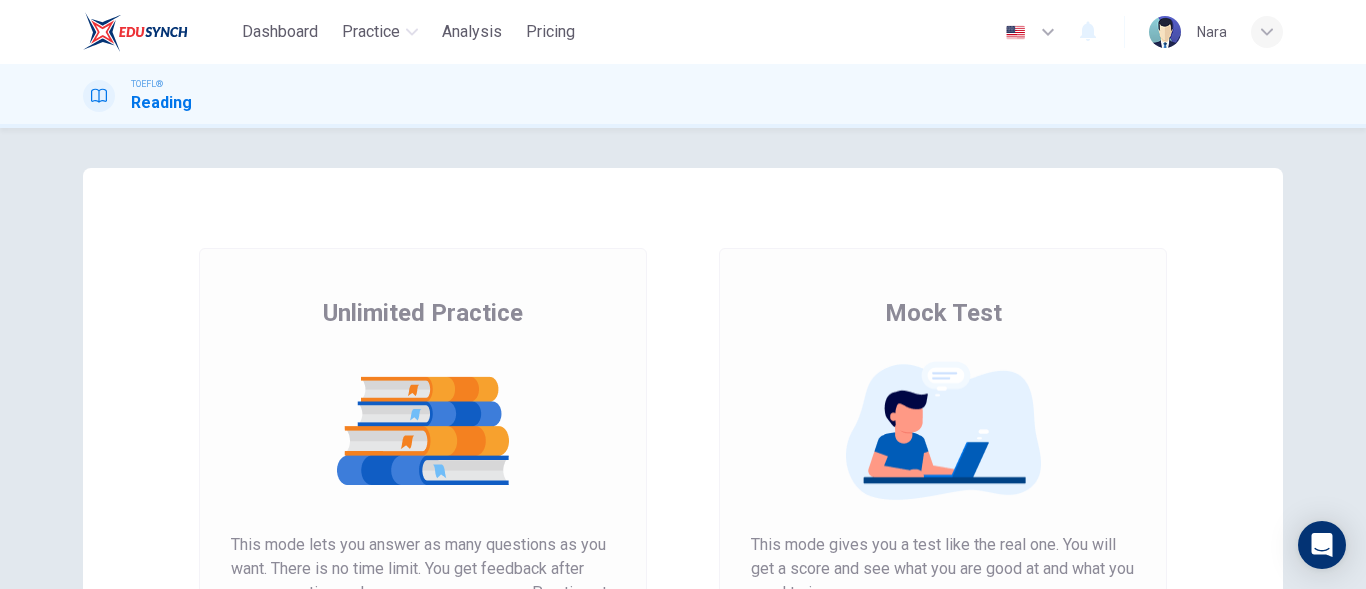scroll, scrollTop: 0, scrollLeft: 0, axis: both 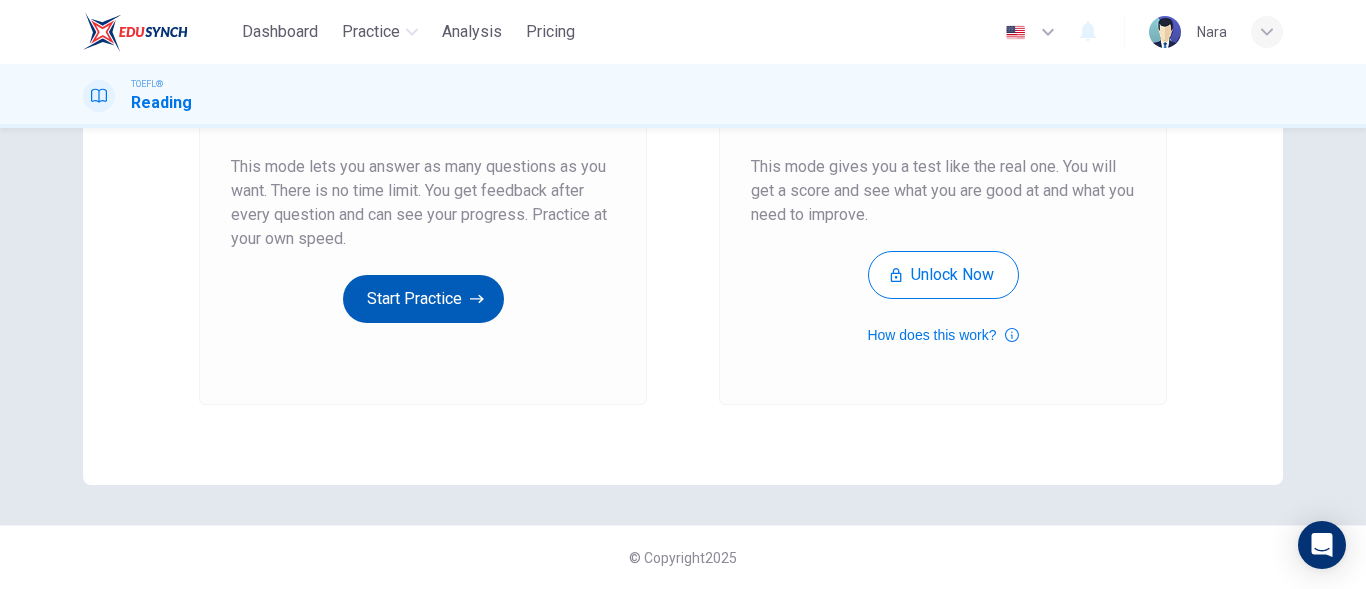 click on "Start Practice" at bounding box center [423, 299] 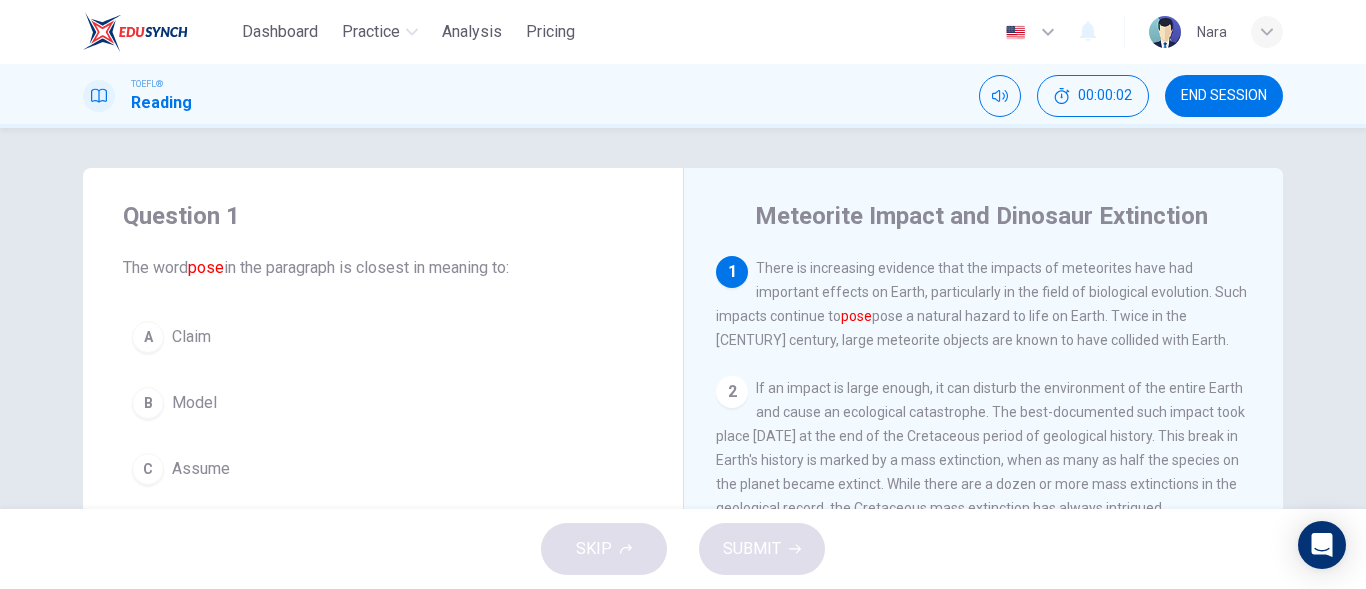 scroll, scrollTop: 100, scrollLeft: 0, axis: vertical 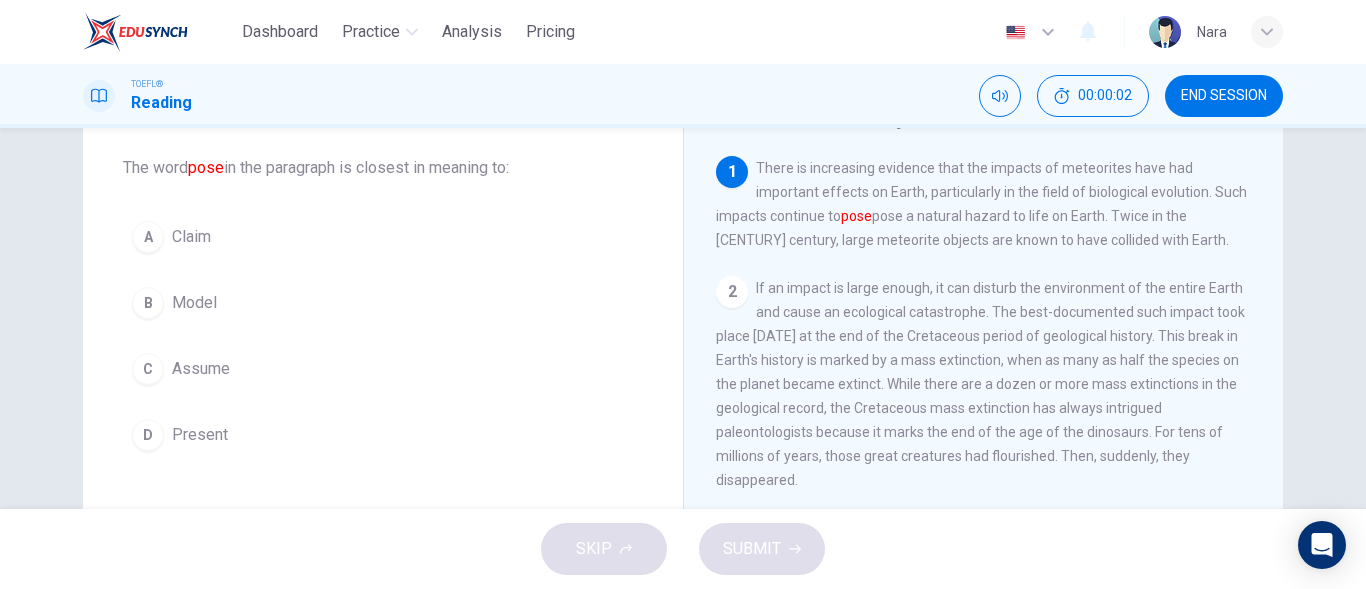 click on "D Present" at bounding box center (383, 435) 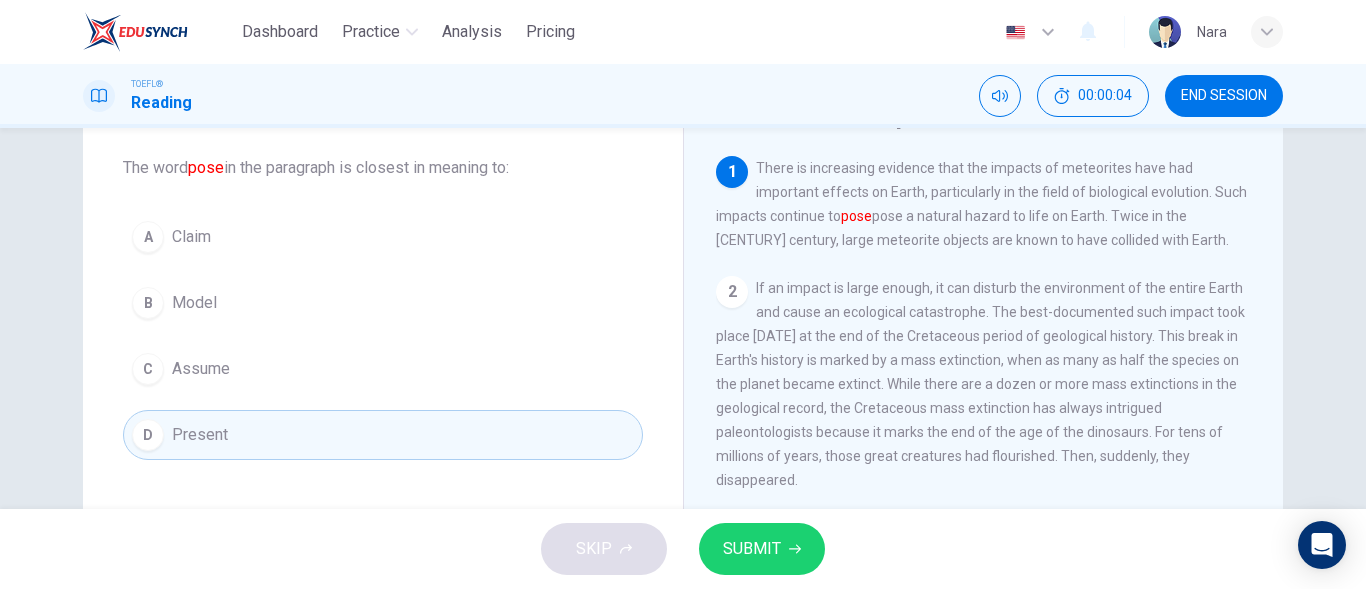 click on "SKIP SUBMIT" at bounding box center [683, 549] 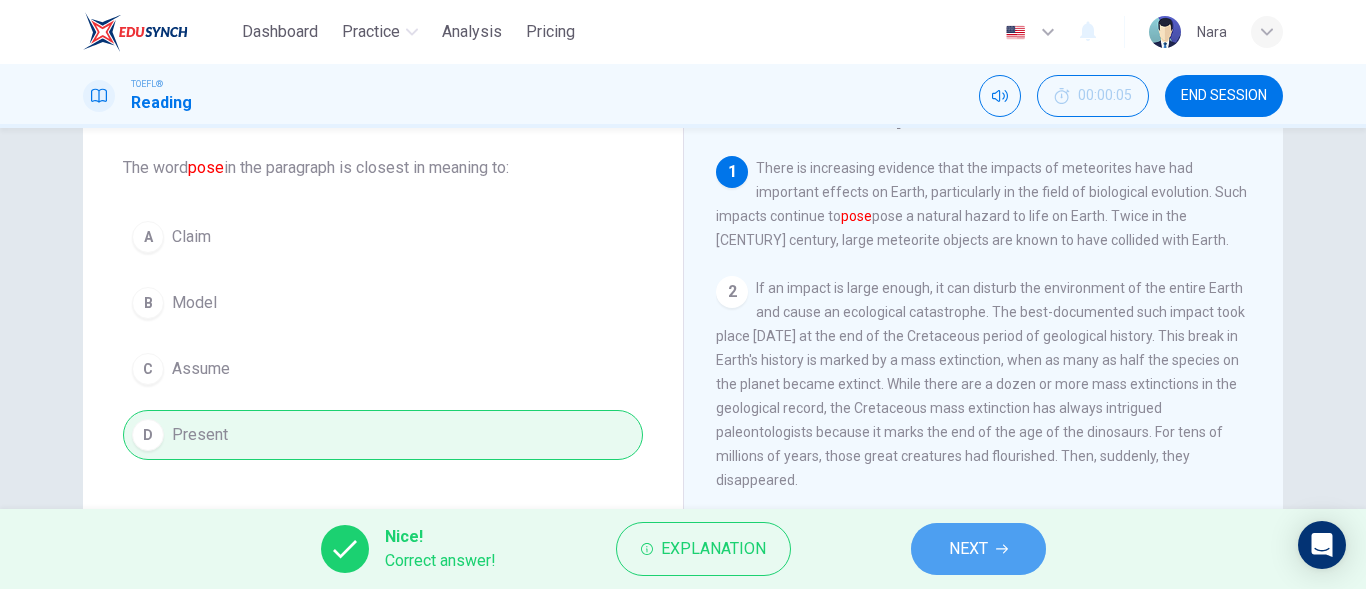 click on "NEXT" at bounding box center [978, 549] 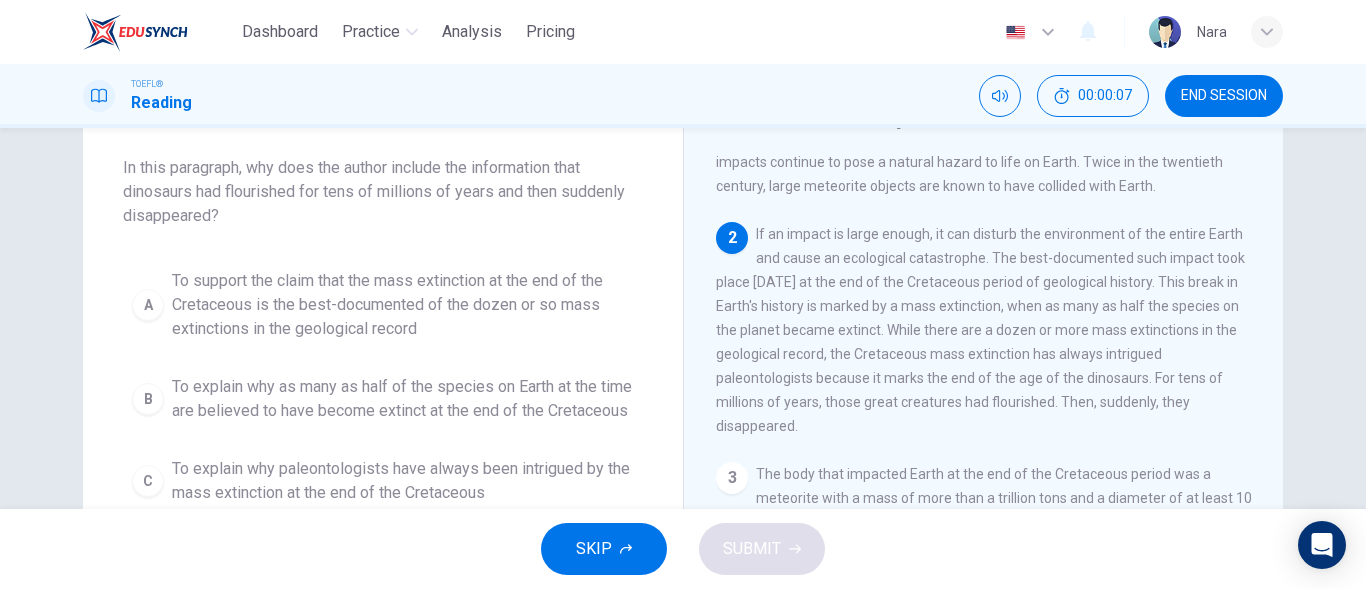 scroll, scrollTop: 0, scrollLeft: 0, axis: both 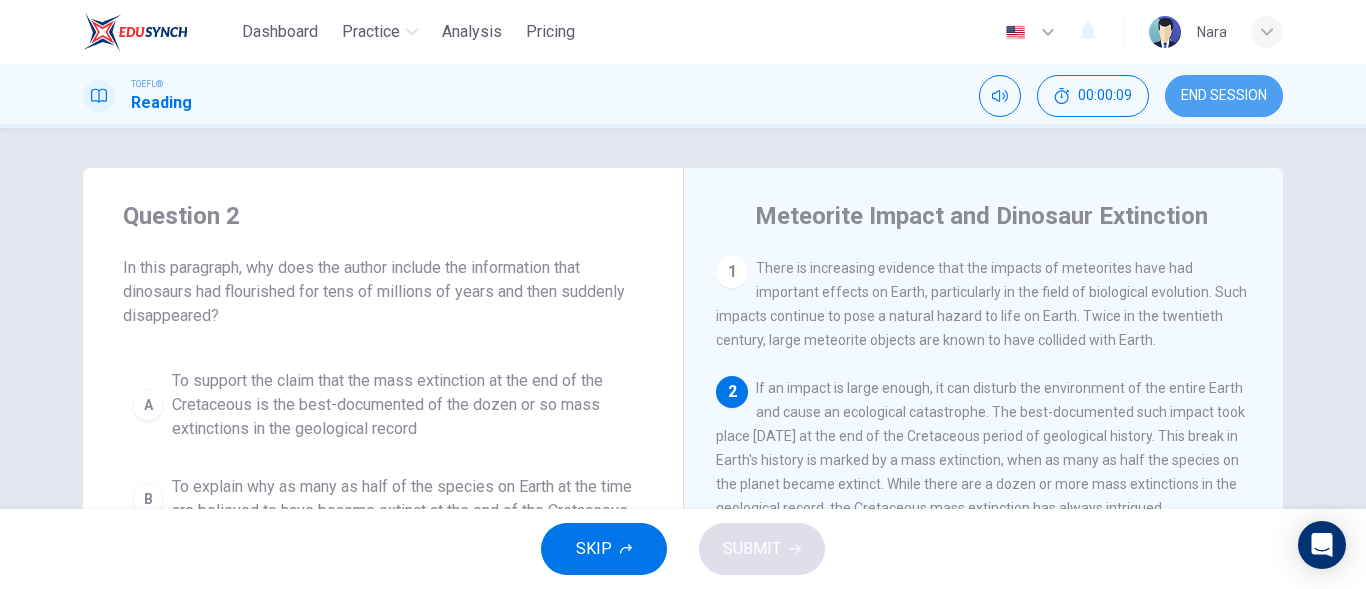 click on "END SESSION" at bounding box center (1224, 96) 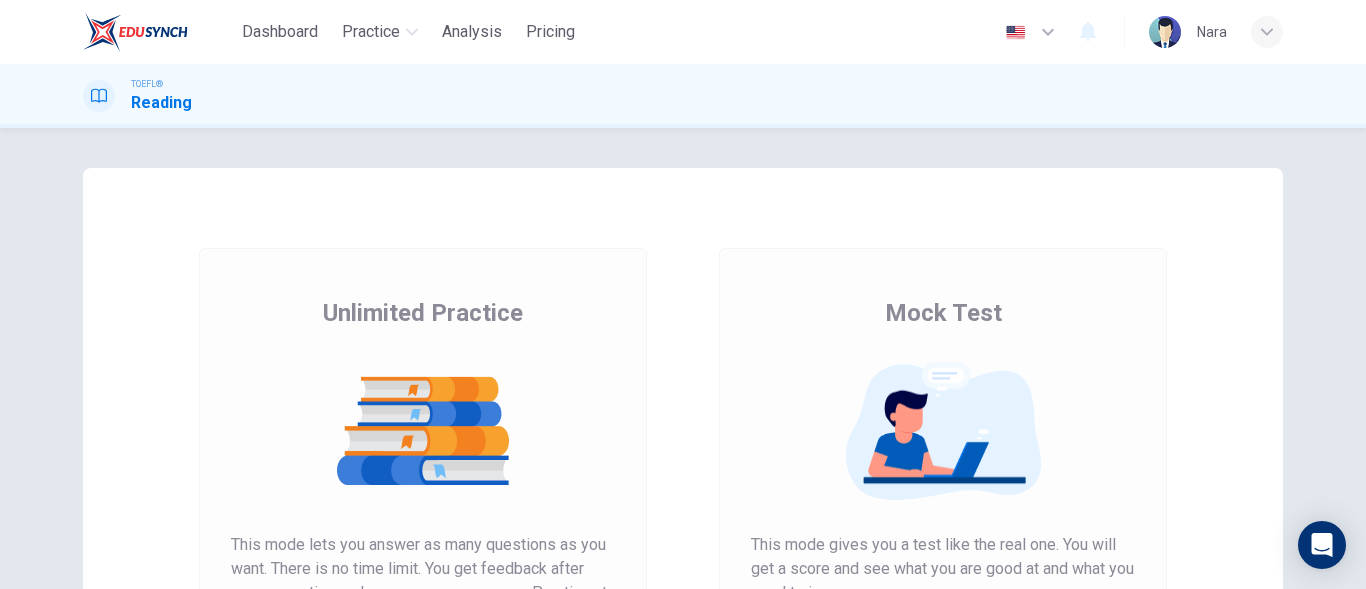 scroll, scrollTop: 0, scrollLeft: 0, axis: both 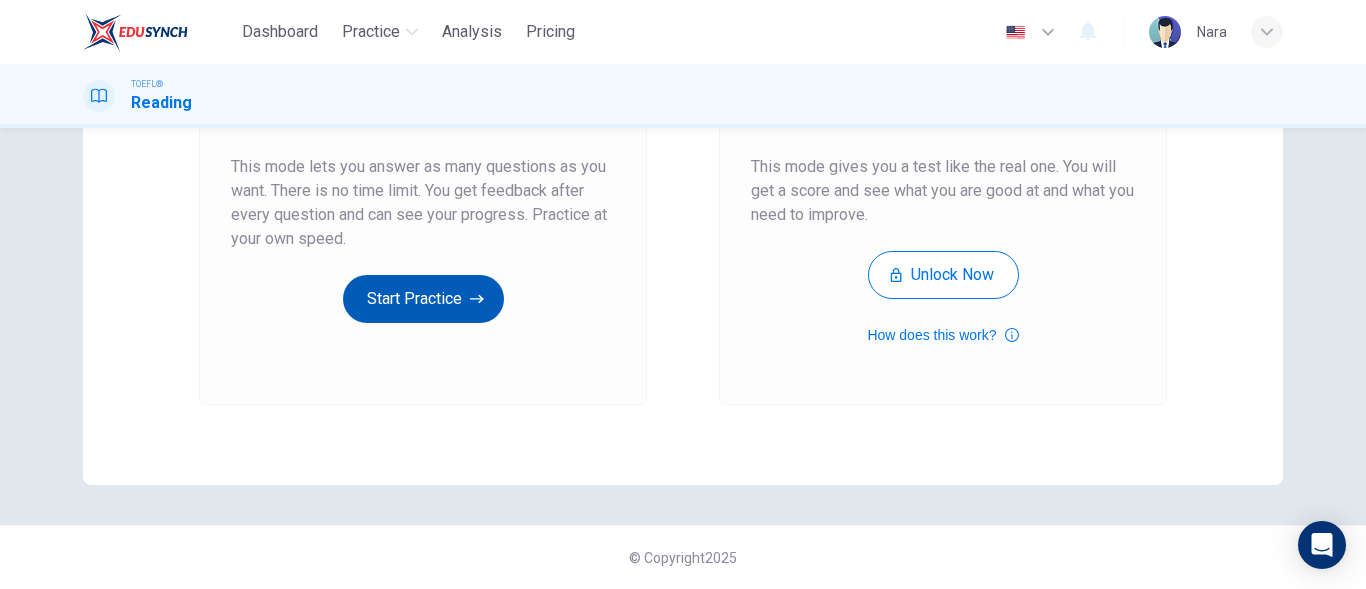click on "Unlimited Practice This mode lets you answer as many questions as you want. There is no time limit. You get feedback after every question and can see your progress. Practice at your own speed. Start Practice" at bounding box center (423, 137) 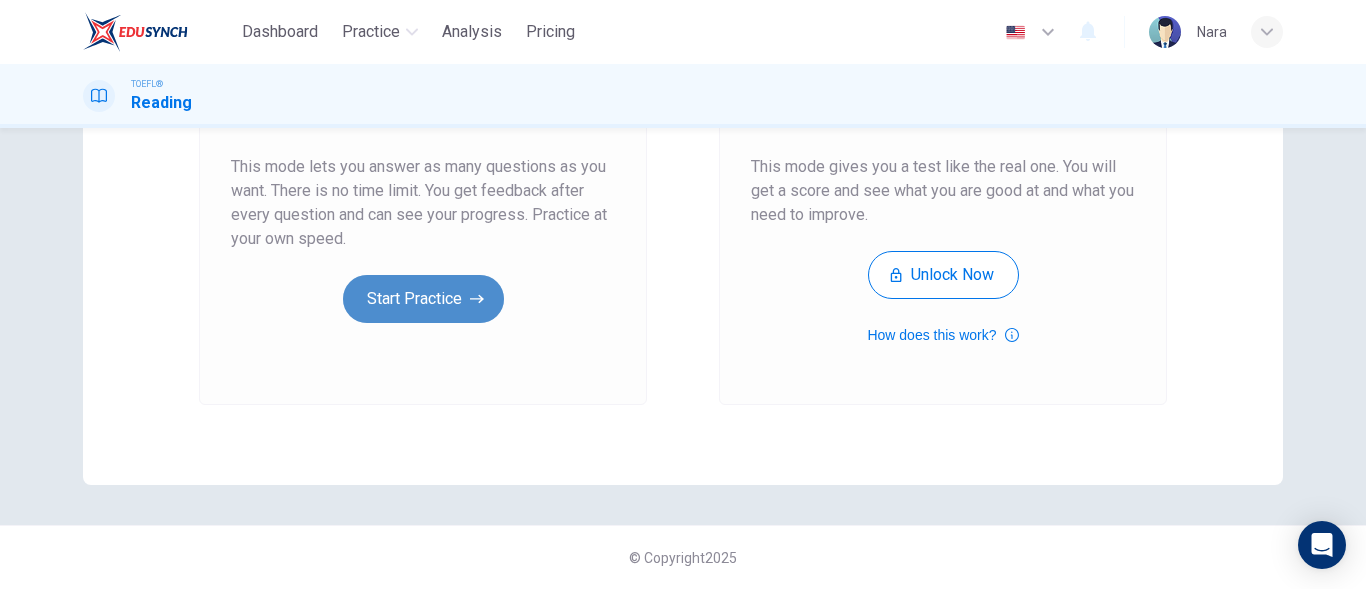 click on "Start Practice" at bounding box center (423, 299) 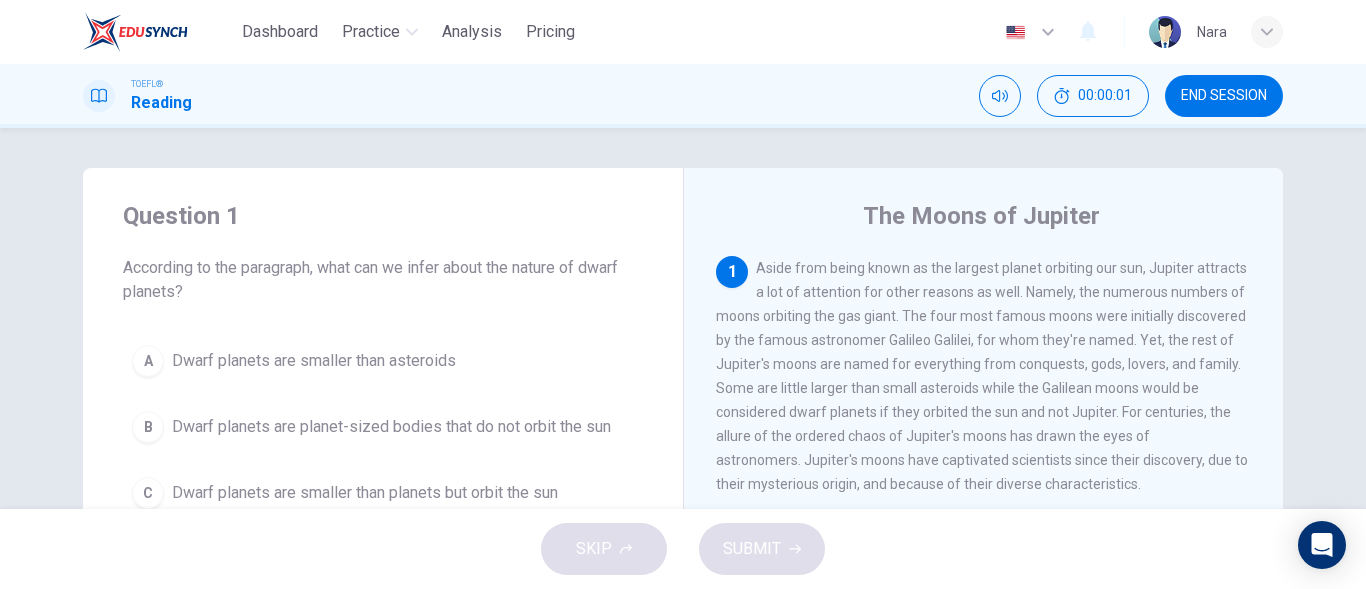 click on "END SESSION" at bounding box center (1224, 96) 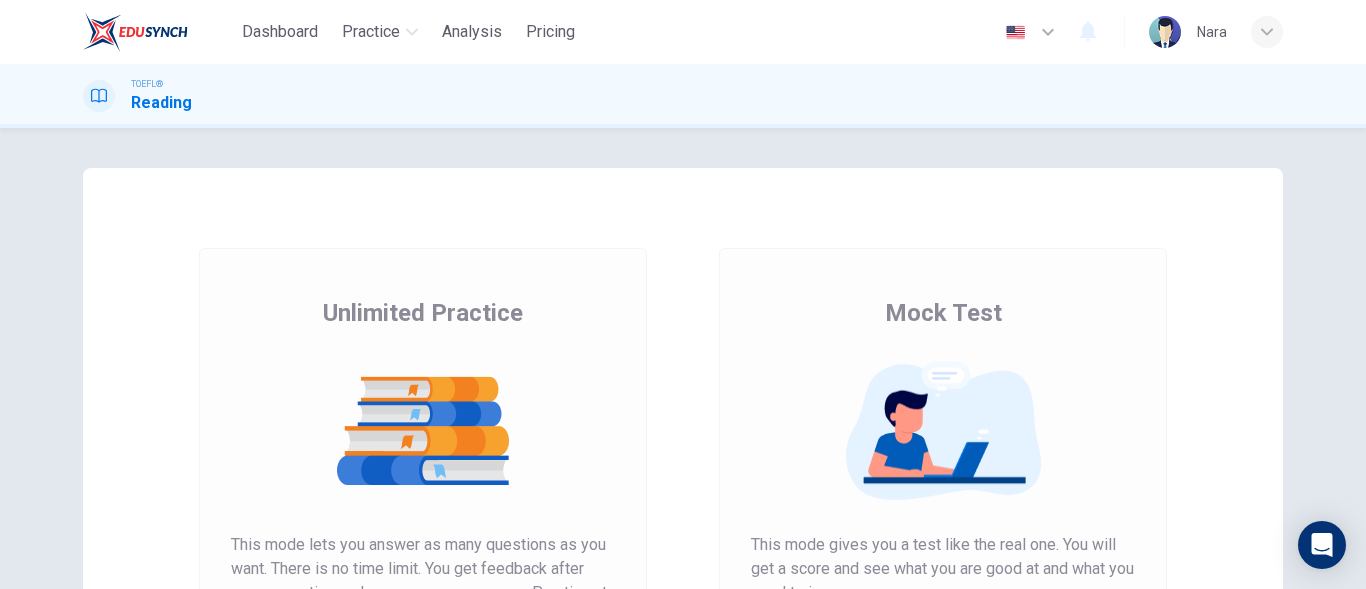scroll, scrollTop: 0, scrollLeft: 0, axis: both 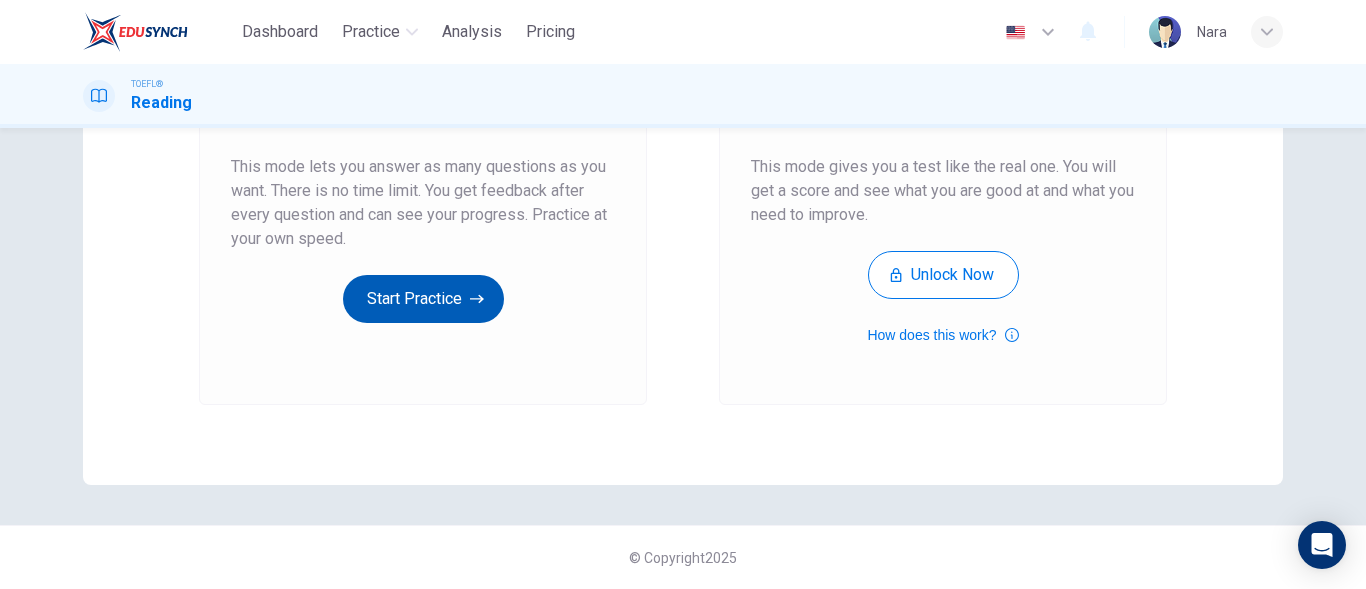 click on "Start Practice" at bounding box center [423, 299] 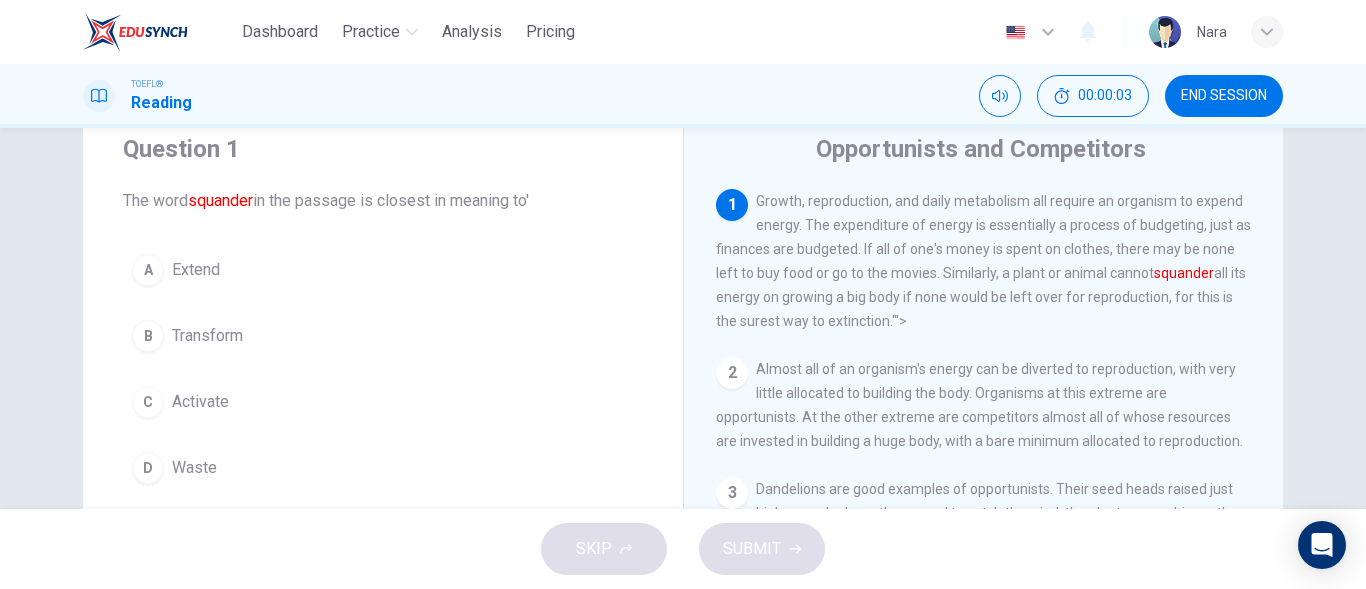 scroll, scrollTop: 100, scrollLeft: 0, axis: vertical 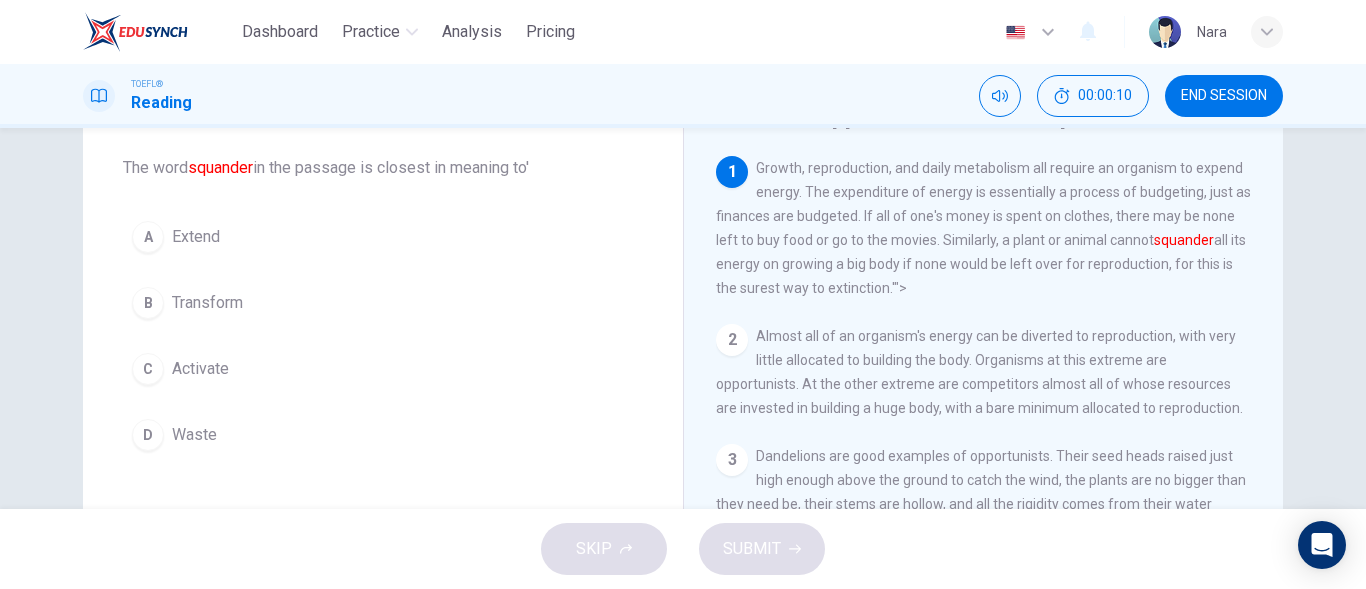 drag, startPoint x: 392, startPoint y: 367, endPoint x: 466, endPoint y: 431, distance: 97.8366 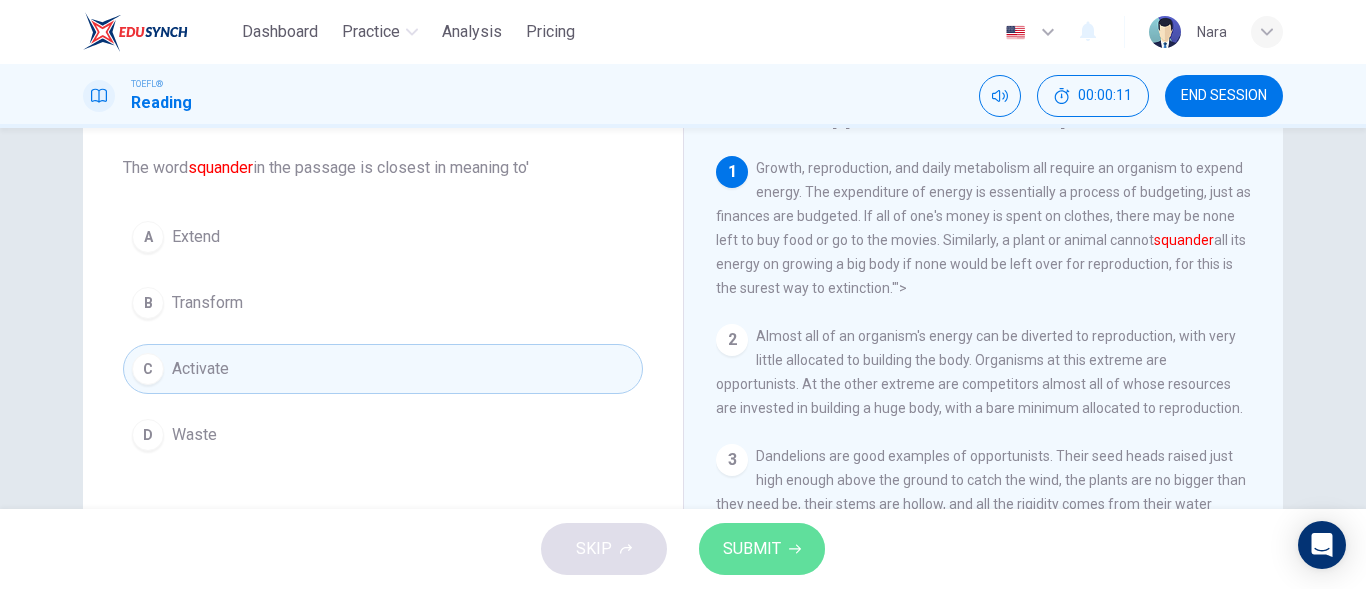 click on "SUBMIT" at bounding box center [762, 549] 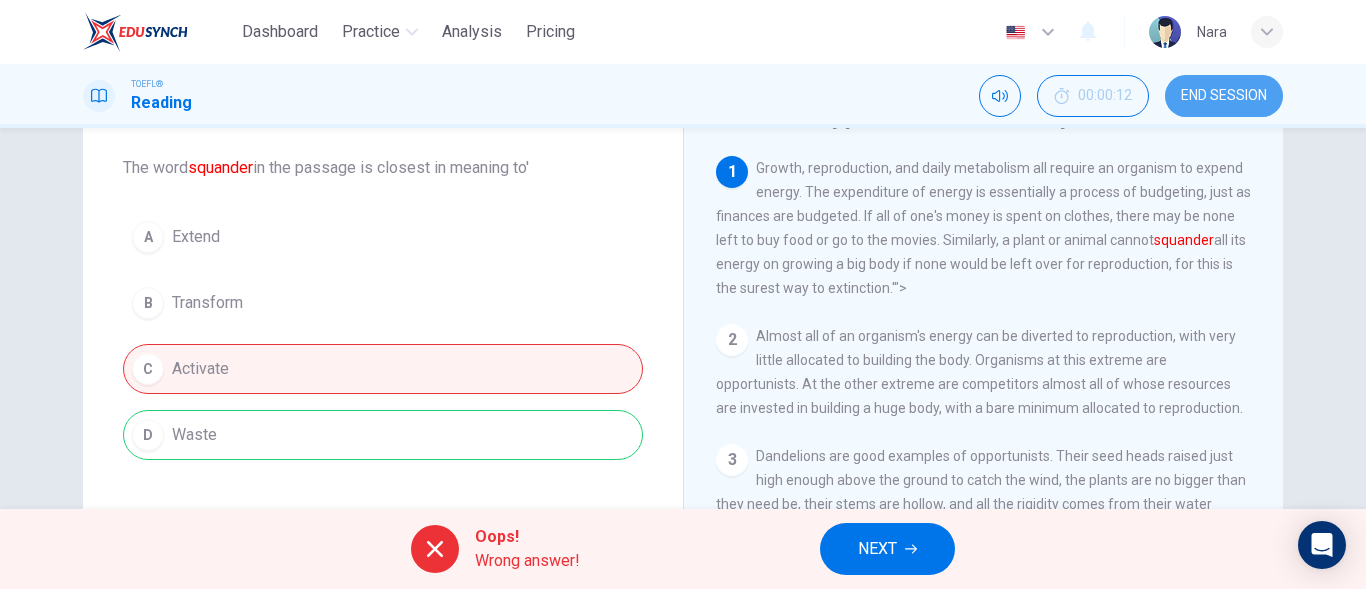 click on "END SESSION" at bounding box center (1224, 96) 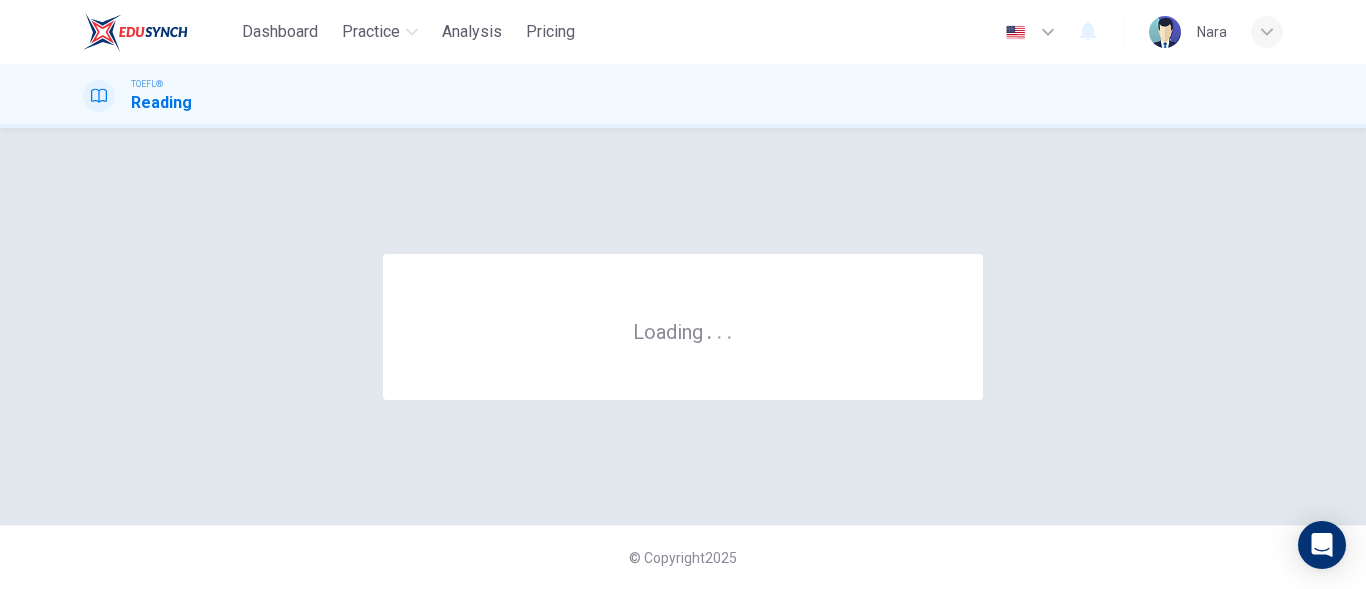 scroll, scrollTop: 0, scrollLeft: 0, axis: both 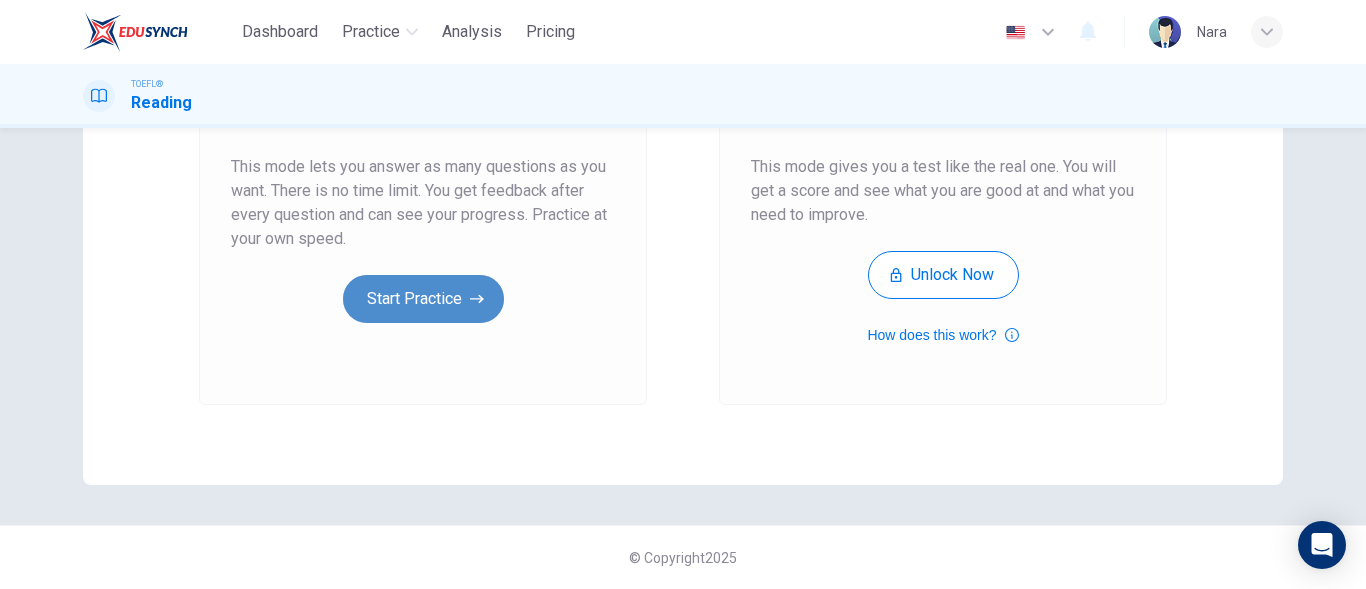 click on "Start Practice" at bounding box center [423, 299] 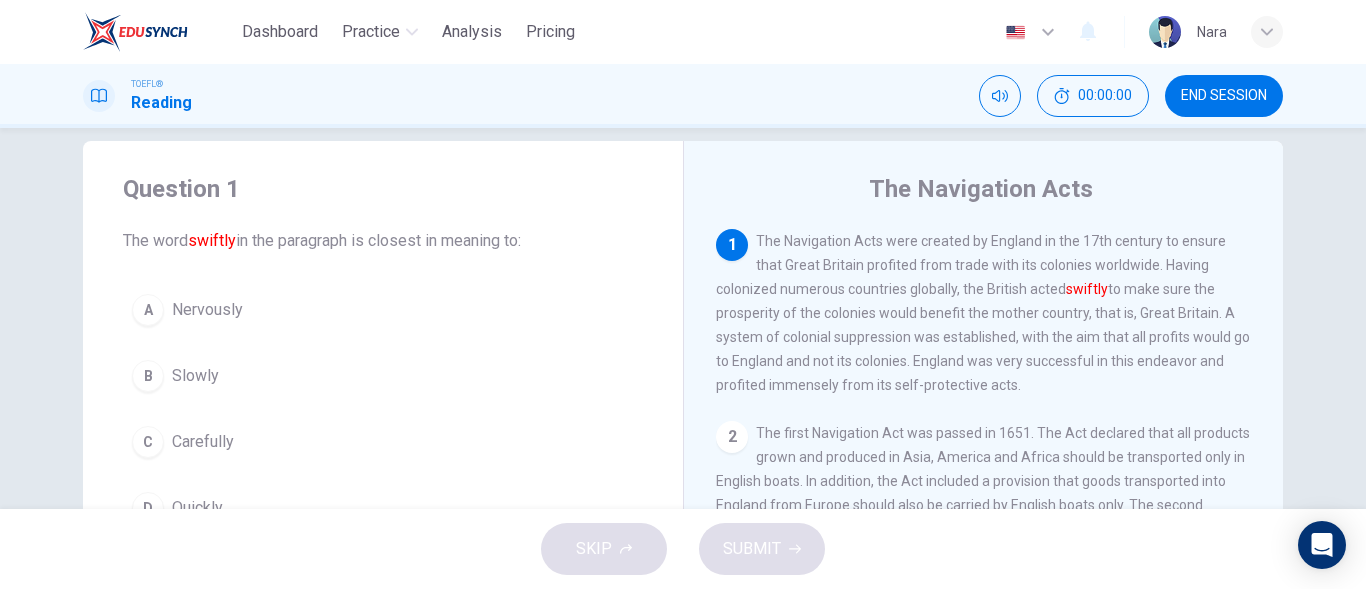 scroll, scrollTop: 100, scrollLeft: 0, axis: vertical 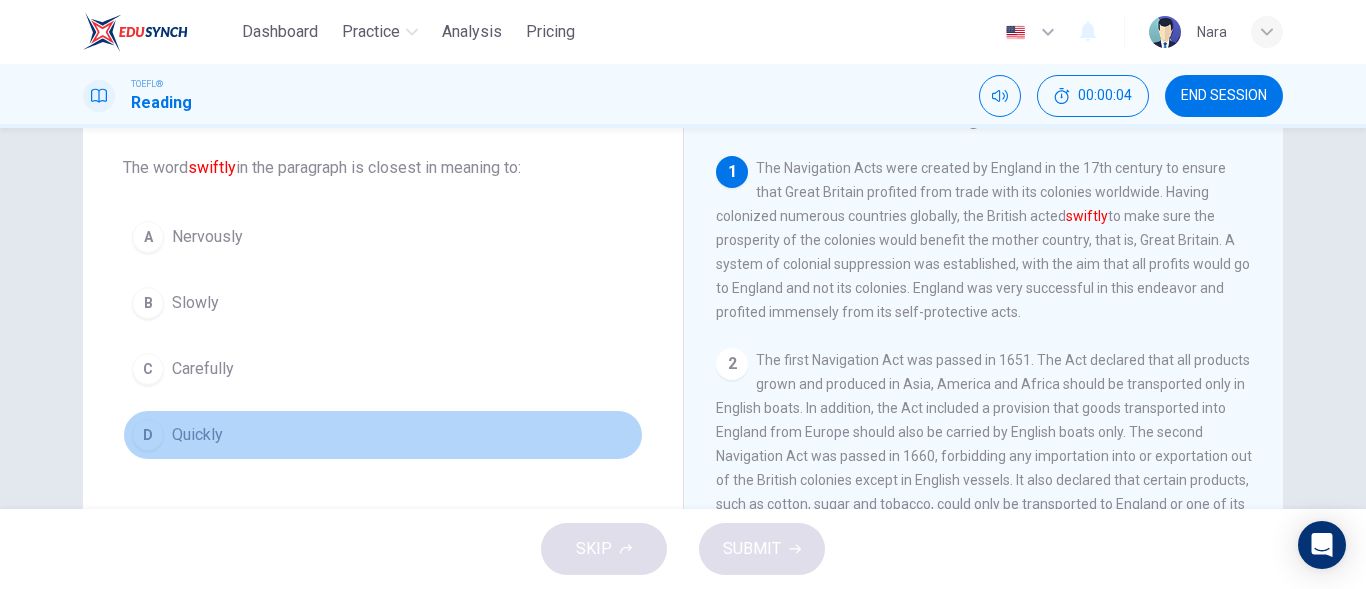 click on "D Quickly" at bounding box center [383, 435] 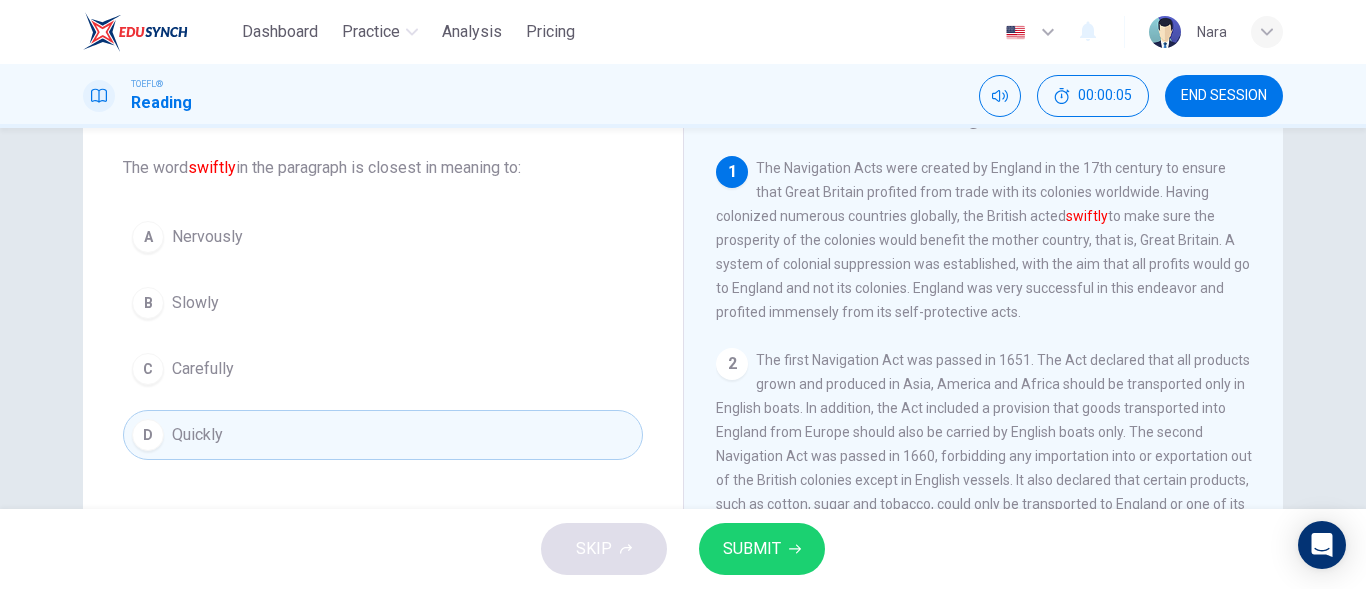 click on "SUBMIT" at bounding box center [752, 549] 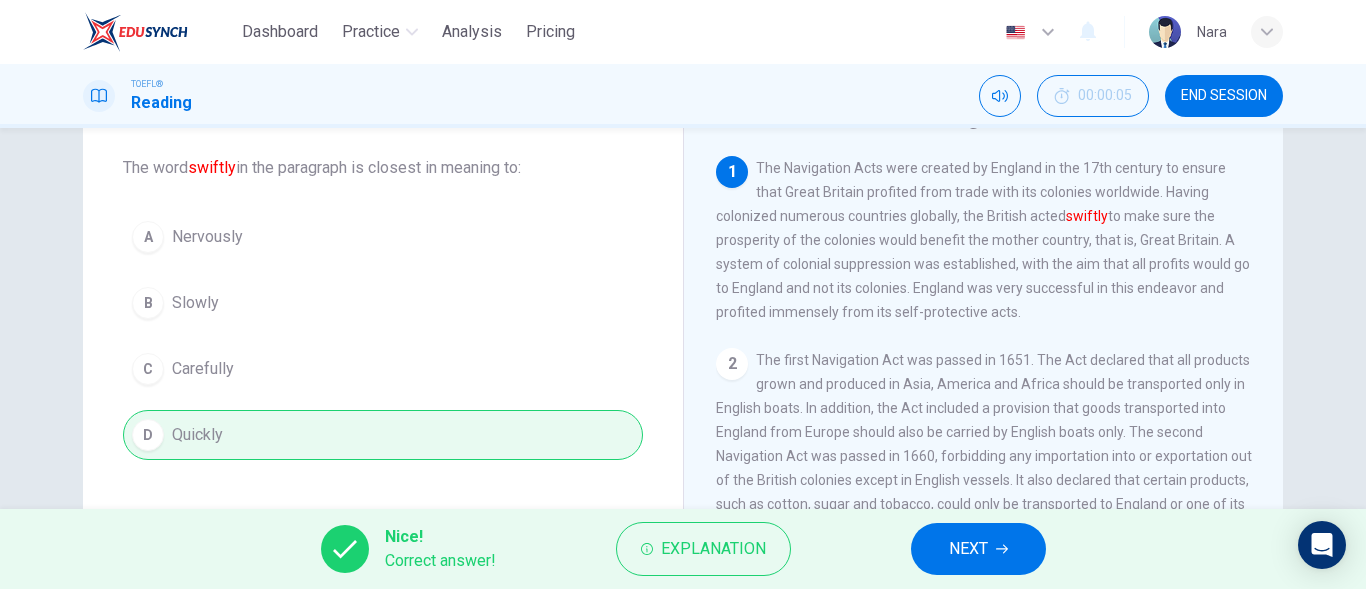 click on "Nice! Correct answer! Explanation NEXT" at bounding box center [683, 549] 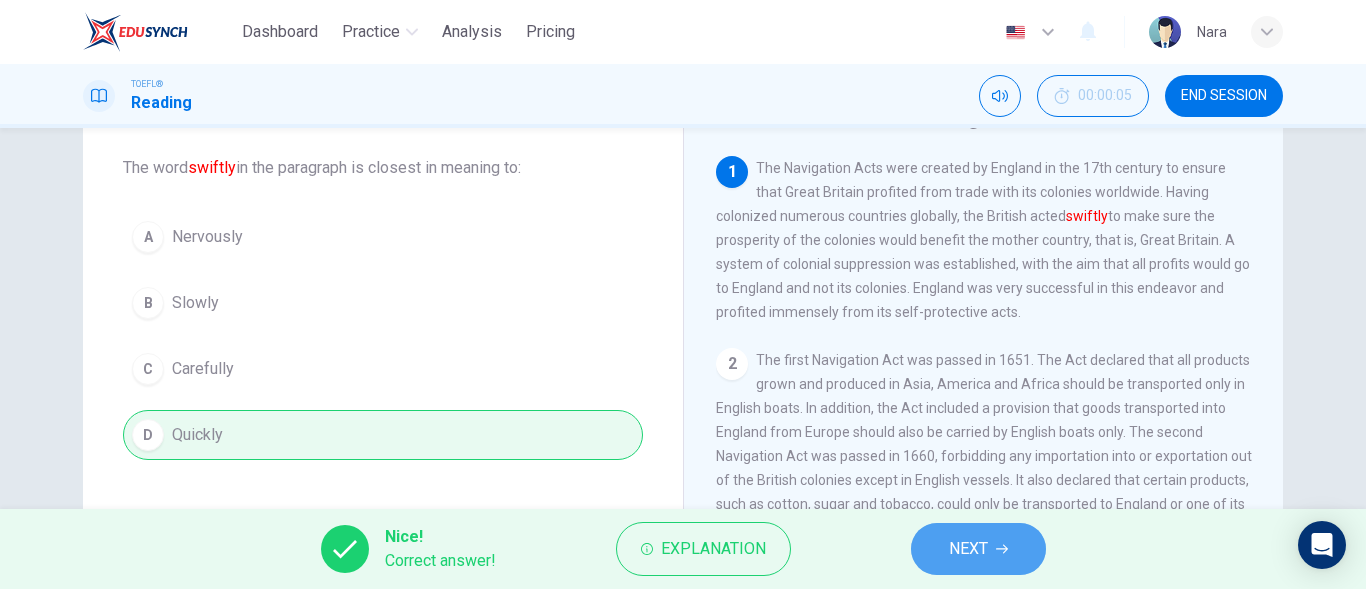 click on "NEXT" at bounding box center [968, 549] 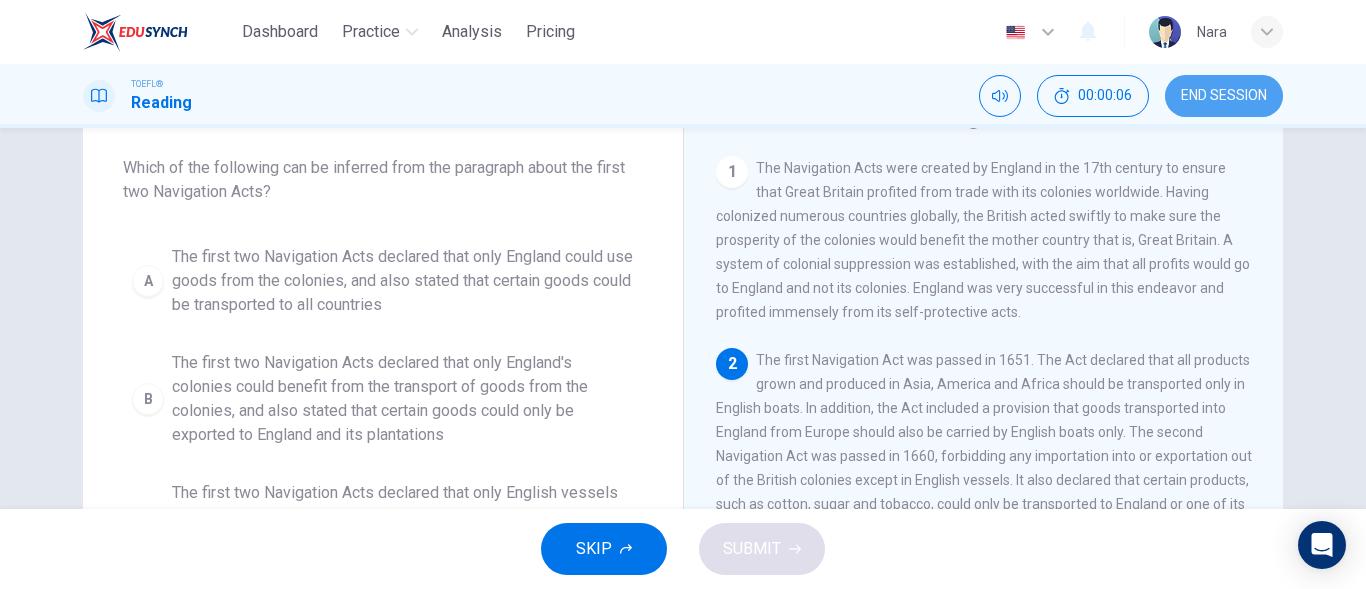 click on "END SESSION" at bounding box center (1224, 96) 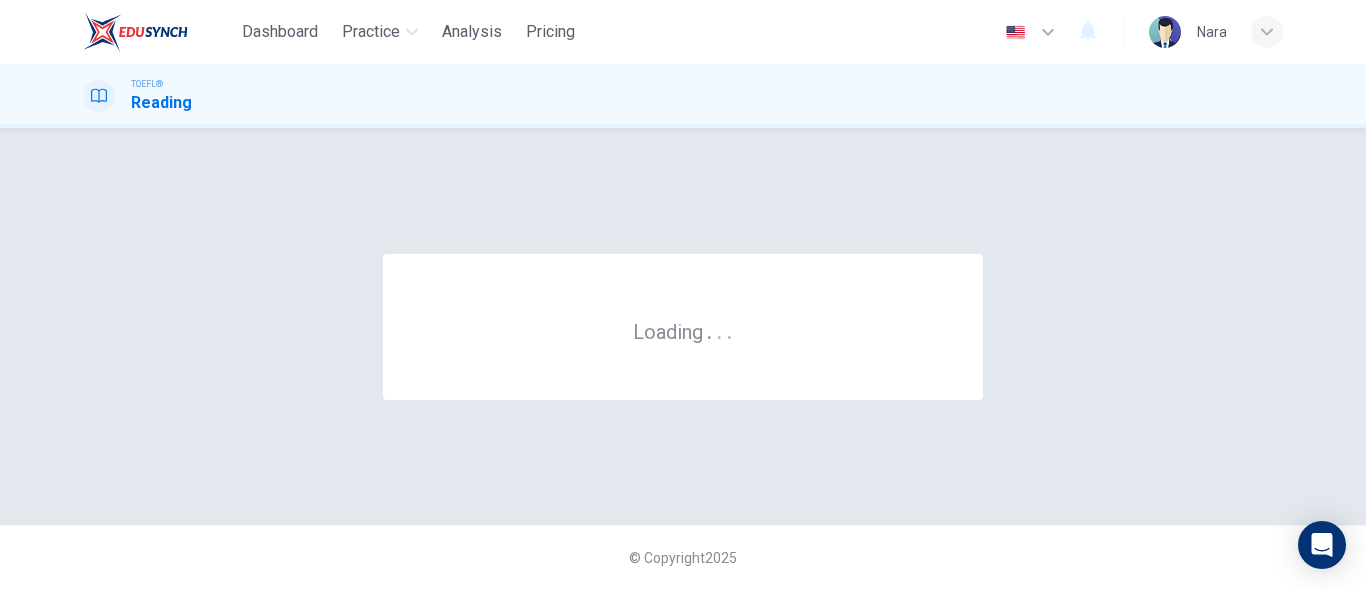 scroll, scrollTop: 0, scrollLeft: 0, axis: both 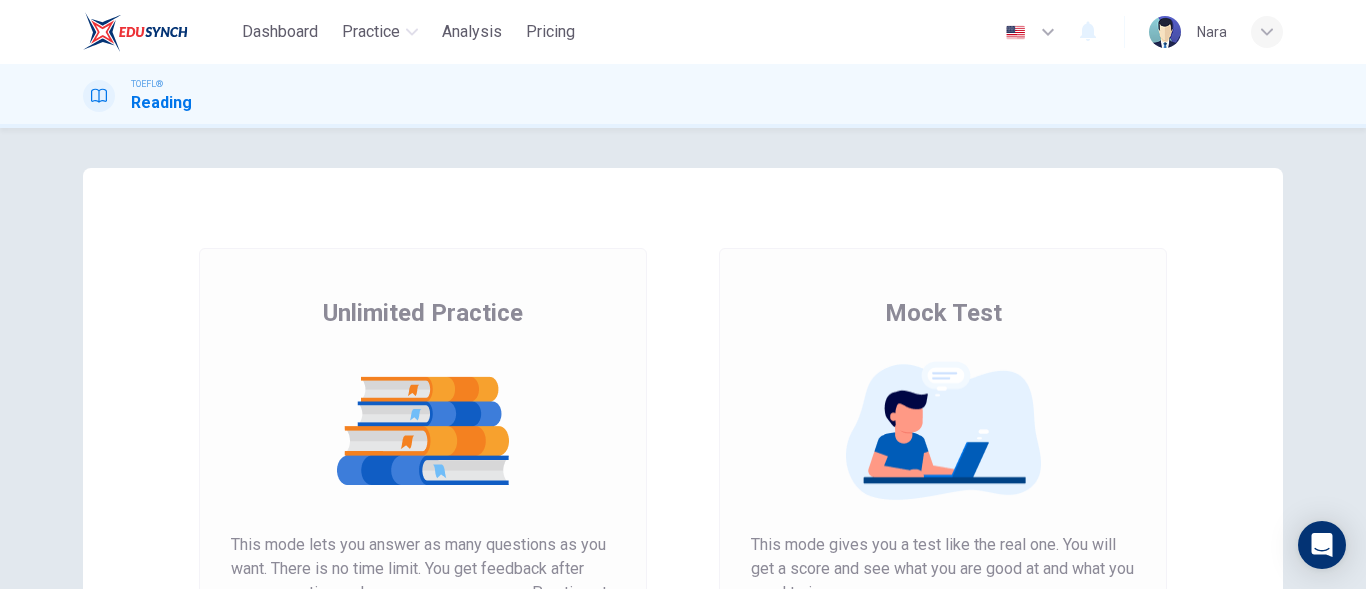 click on "์Nara" at bounding box center [1216, 32] 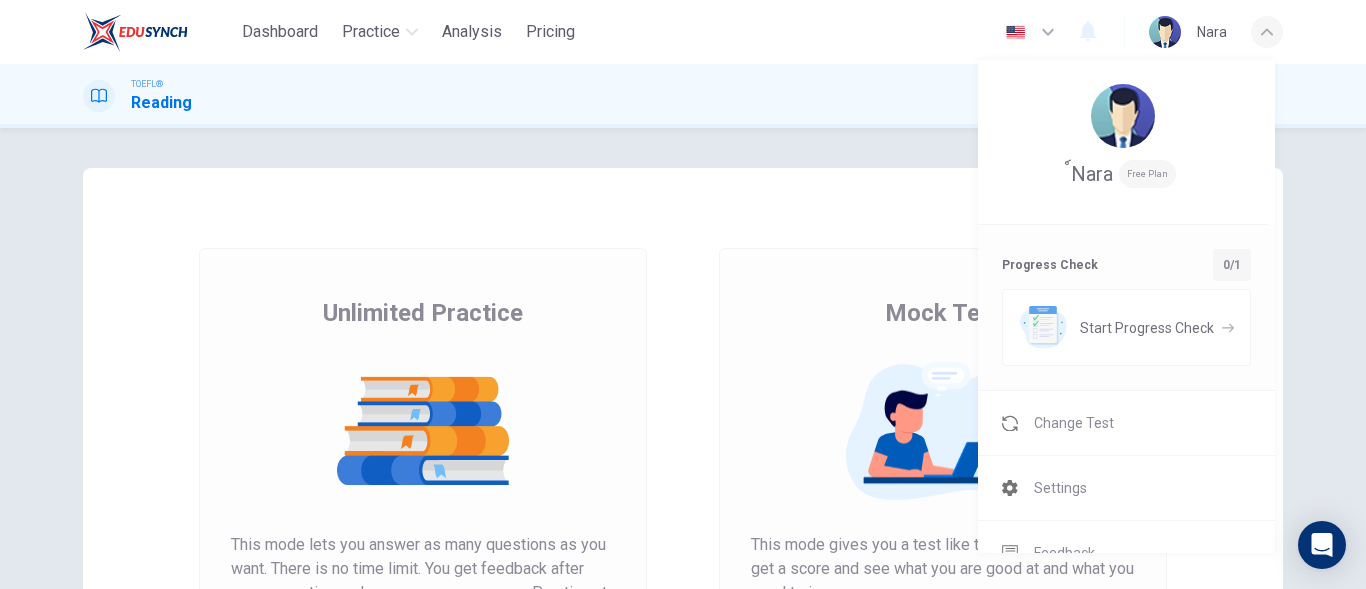 click at bounding box center (683, 294) 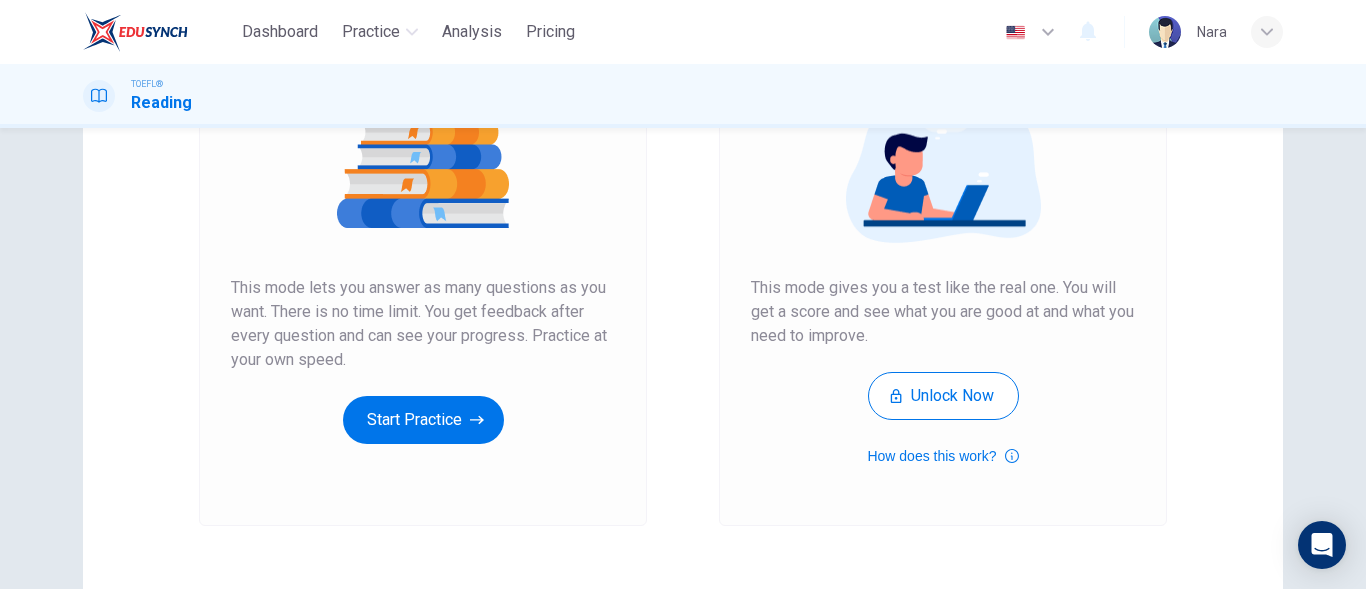 scroll, scrollTop: 378, scrollLeft: 0, axis: vertical 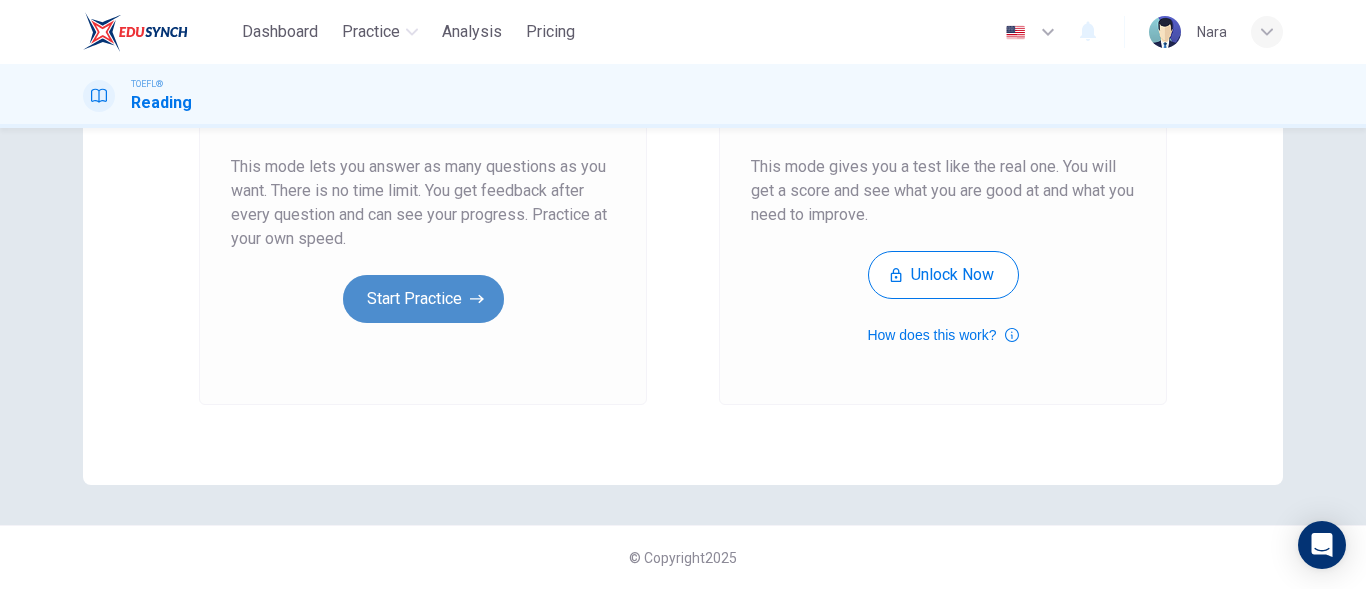 click on "Start Practice" at bounding box center (423, 299) 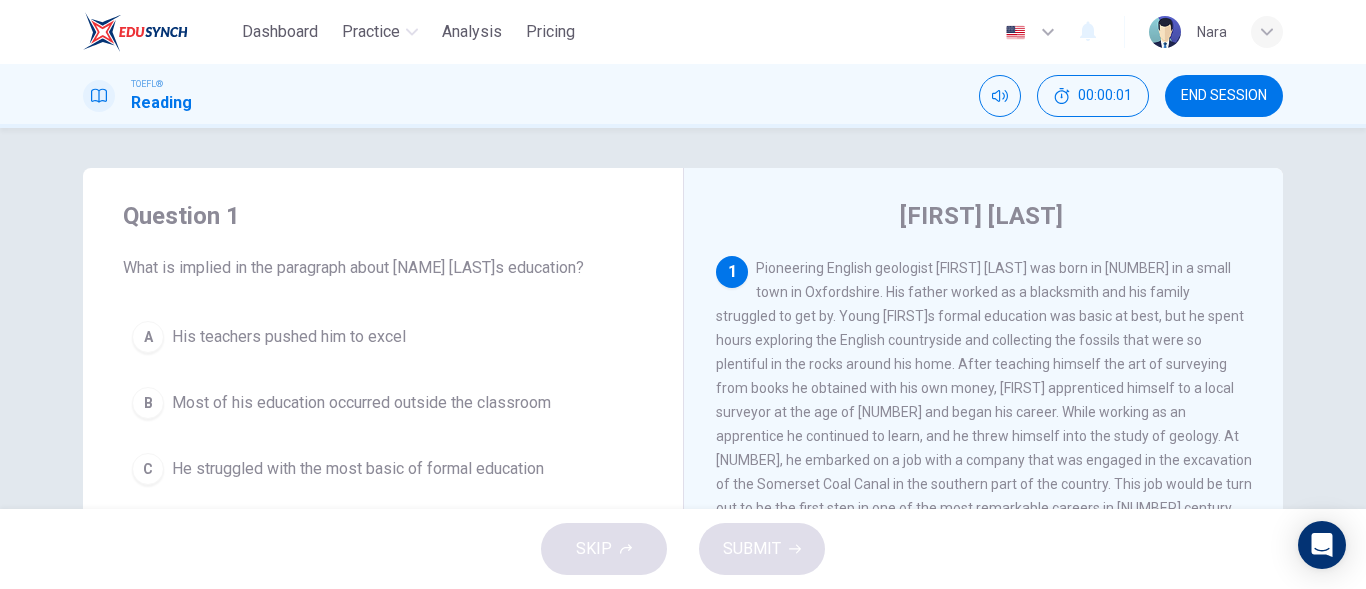 drag, startPoint x: 1231, startPoint y: 102, endPoint x: 779, endPoint y: 83, distance: 452.39917 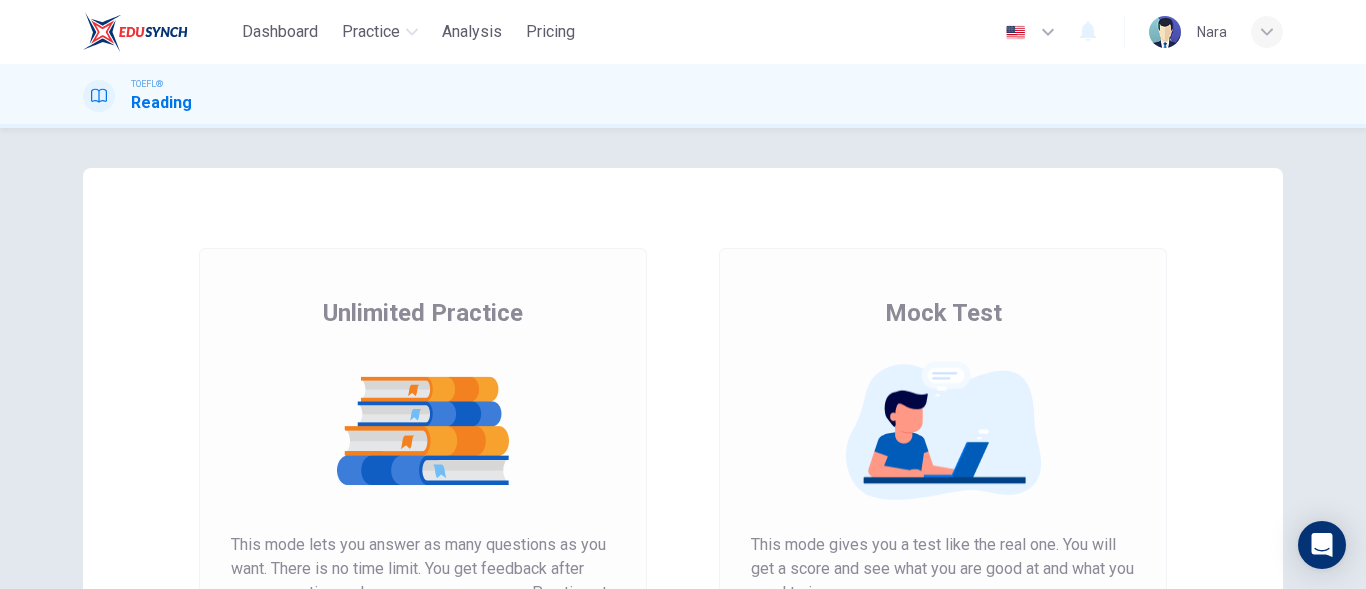 scroll, scrollTop: 0, scrollLeft: 0, axis: both 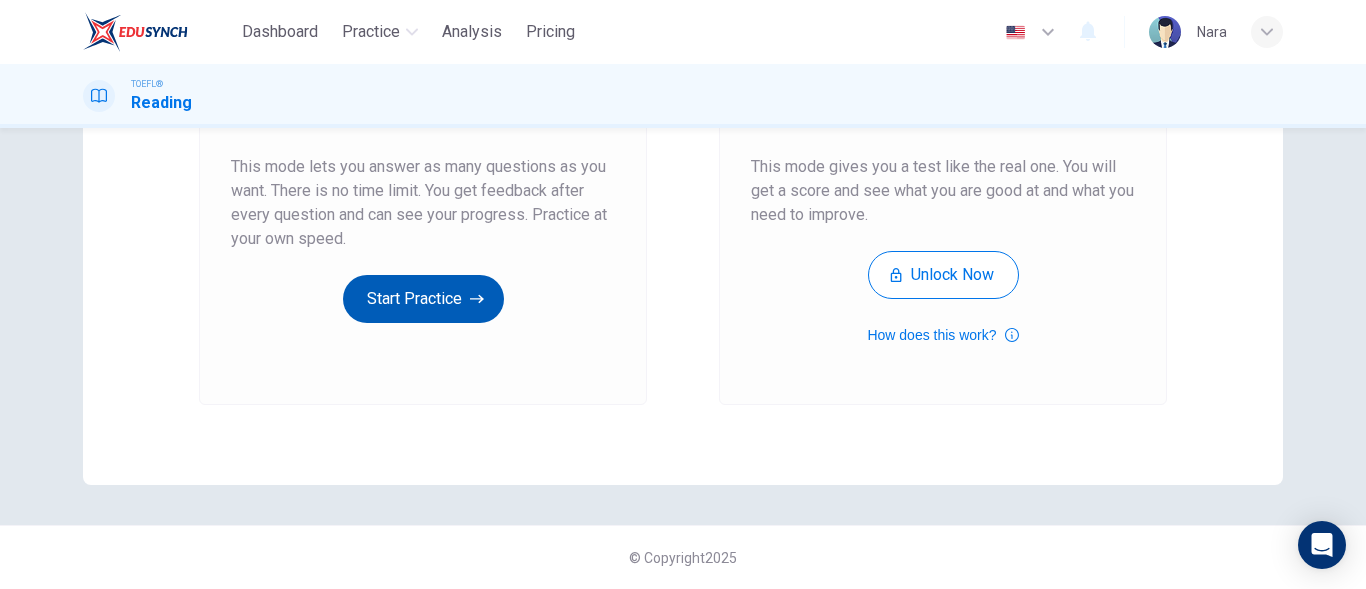click on "Start Practice" at bounding box center (423, 299) 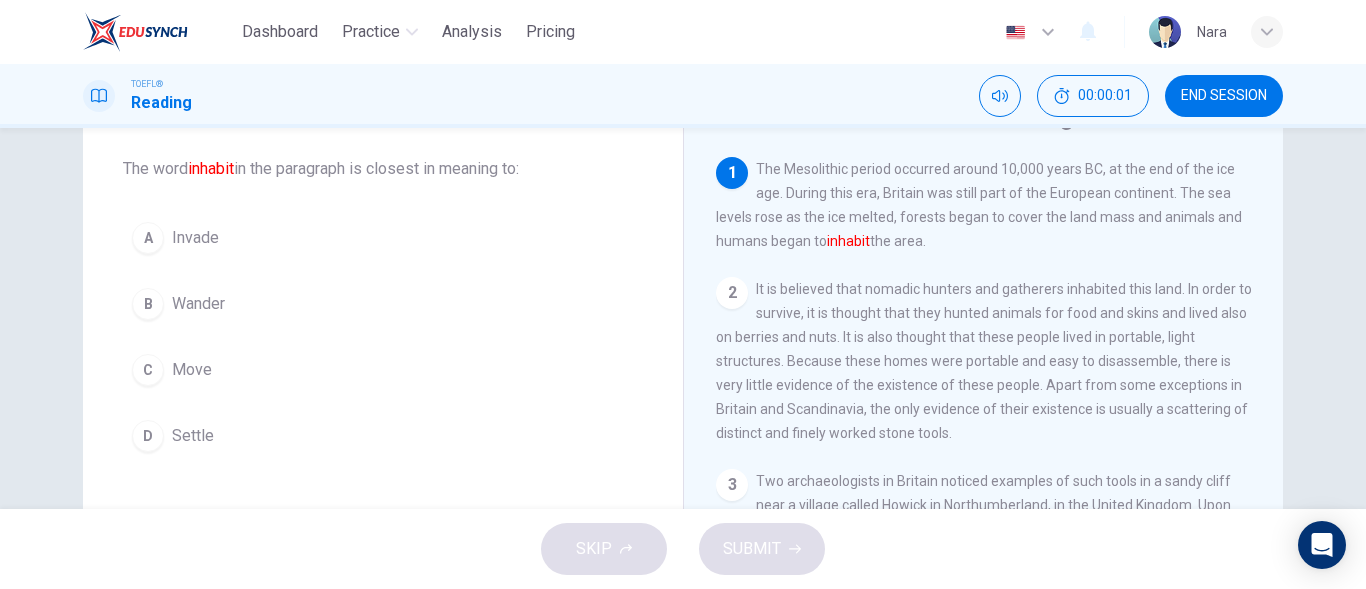 scroll, scrollTop: 200, scrollLeft: 0, axis: vertical 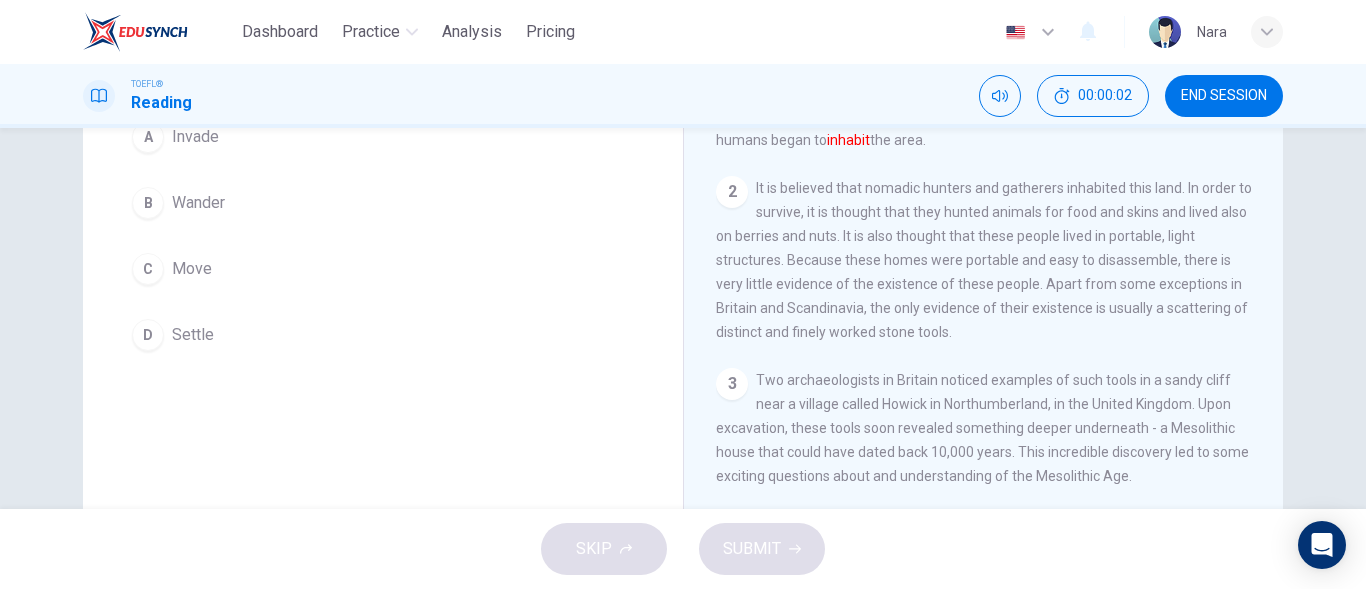 click on "C Move" at bounding box center (383, 269) 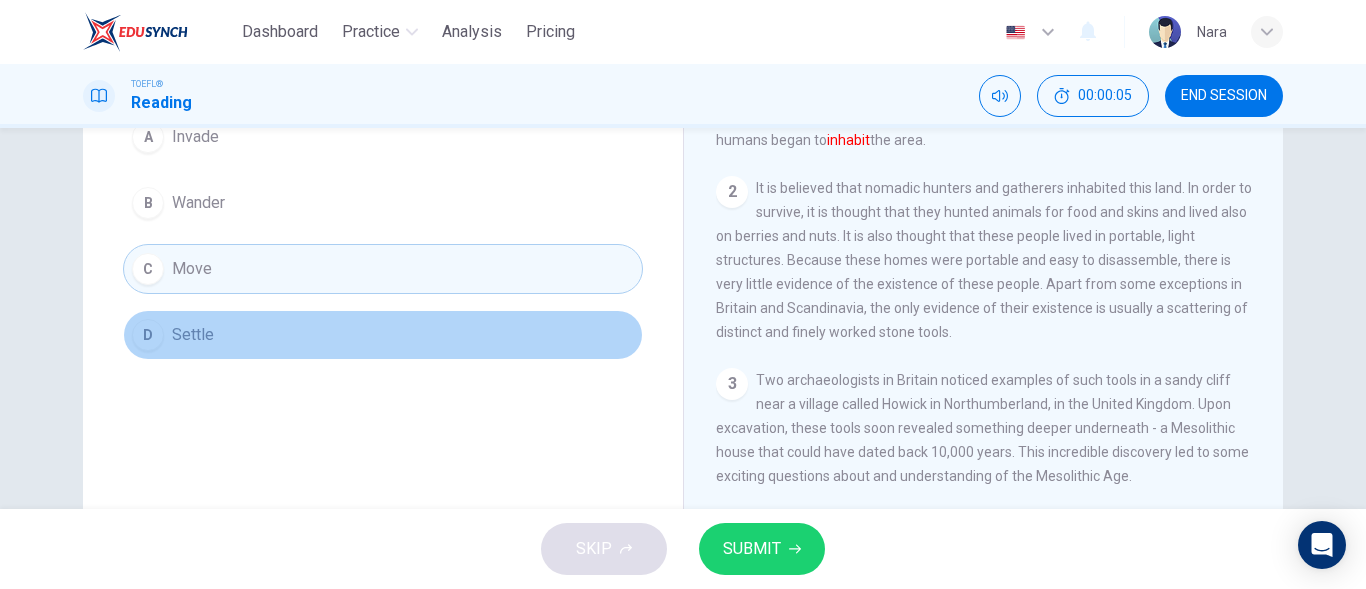 click on "D Settle" at bounding box center [383, 335] 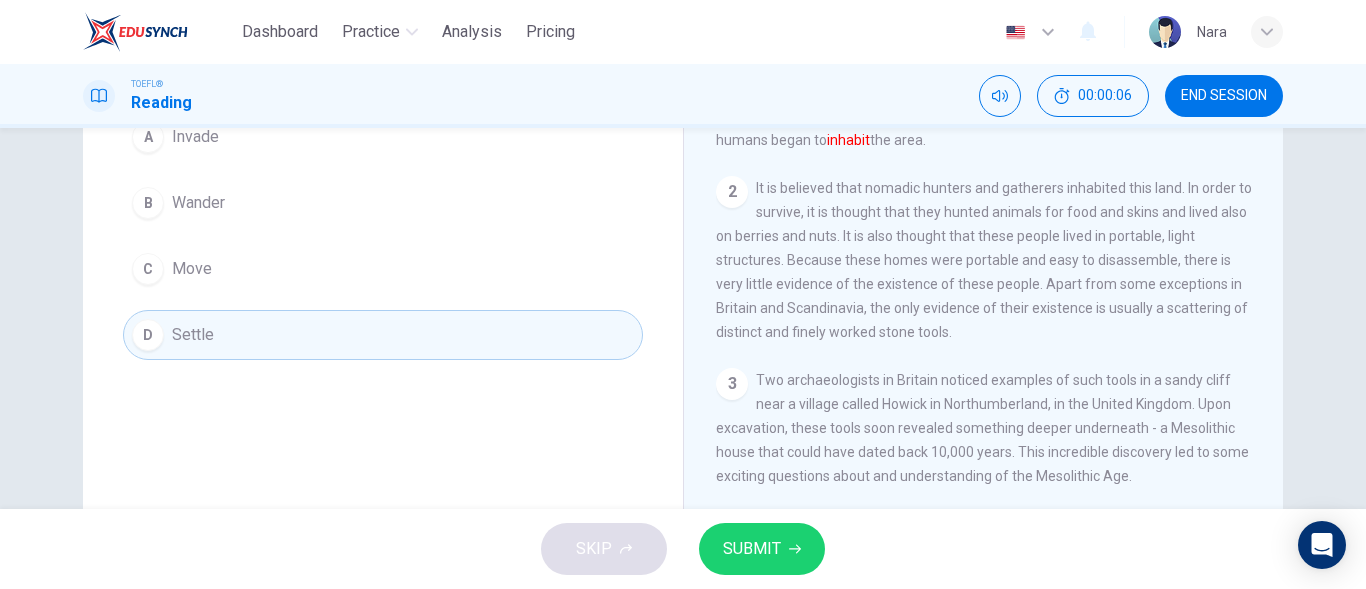 click 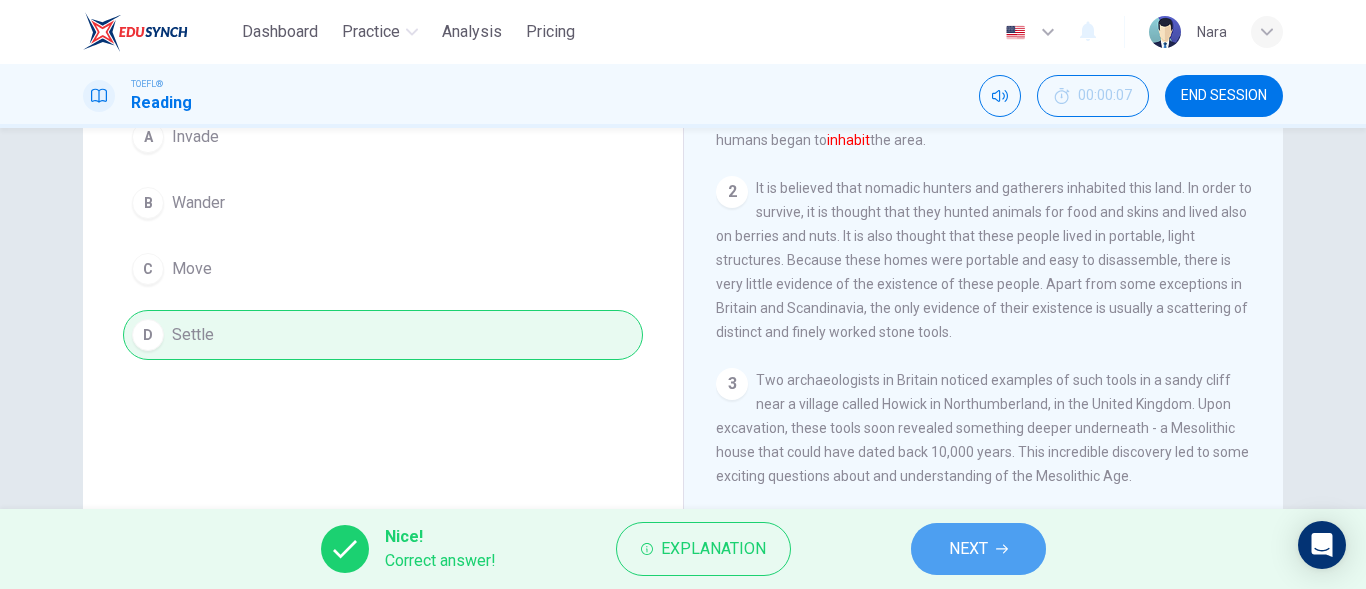 click on "NEXT" at bounding box center [968, 549] 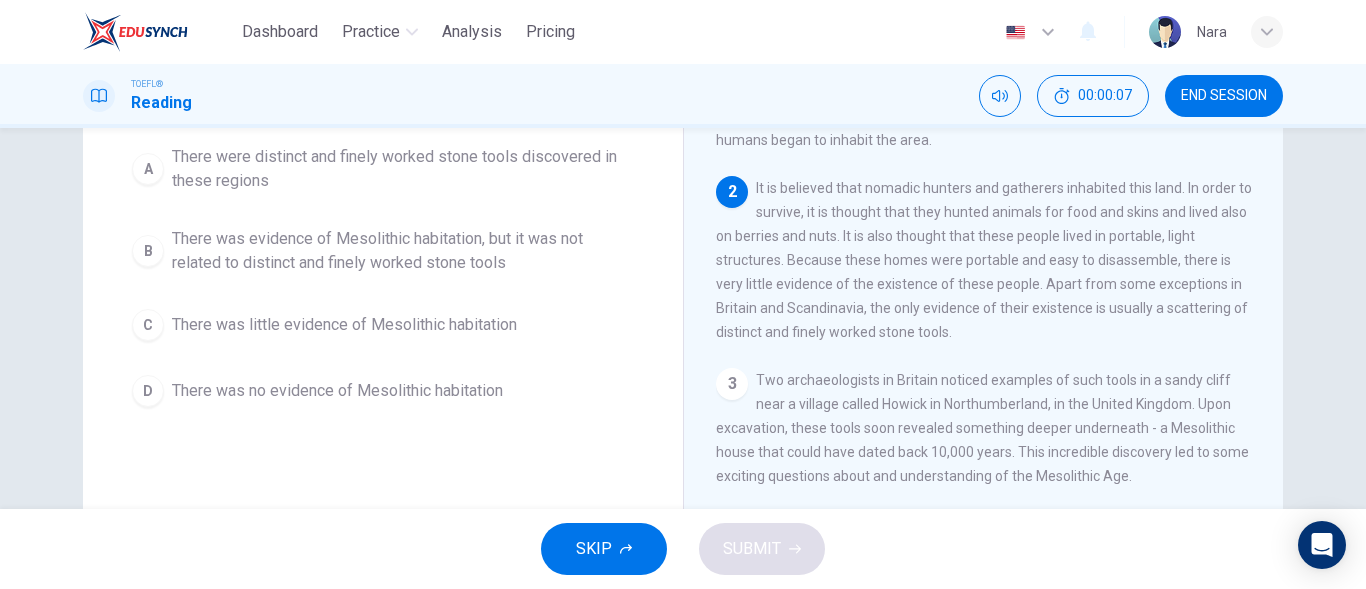 scroll, scrollTop: 224, scrollLeft: 0, axis: vertical 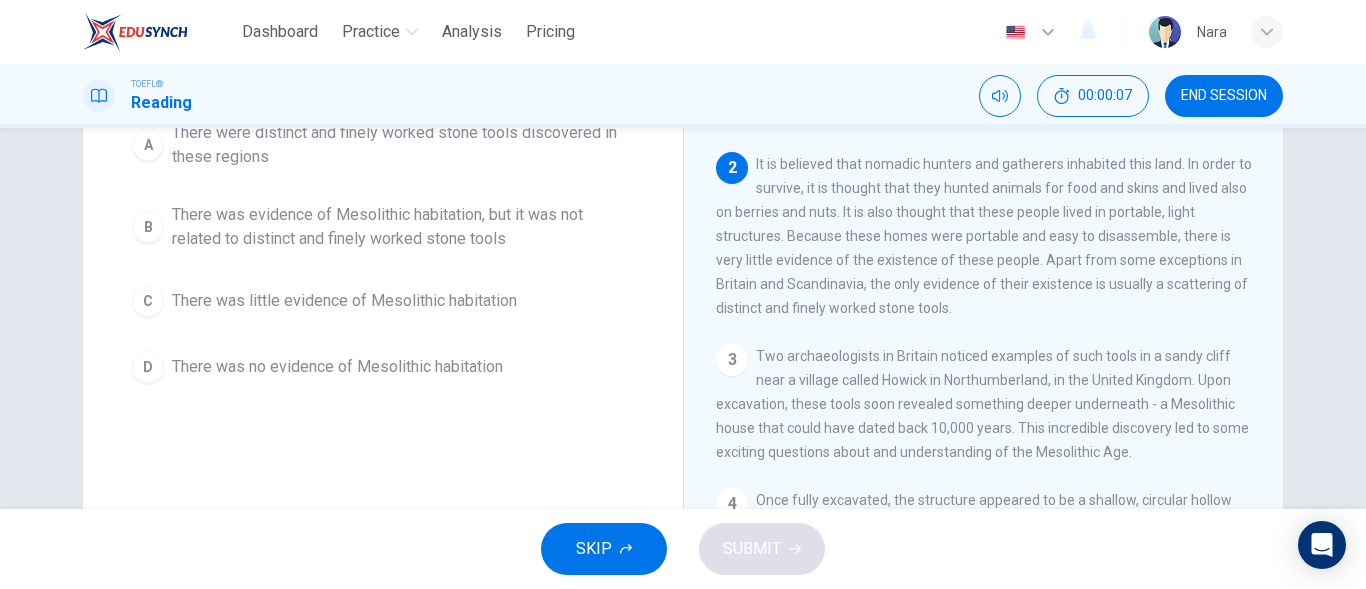 click on "END SESSION" at bounding box center (1224, 96) 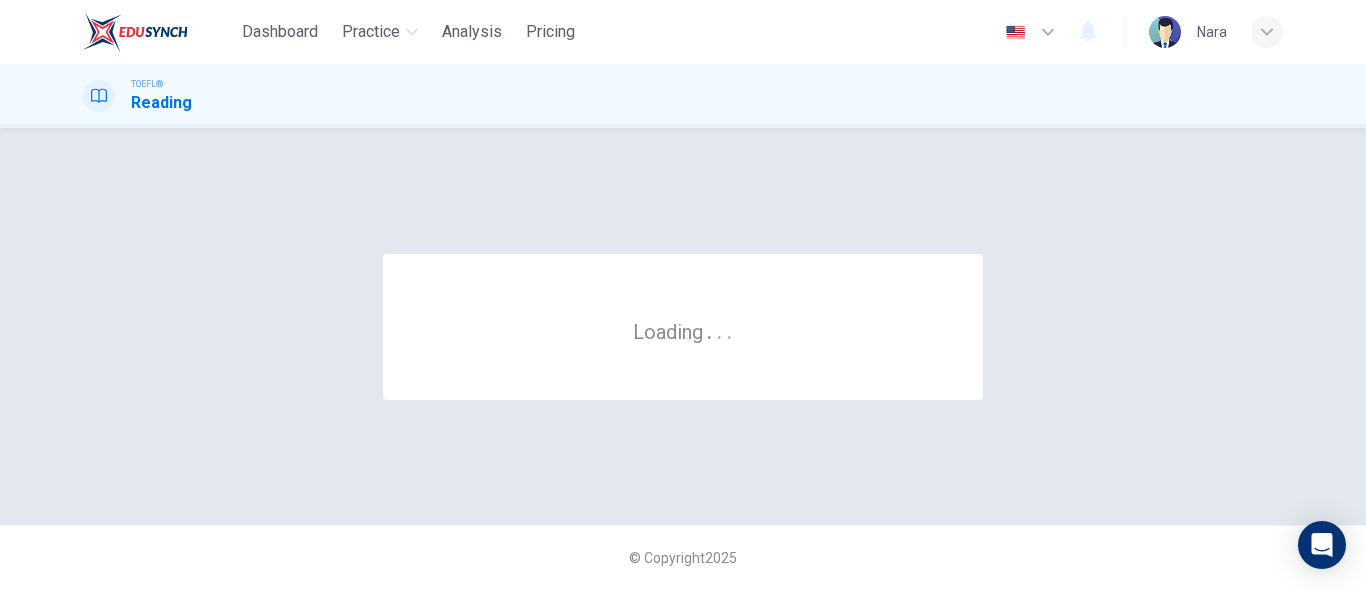 scroll, scrollTop: 0, scrollLeft: 0, axis: both 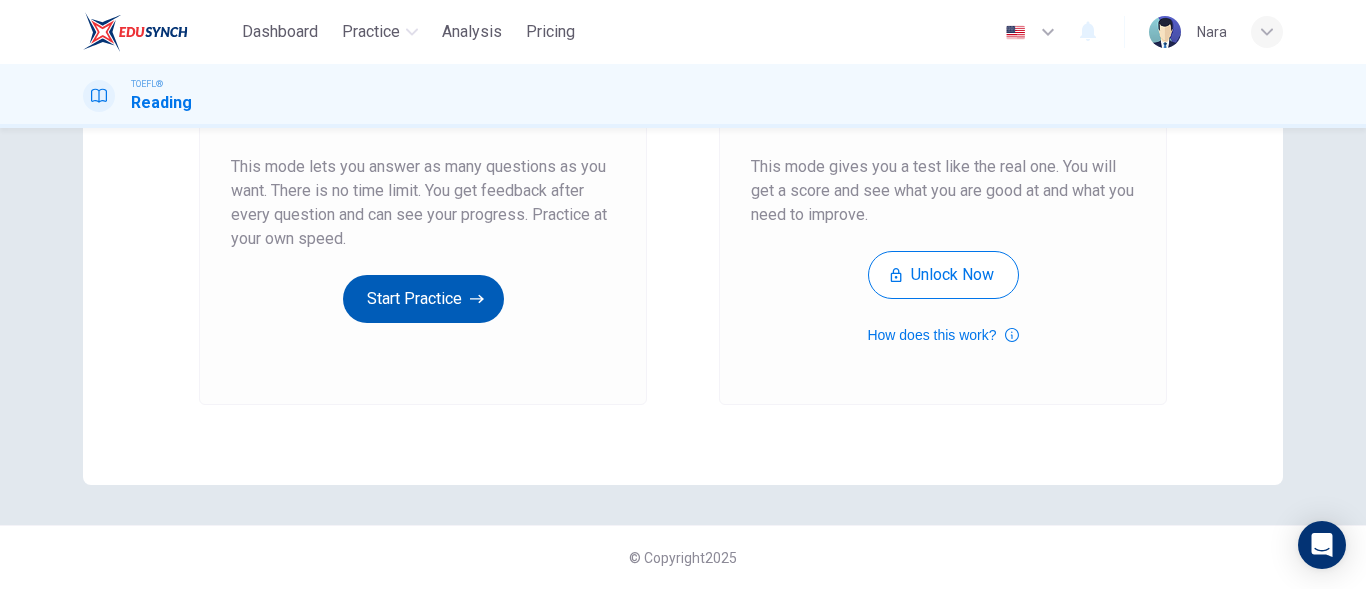 click on "Start Practice" at bounding box center (423, 299) 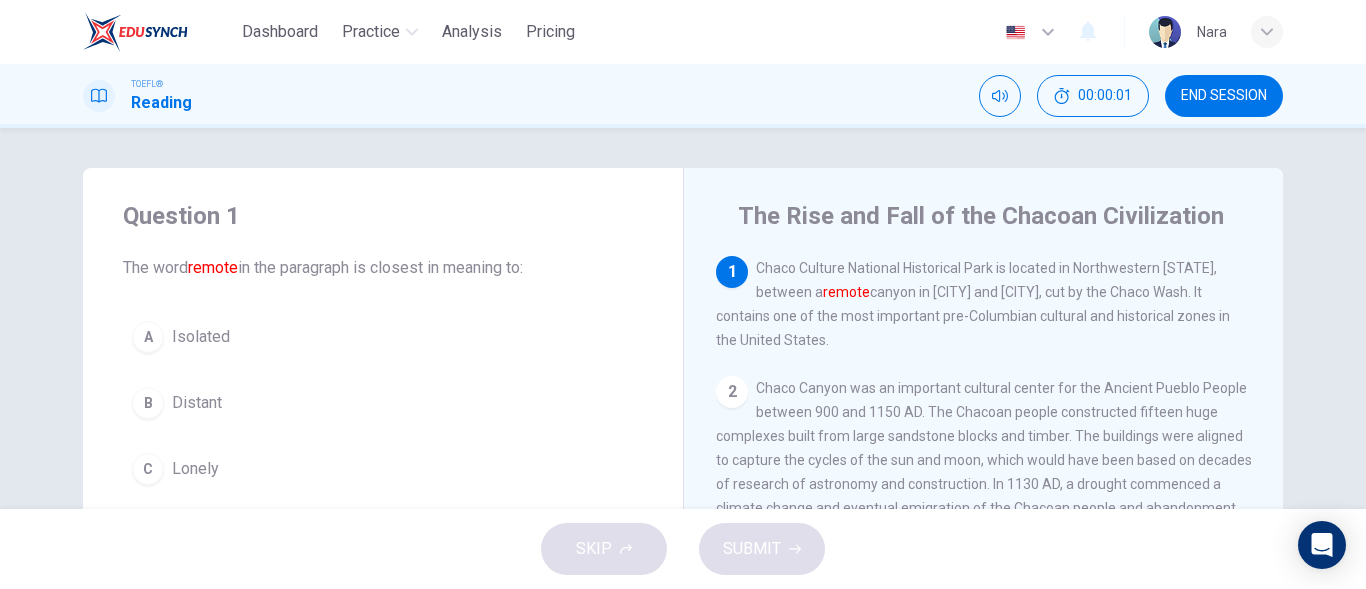 scroll, scrollTop: 100, scrollLeft: 0, axis: vertical 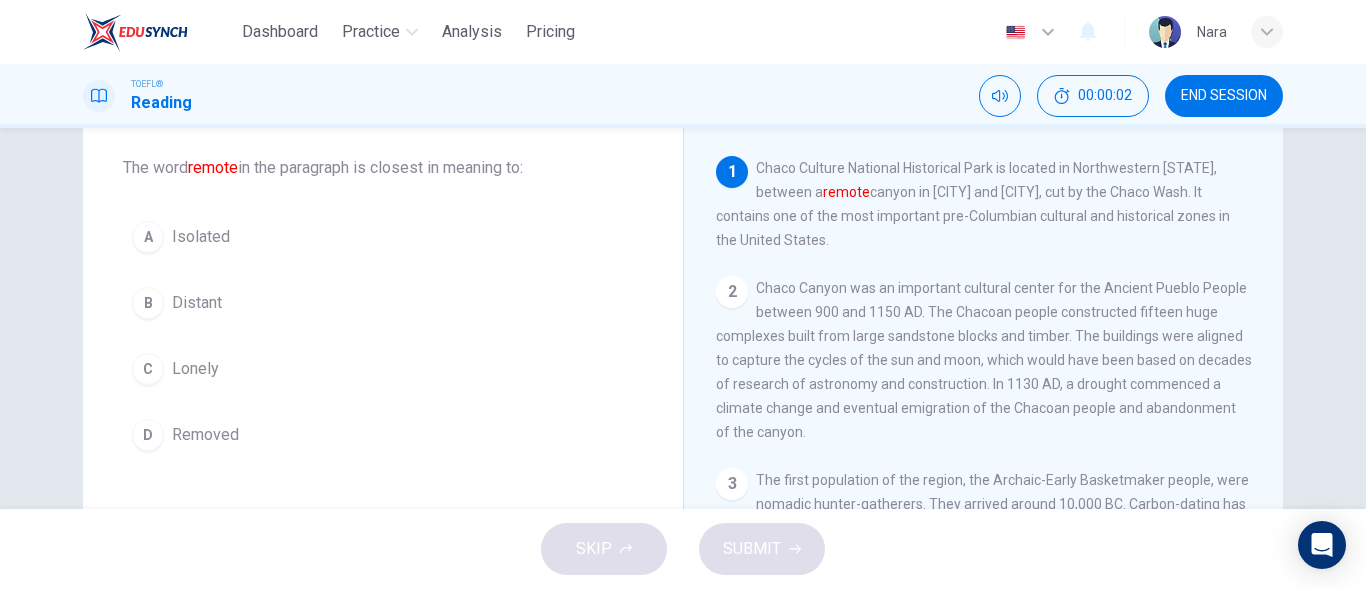click on "B Distant" at bounding box center (383, 303) 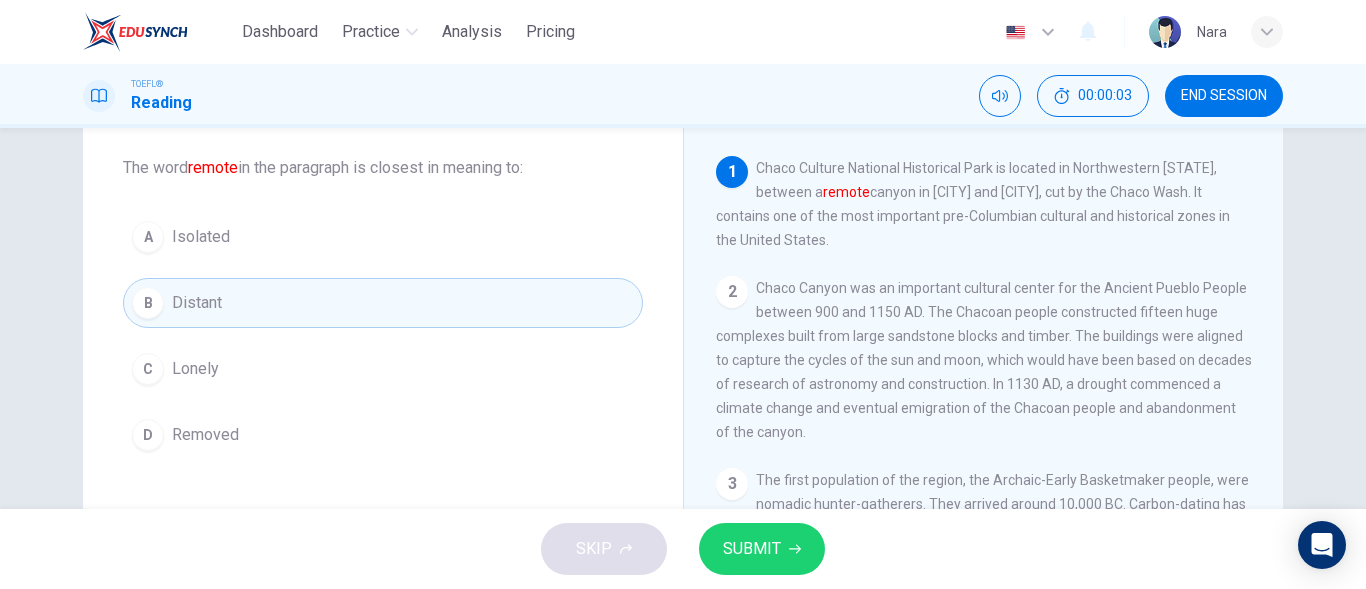 click on "SUBMIT" at bounding box center (762, 549) 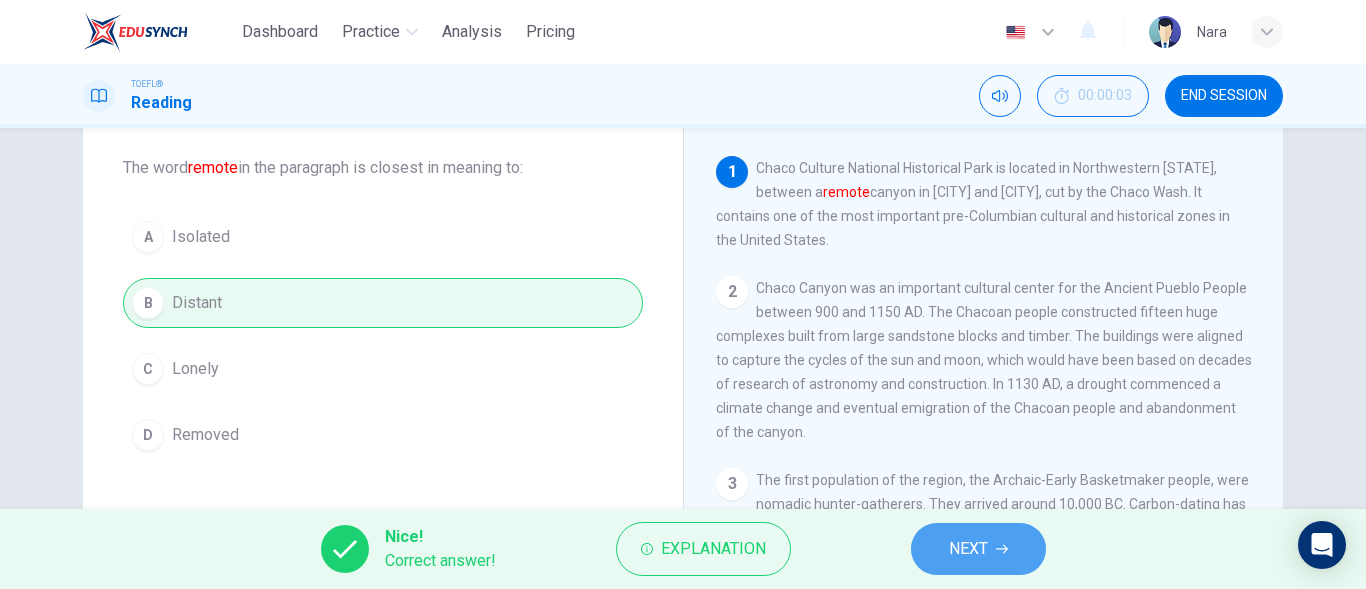click on "NEXT" at bounding box center [978, 549] 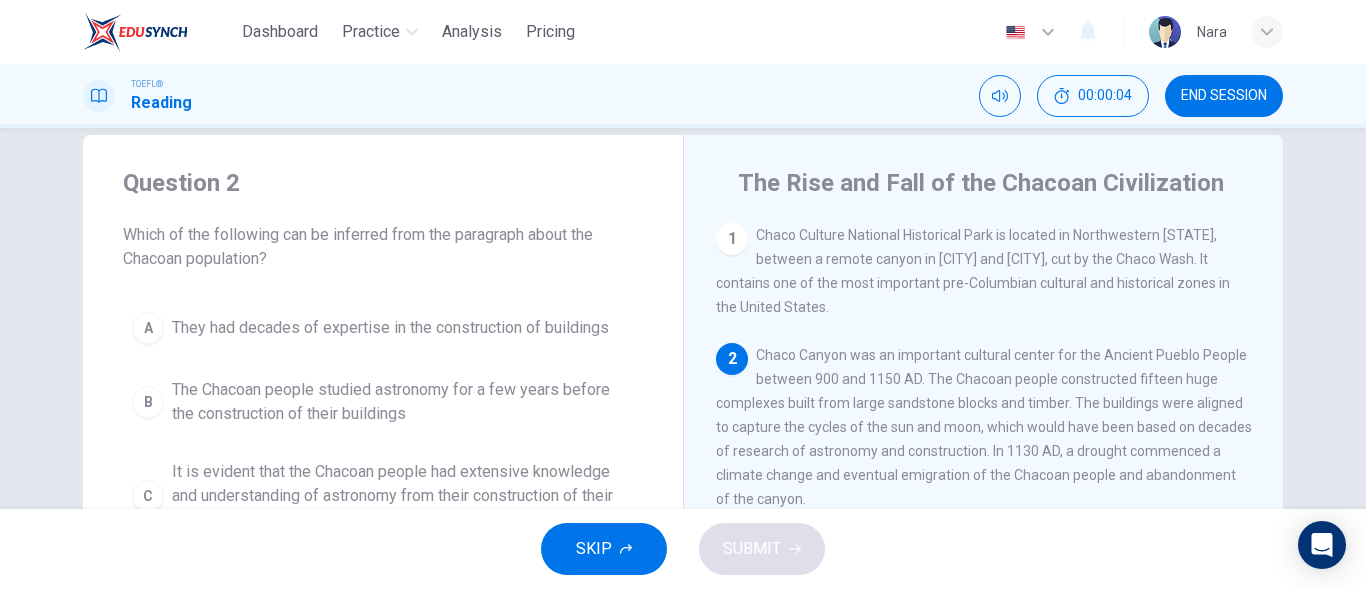scroll, scrollTop: 0, scrollLeft: 0, axis: both 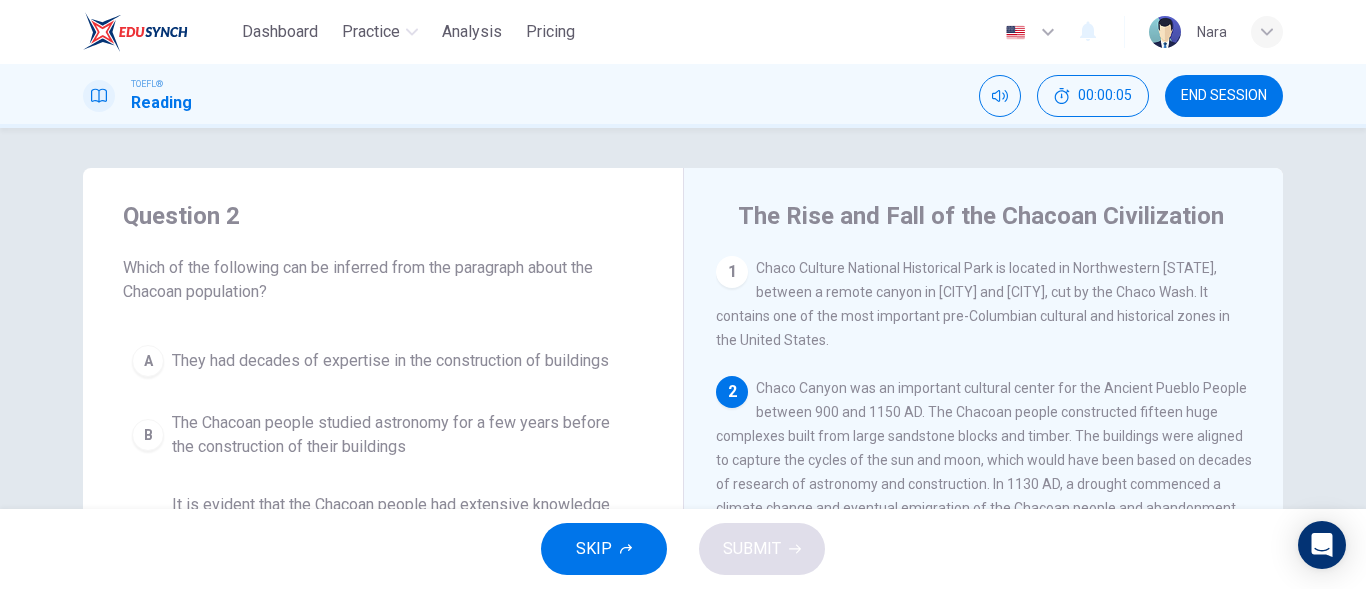 click on "END SESSION" at bounding box center (1224, 96) 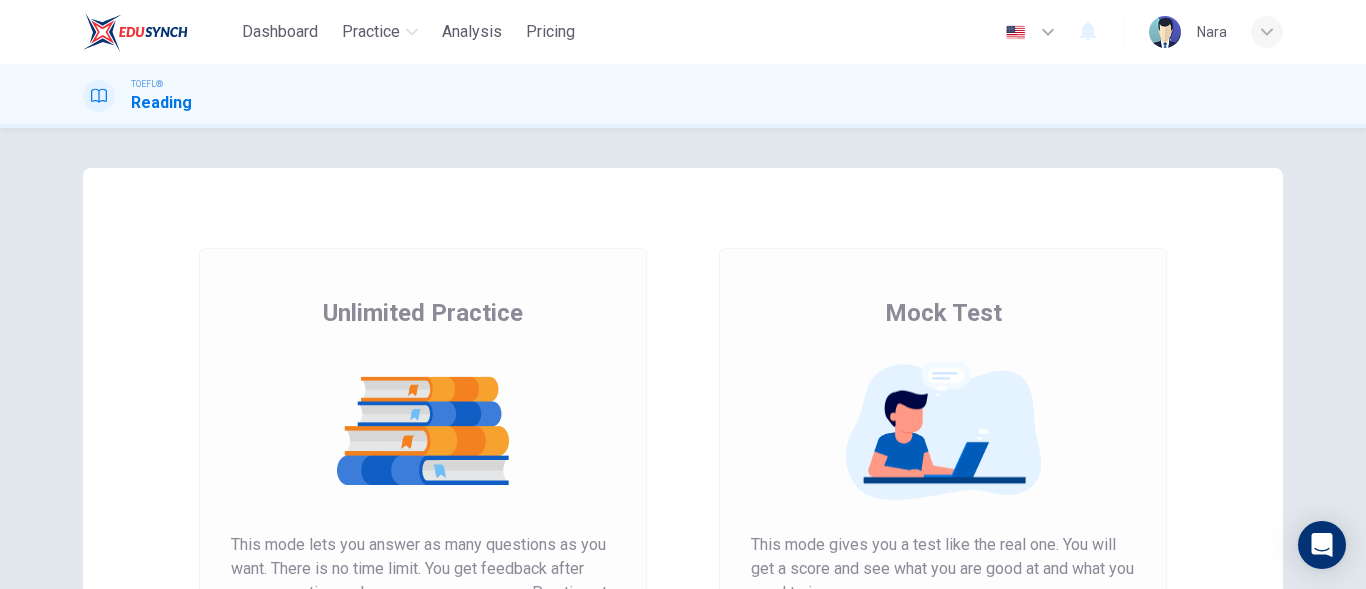 scroll, scrollTop: 0, scrollLeft: 0, axis: both 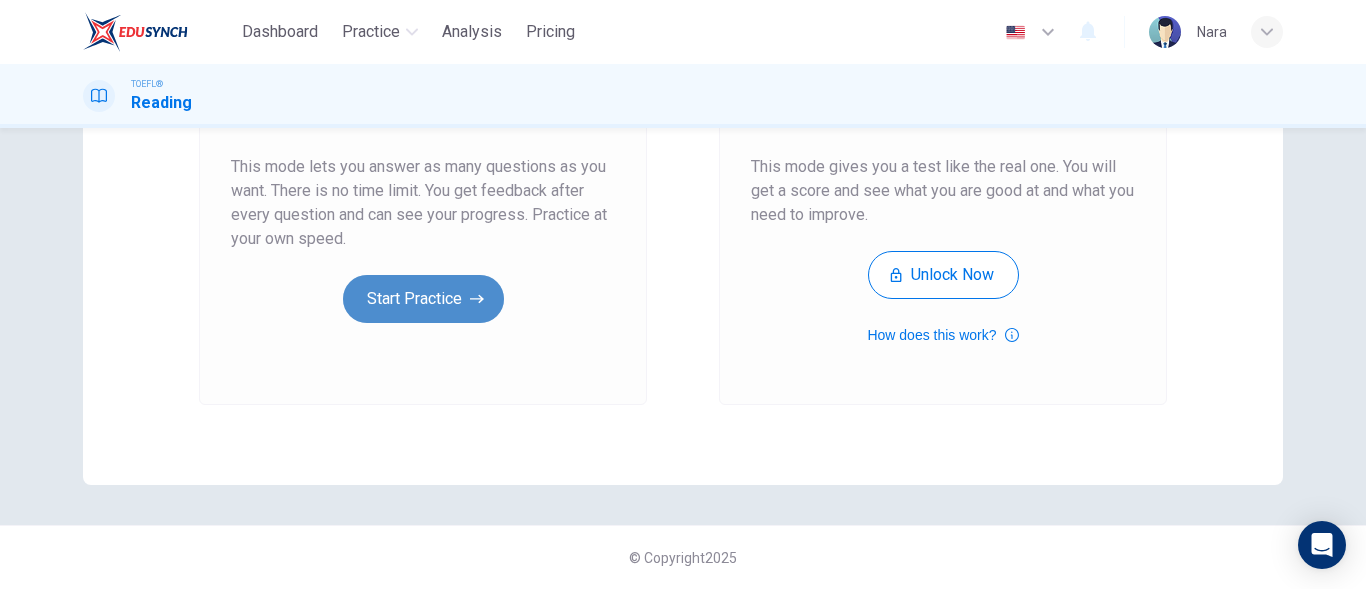 click on "Start Practice" at bounding box center (423, 299) 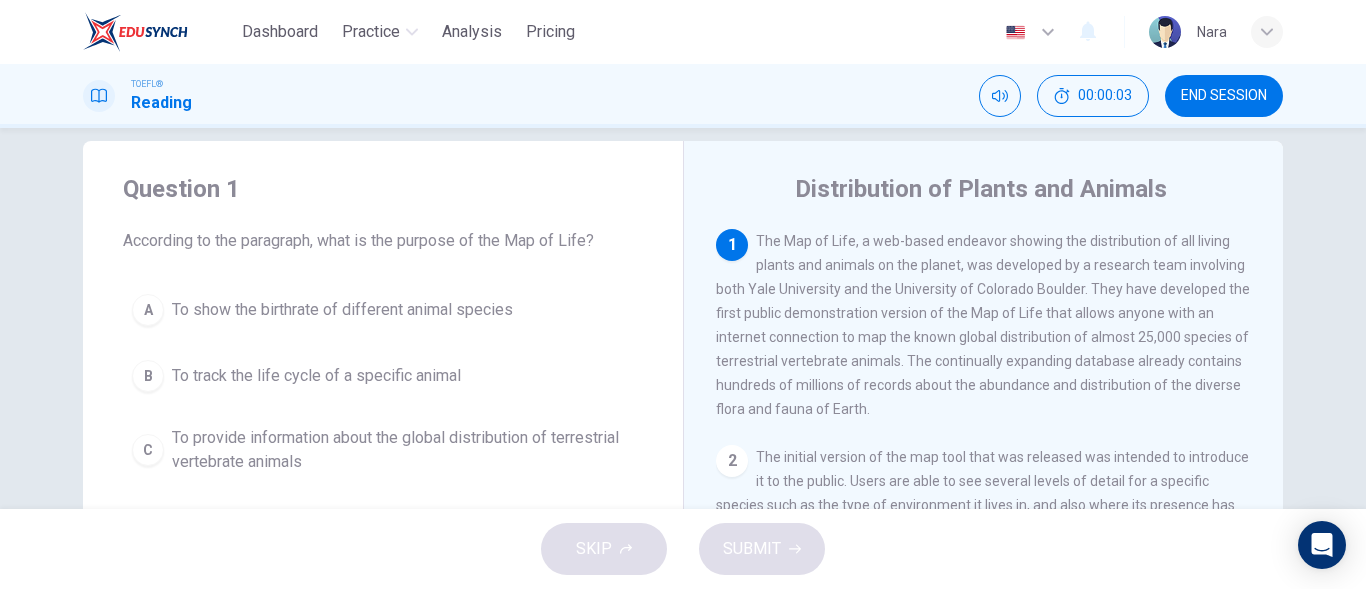 scroll, scrollTop: 0, scrollLeft: 0, axis: both 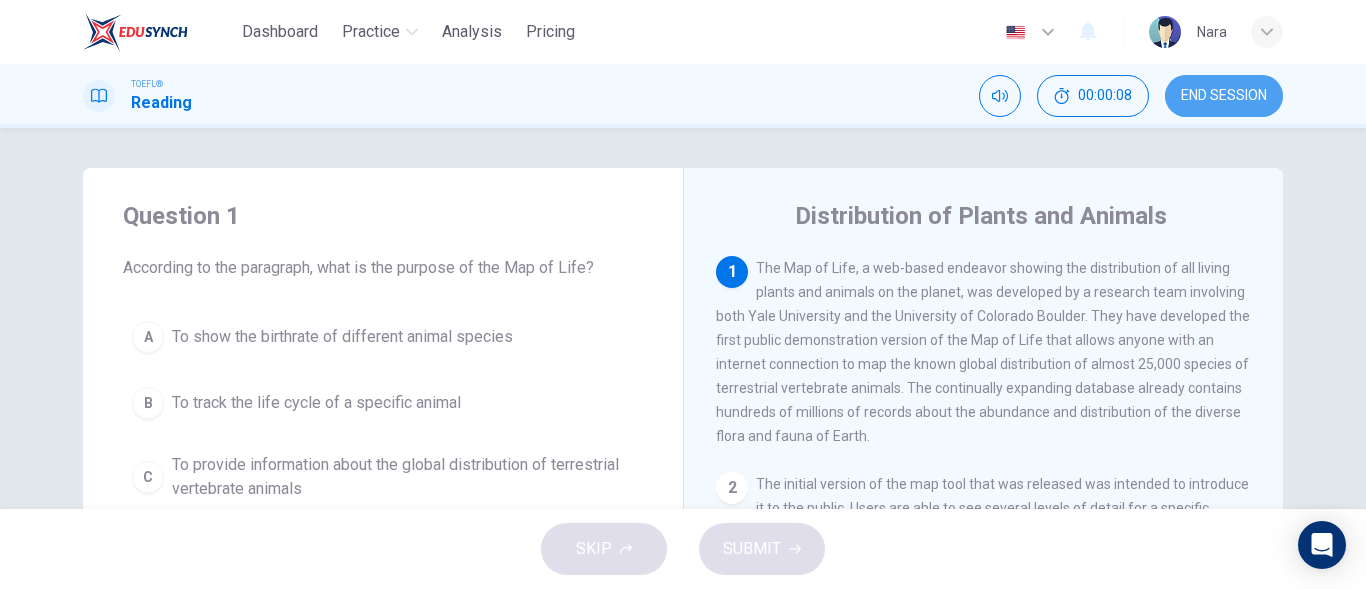 click on "END SESSION" at bounding box center (1224, 96) 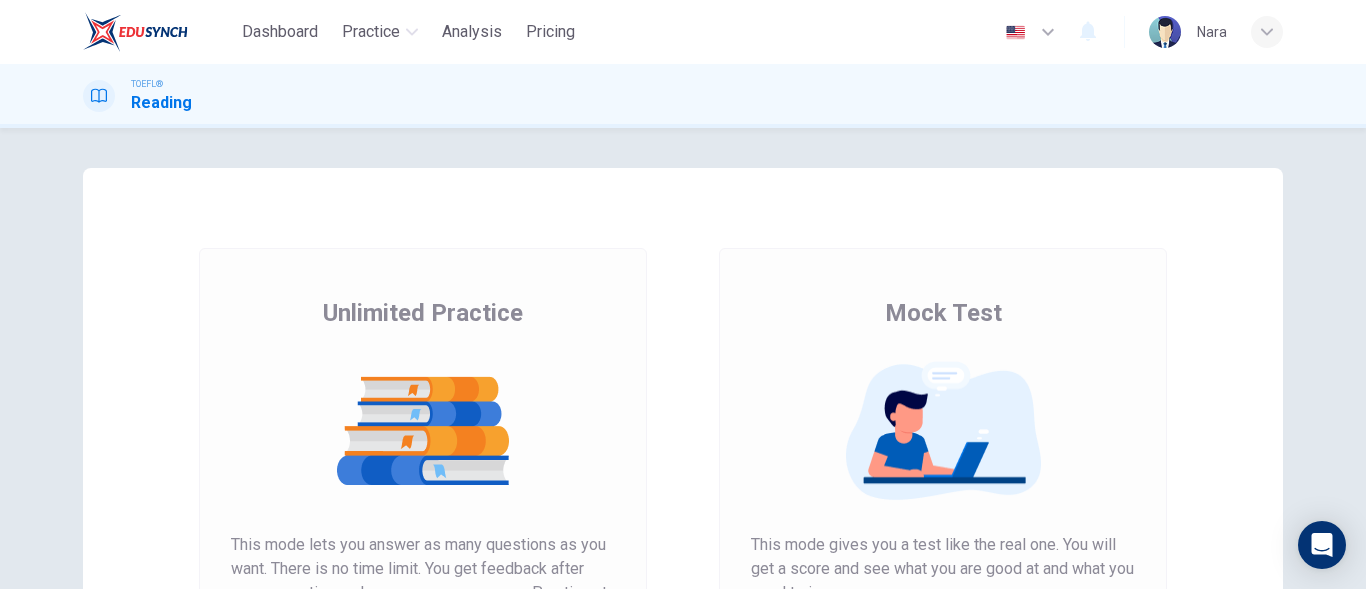 scroll, scrollTop: 0, scrollLeft: 0, axis: both 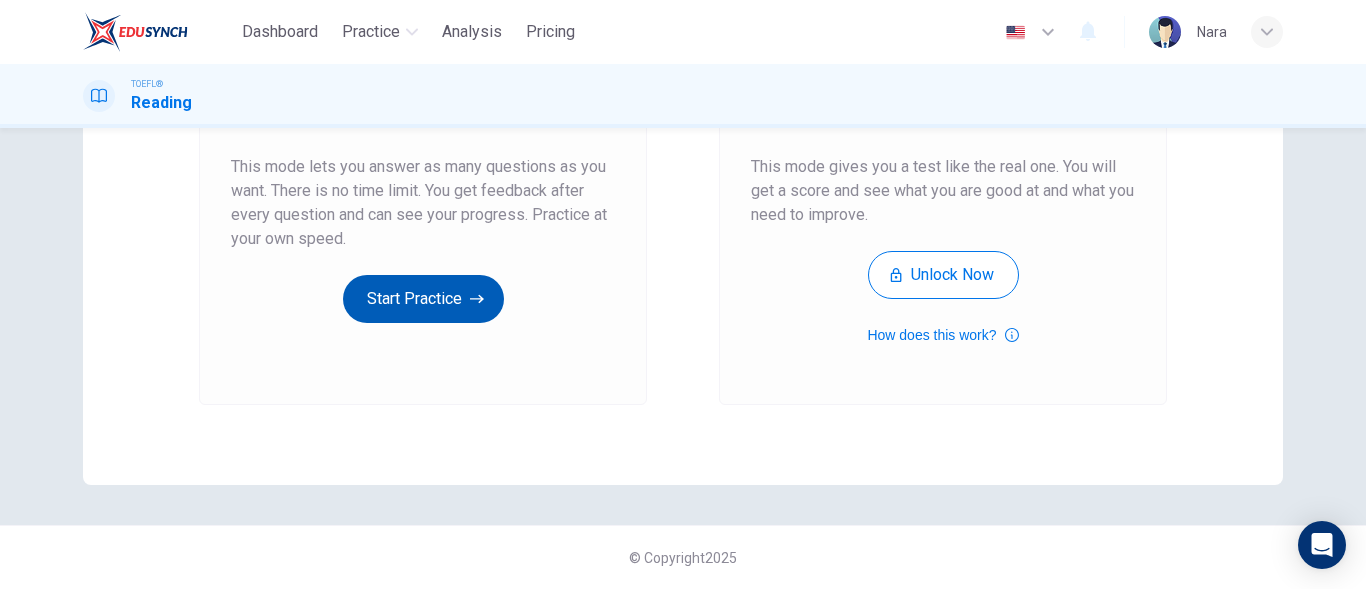 click on "Start Practice" at bounding box center [423, 299] 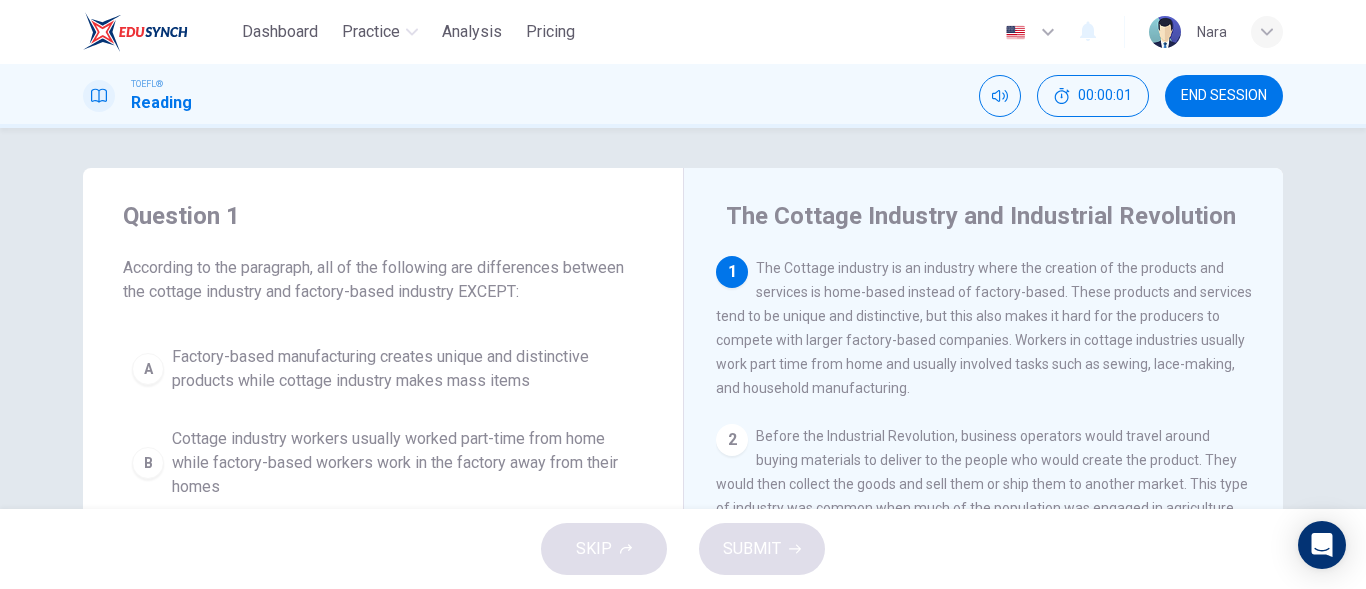 click on "END SESSION" at bounding box center (1224, 96) 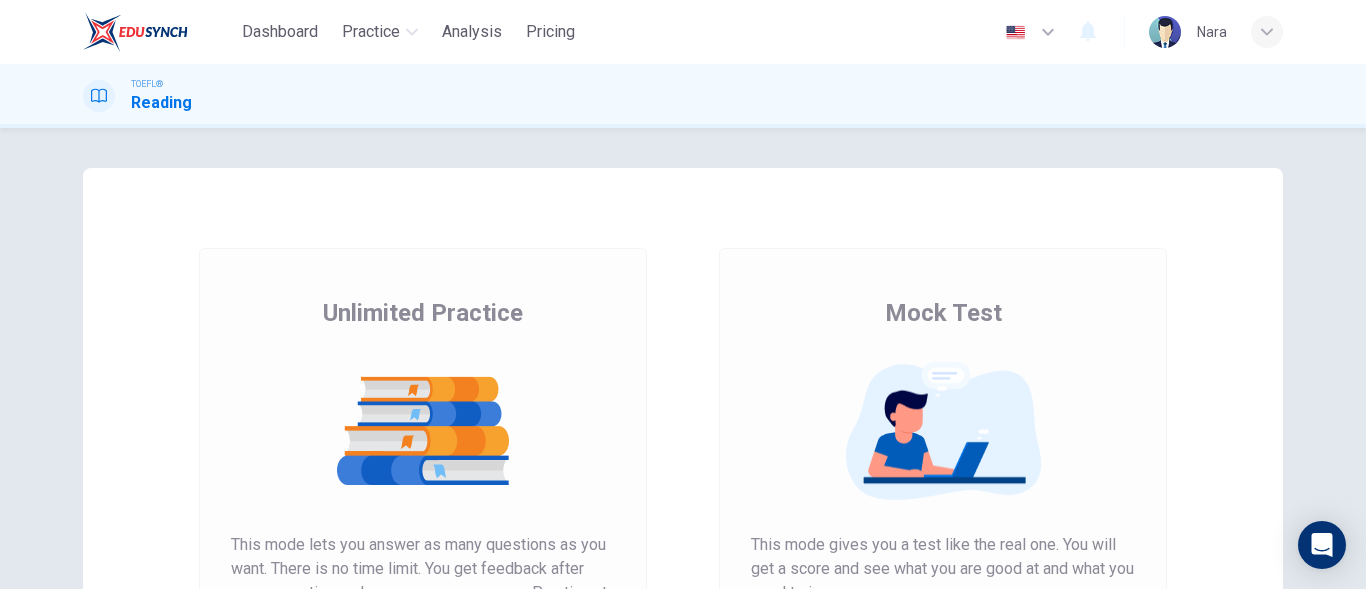 scroll, scrollTop: 0, scrollLeft: 0, axis: both 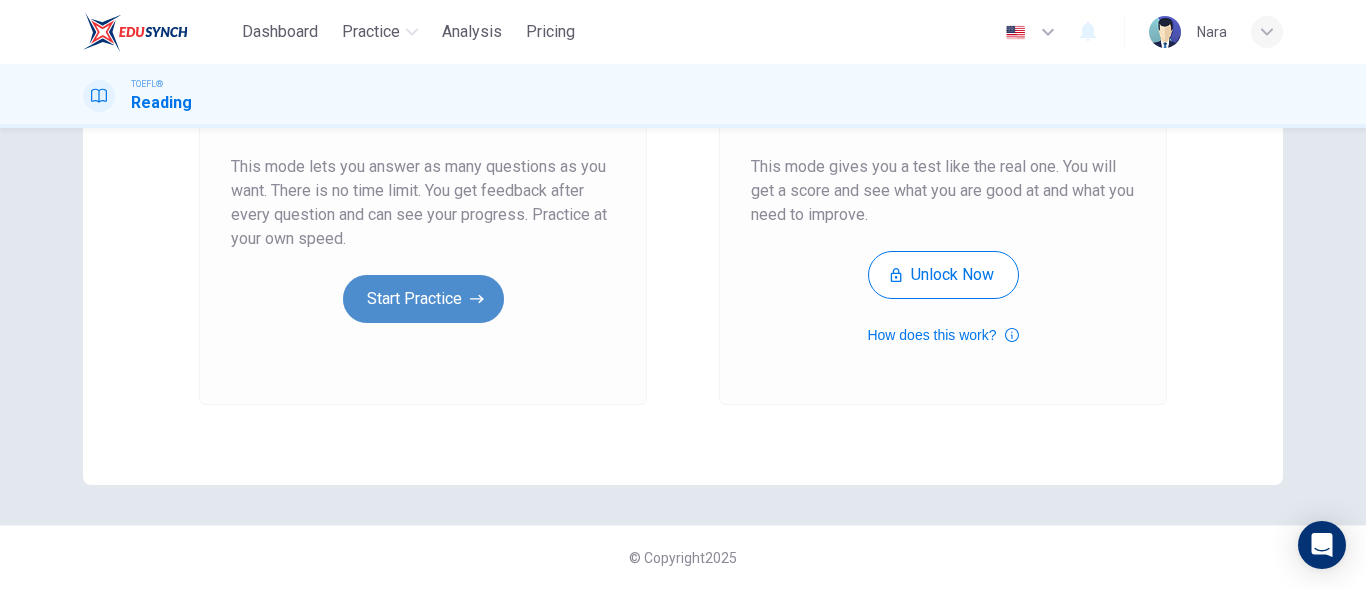click on "Start Practice" at bounding box center [423, 299] 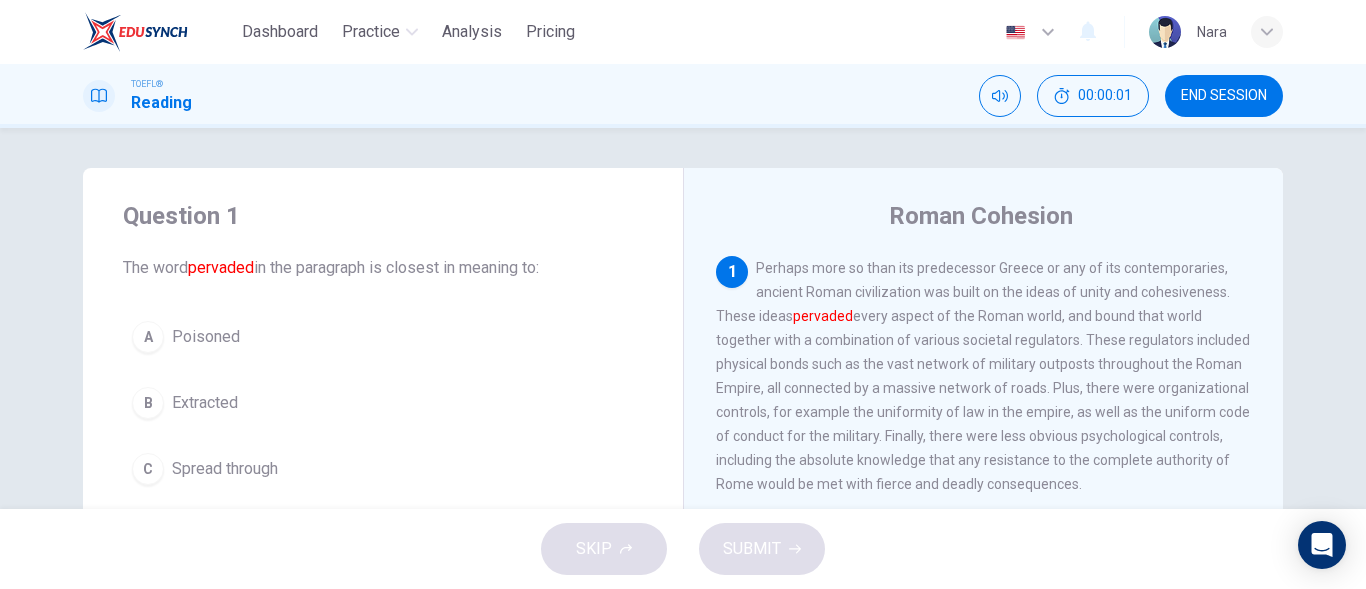 scroll, scrollTop: 100, scrollLeft: 0, axis: vertical 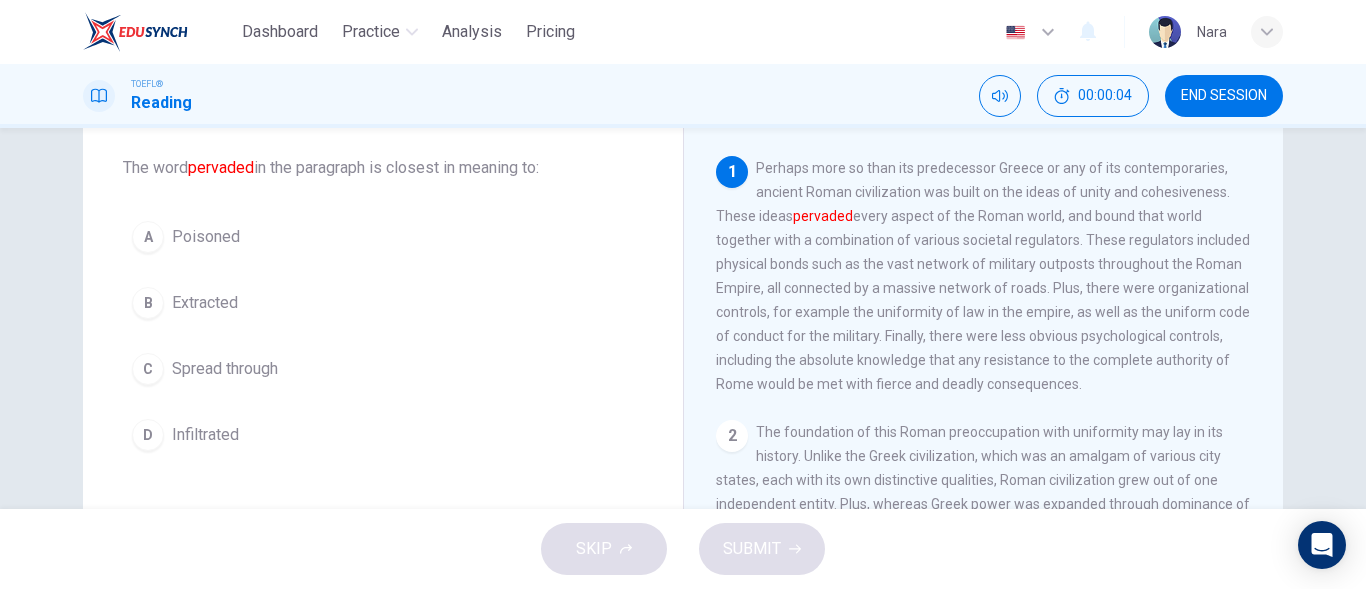 click on "C Spread through" at bounding box center (383, 369) 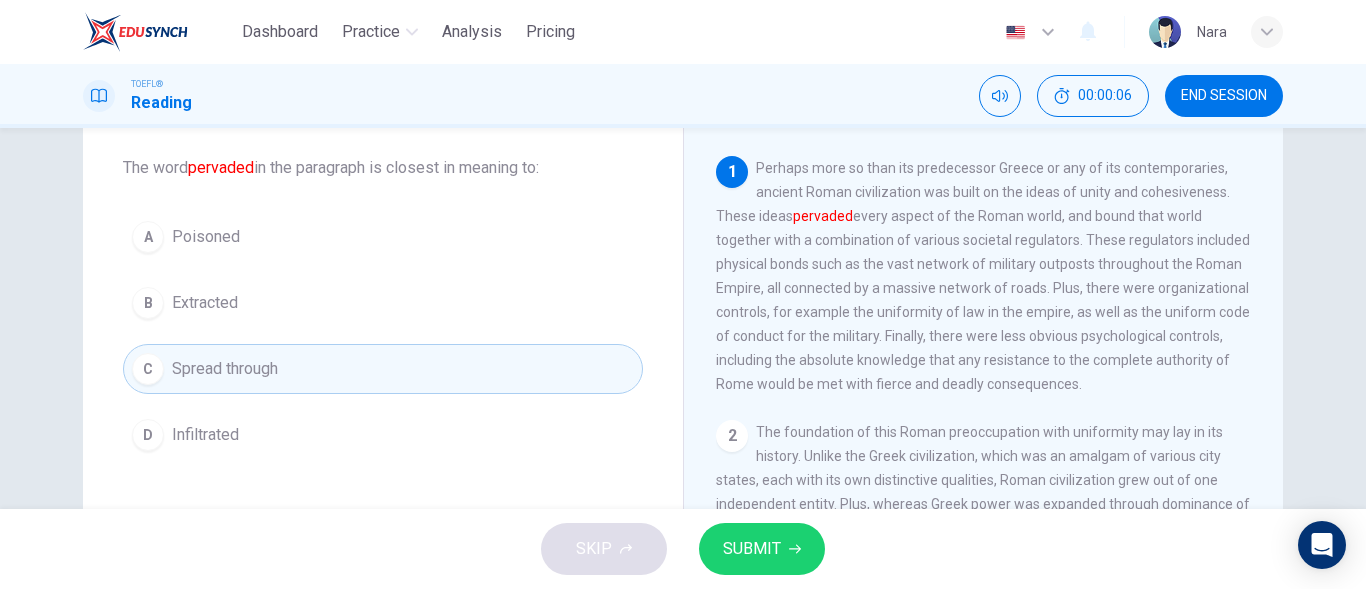 click on "SUBMIT" at bounding box center (752, 549) 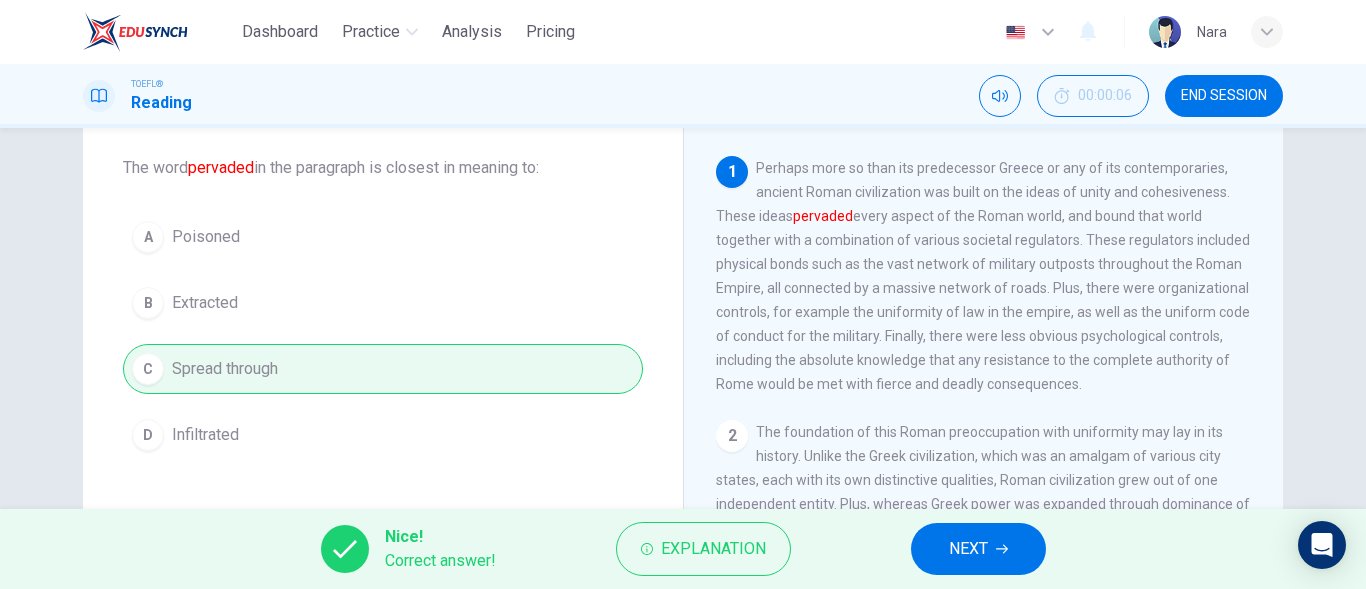 click on "NEXT" at bounding box center (968, 549) 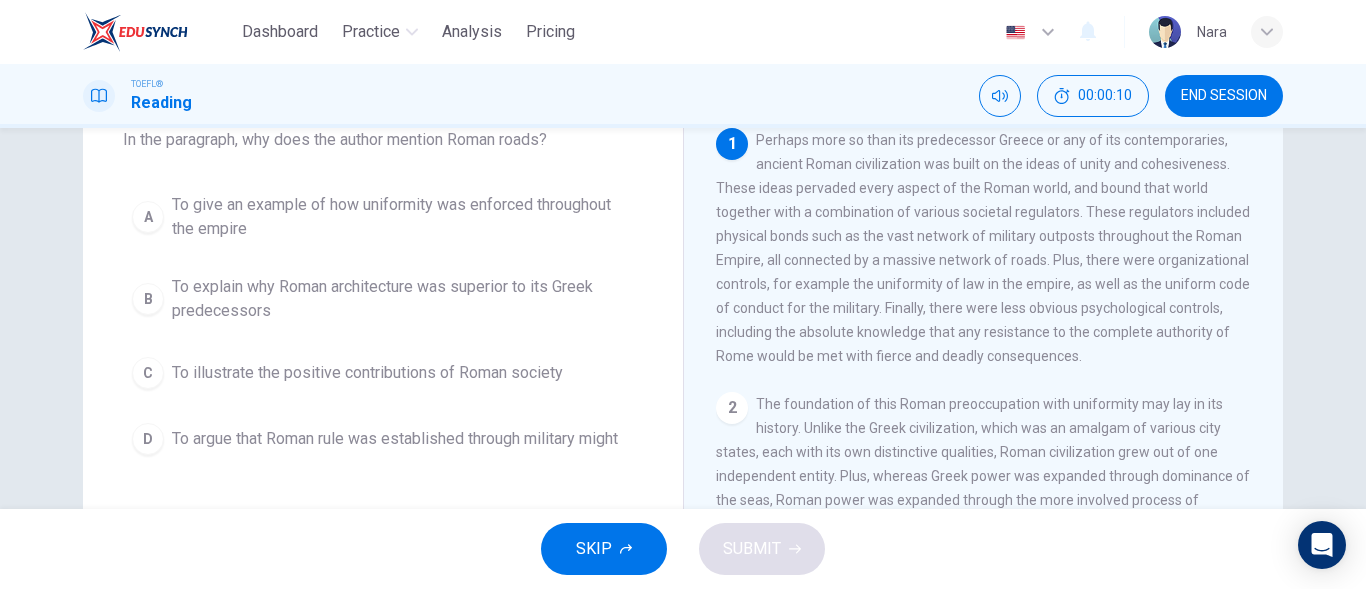scroll, scrollTop: 100, scrollLeft: 0, axis: vertical 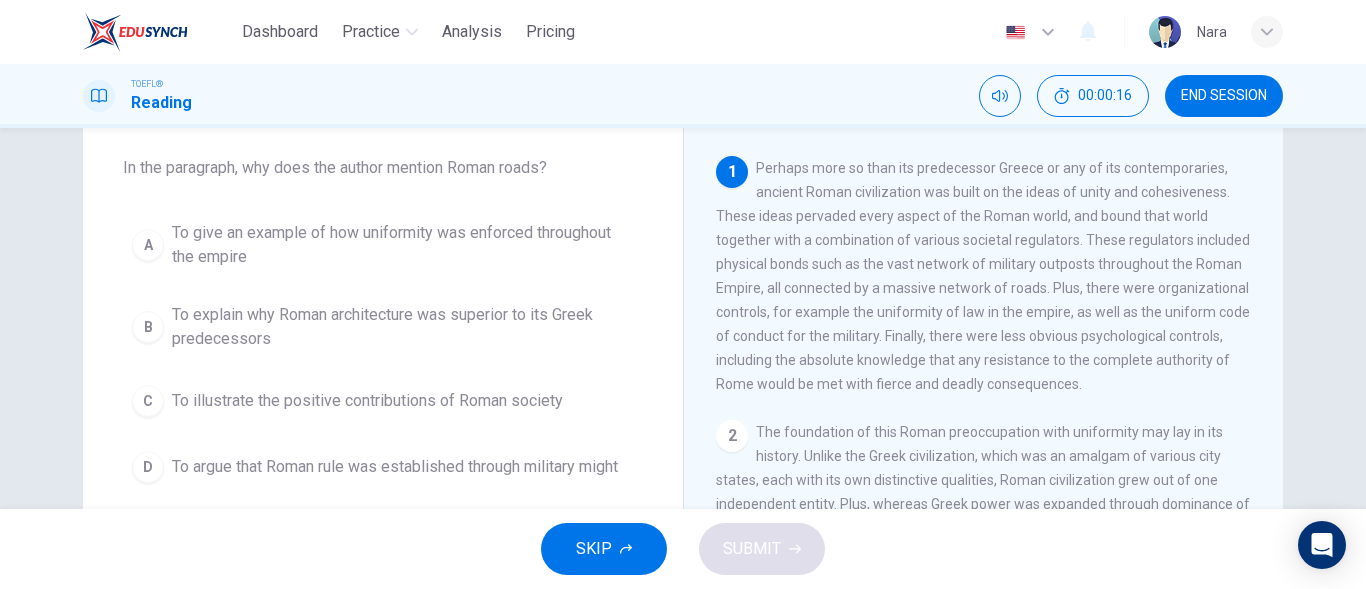 click on "To give an example of how uniformity was enforced throughout the empire" at bounding box center (403, 245) 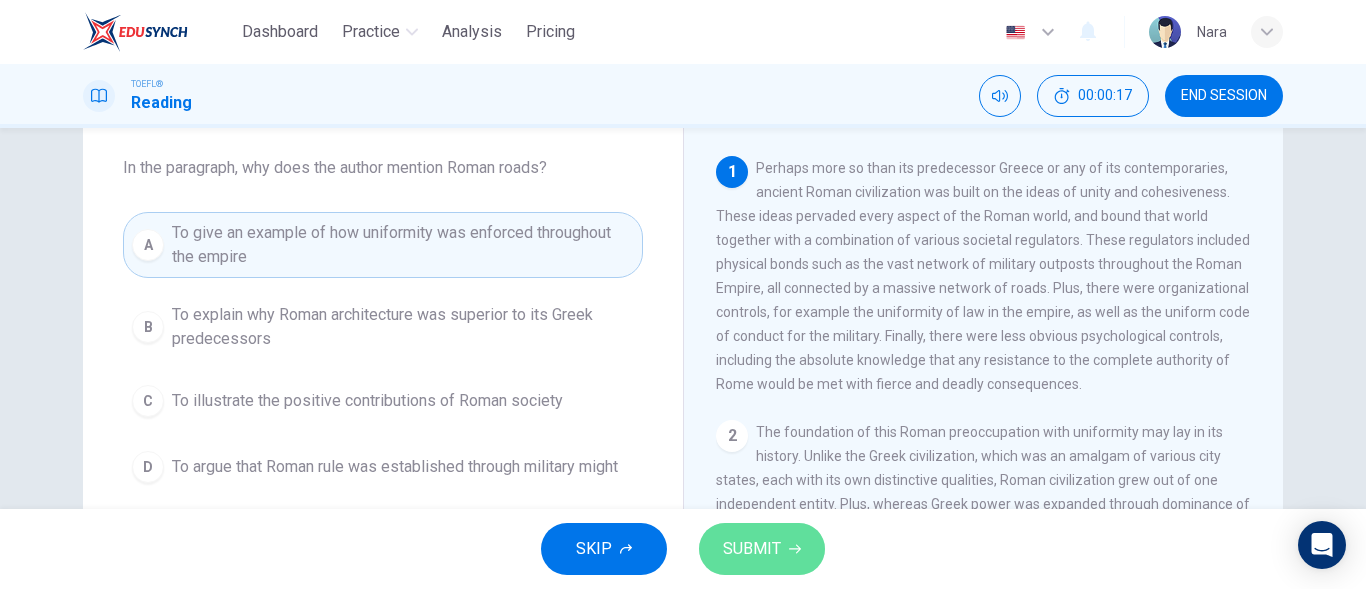 click on "SUBMIT" at bounding box center [752, 549] 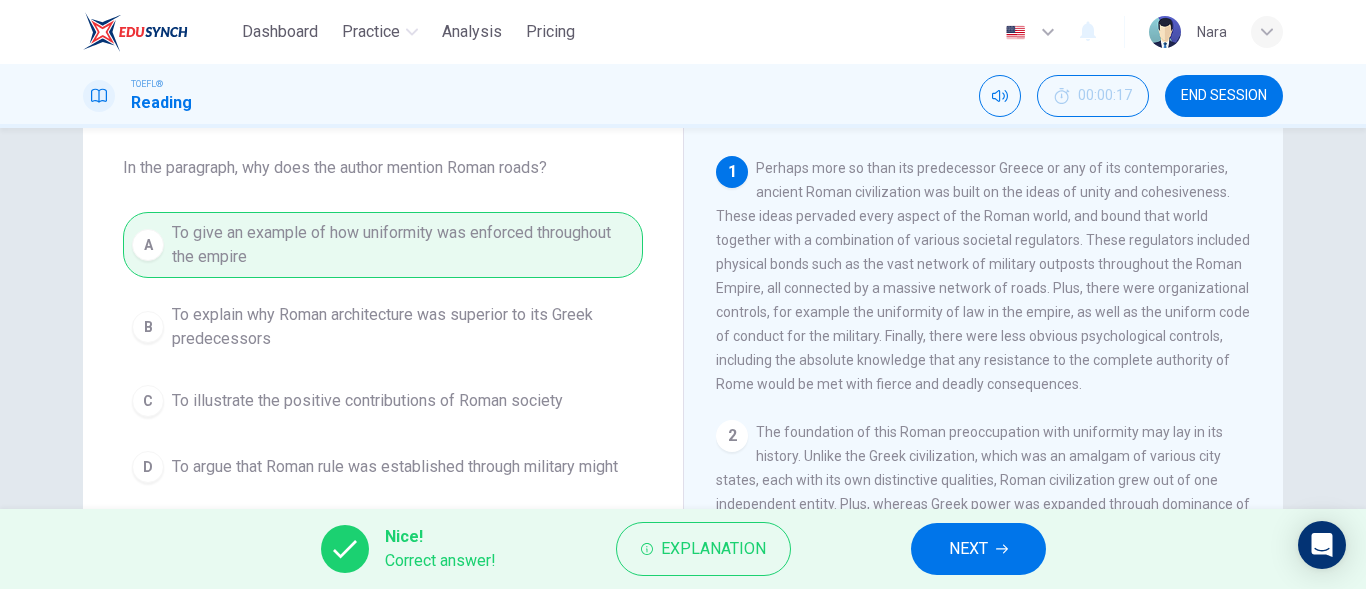 click on "NEXT" at bounding box center [978, 549] 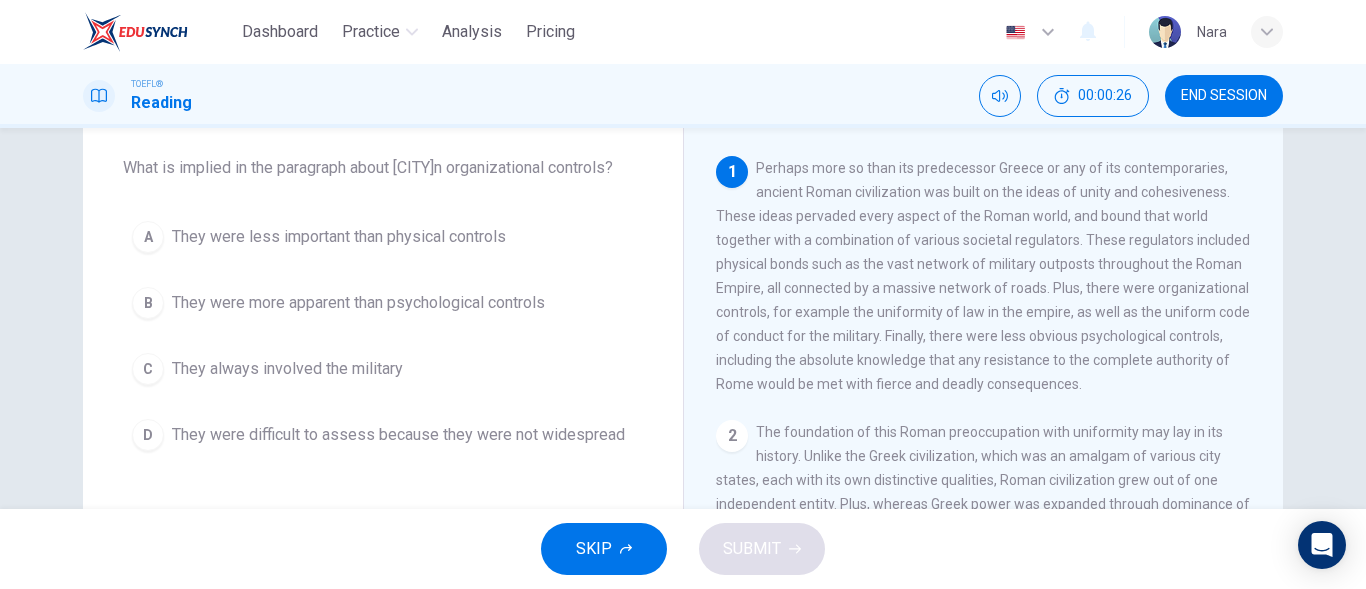 drag, startPoint x: 444, startPoint y: 307, endPoint x: 504, endPoint y: 362, distance: 81.394104 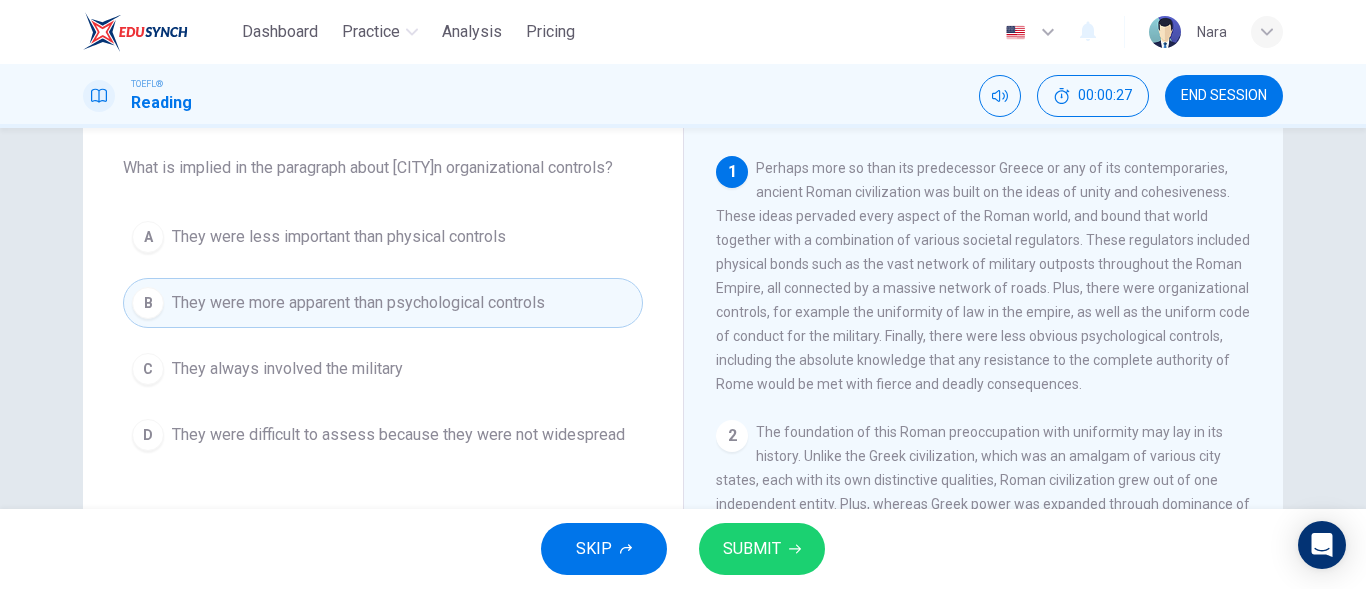 click on "SUBMIT" at bounding box center (752, 549) 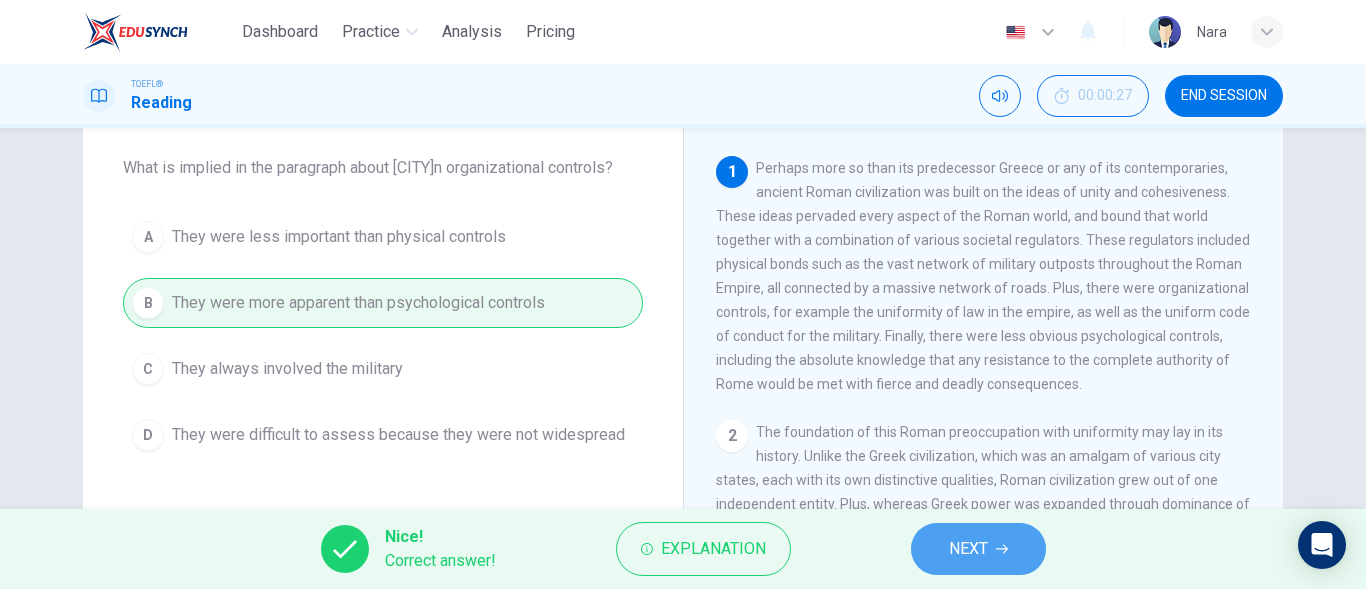 click on "NEXT" at bounding box center (968, 549) 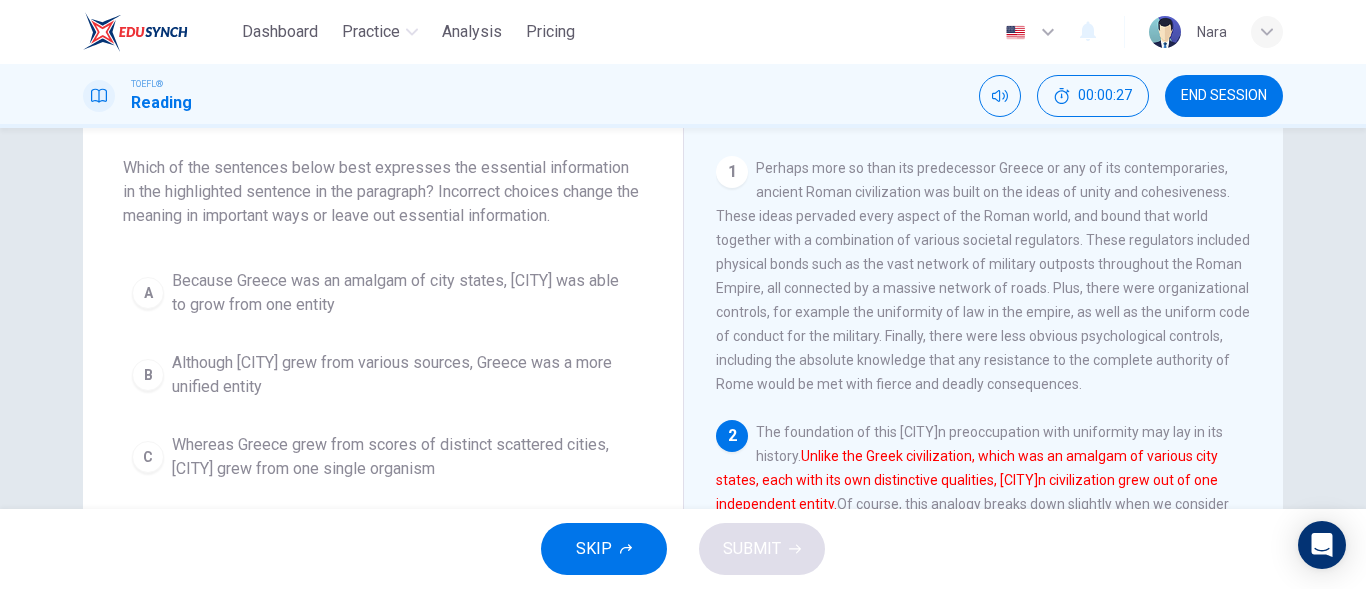scroll, scrollTop: 149, scrollLeft: 0, axis: vertical 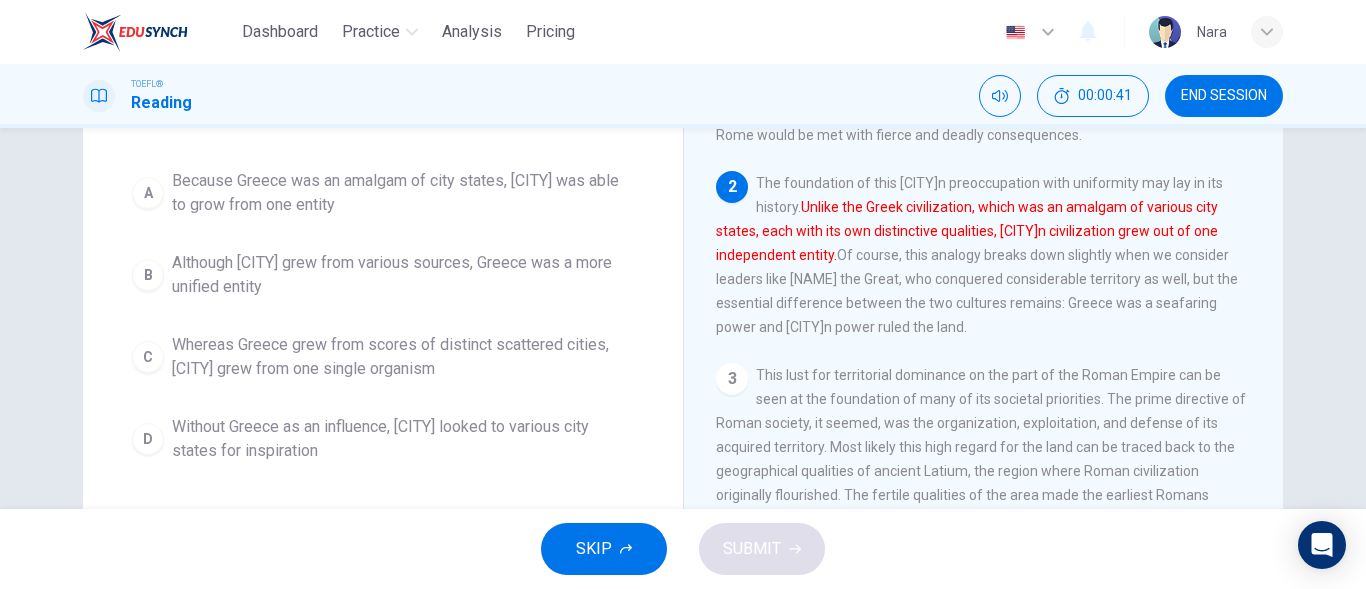 click on "Whereas Greece grew from scores of distinct scattered cities, [CITY] grew from one
single organism" at bounding box center (403, 357) 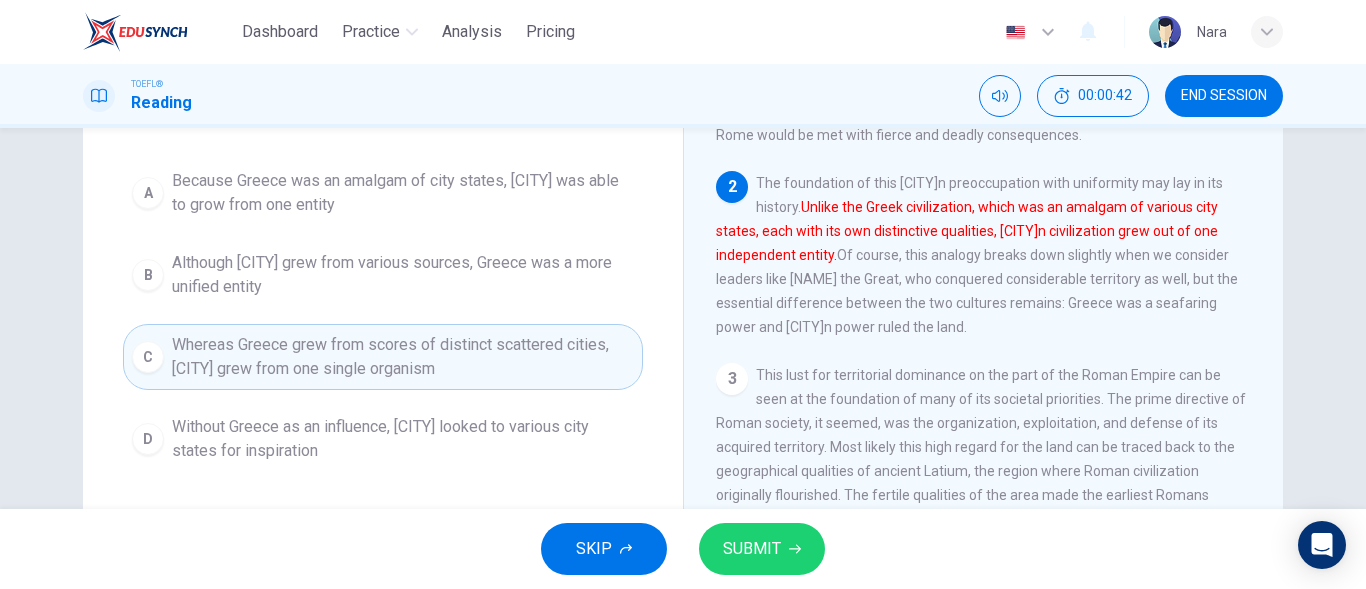 click on "SUBMIT" at bounding box center [752, 549] 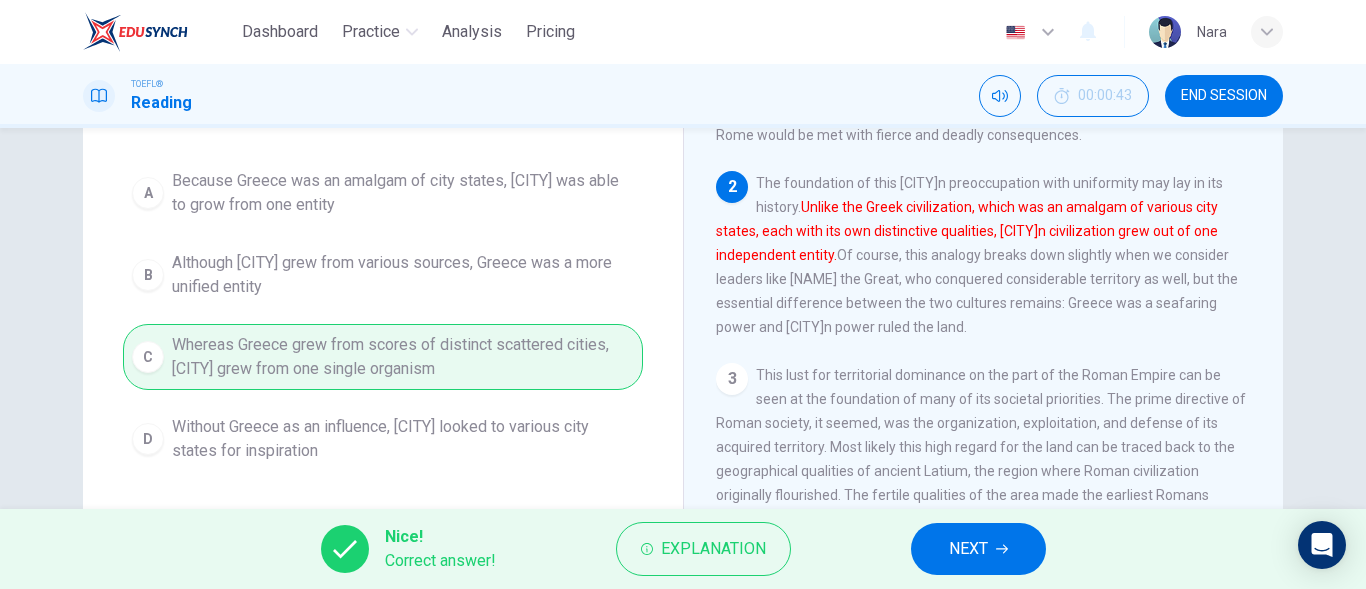 click on "NEXT" at bounding box center (978, 549) 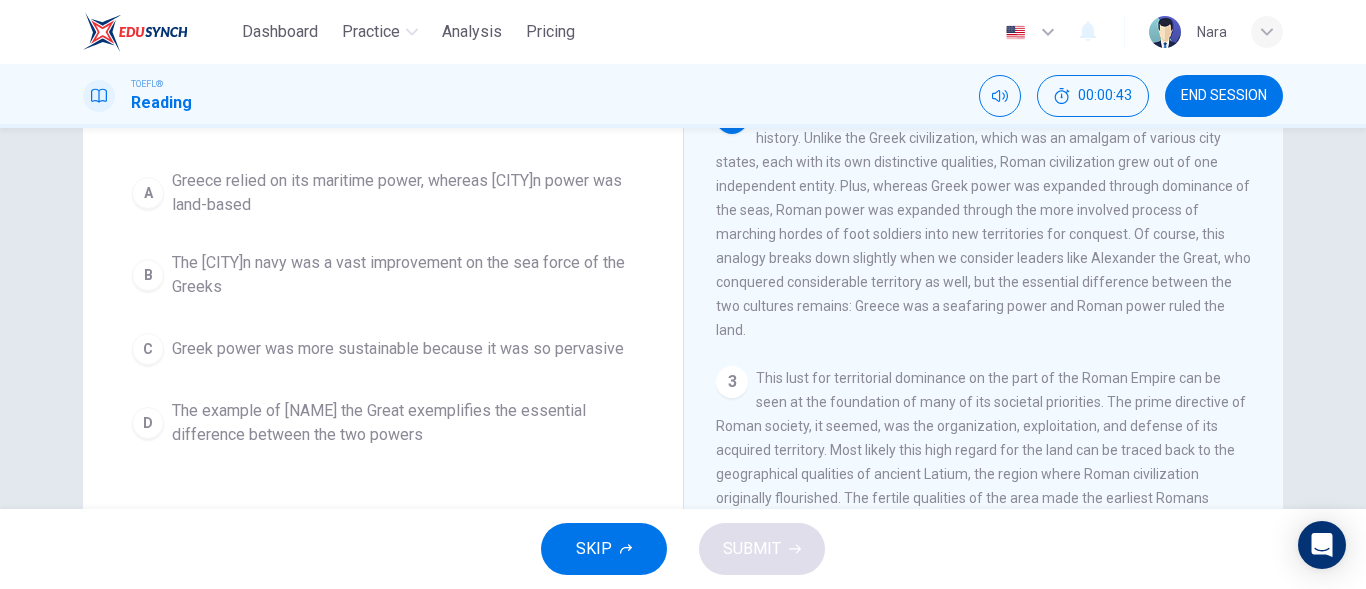 scroll, scrollTop: 174, scrollLeft: 0, axis: vertical 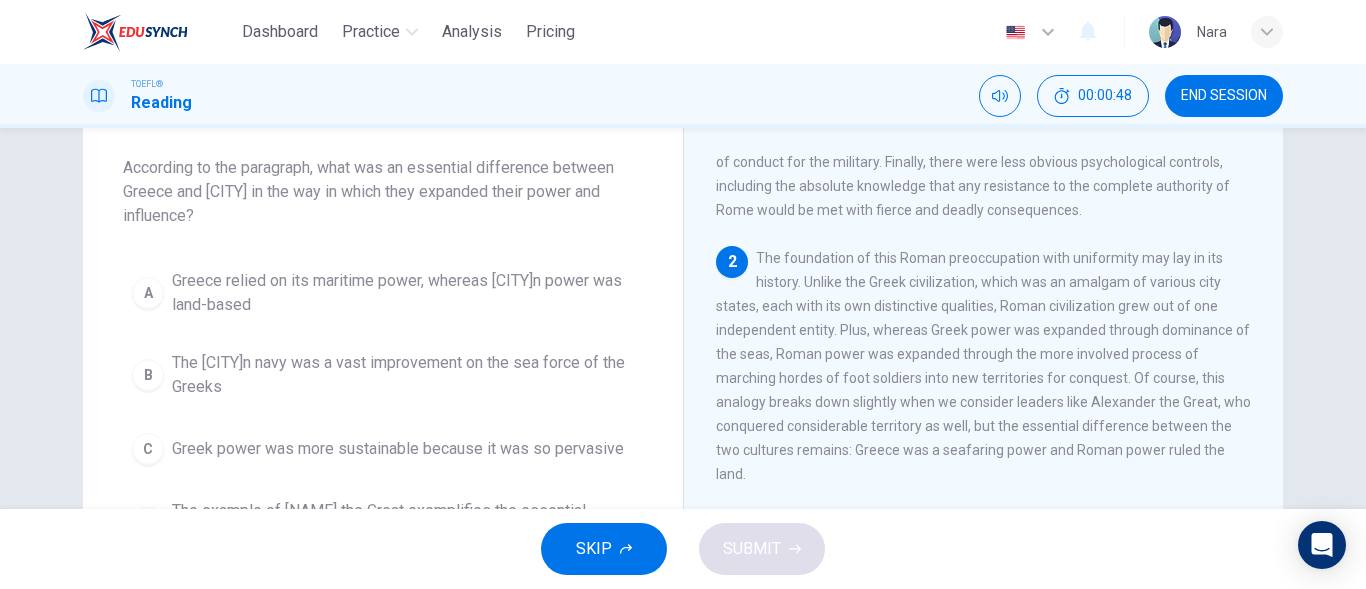click on "Greece relied on its maritime power, whereas [CITY]n power was land-based" at bounding box center (403, 293) 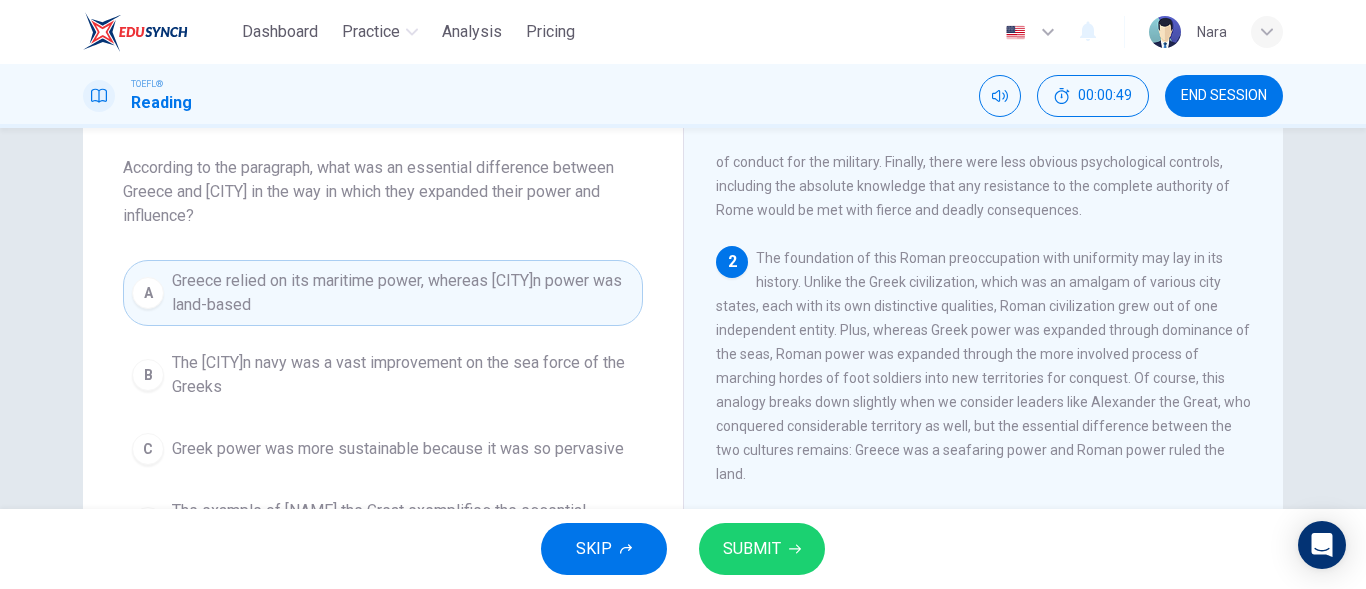 click on "SUBMIT" at bounding box center [752, 549] 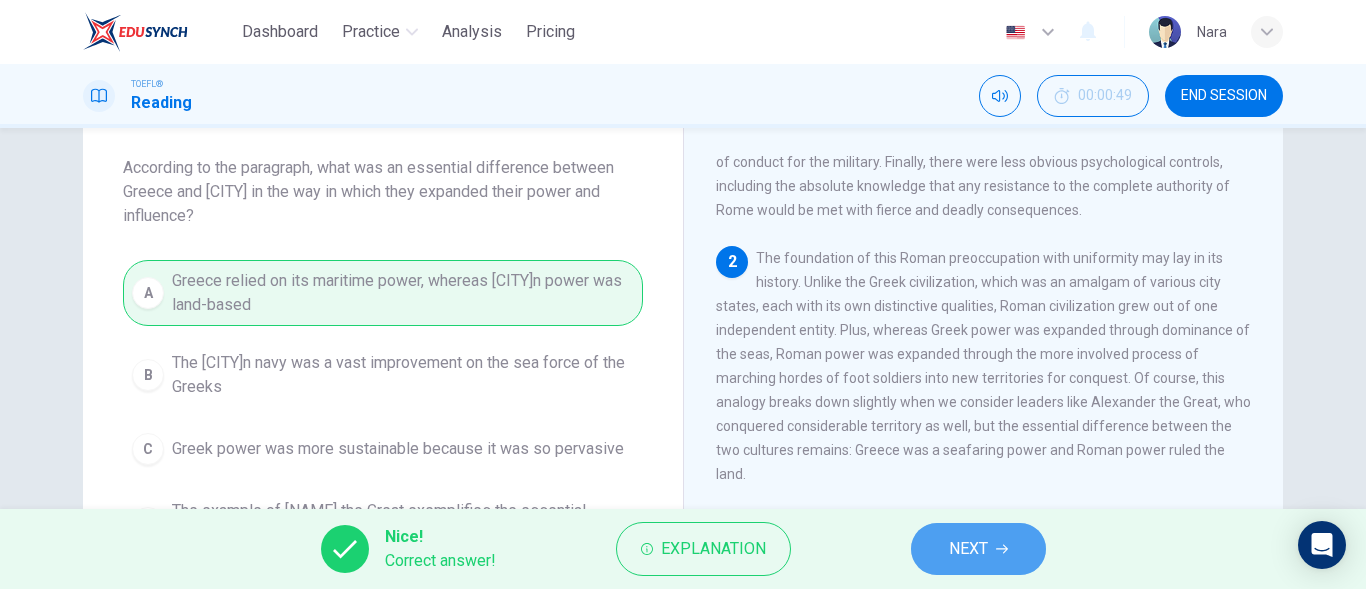click on "NEXT" at bounding box center (978, 549) 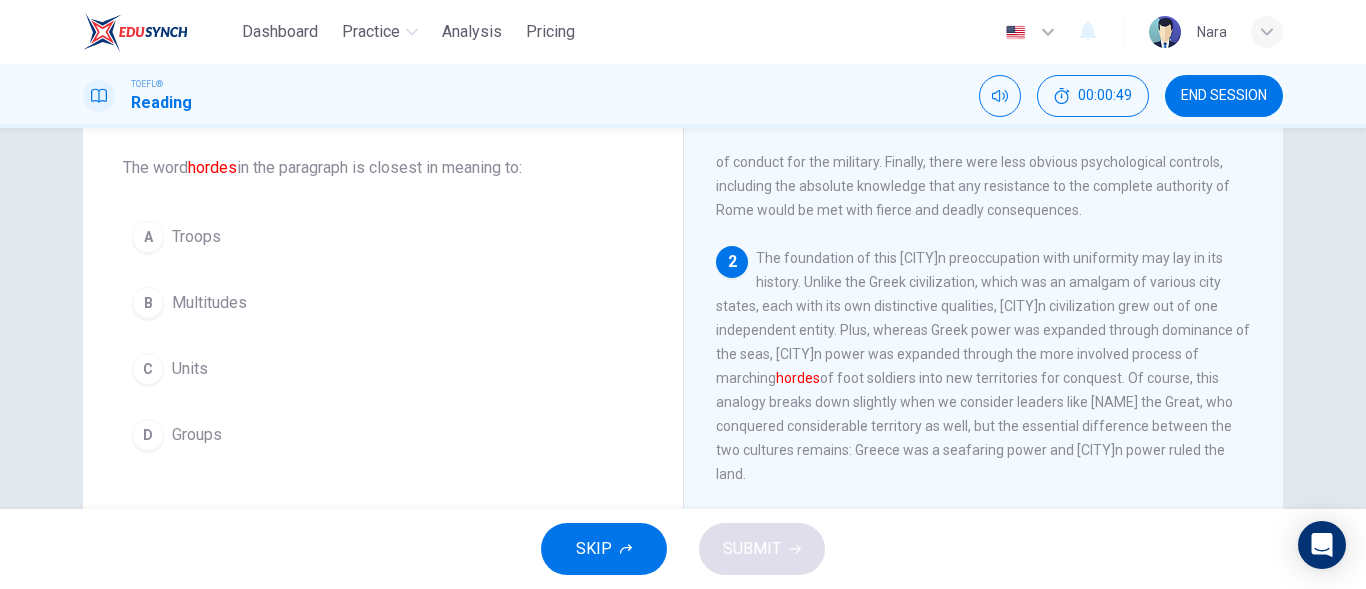 scroll, scrollTop: 274, scrollLeft: 0, axis: vertical 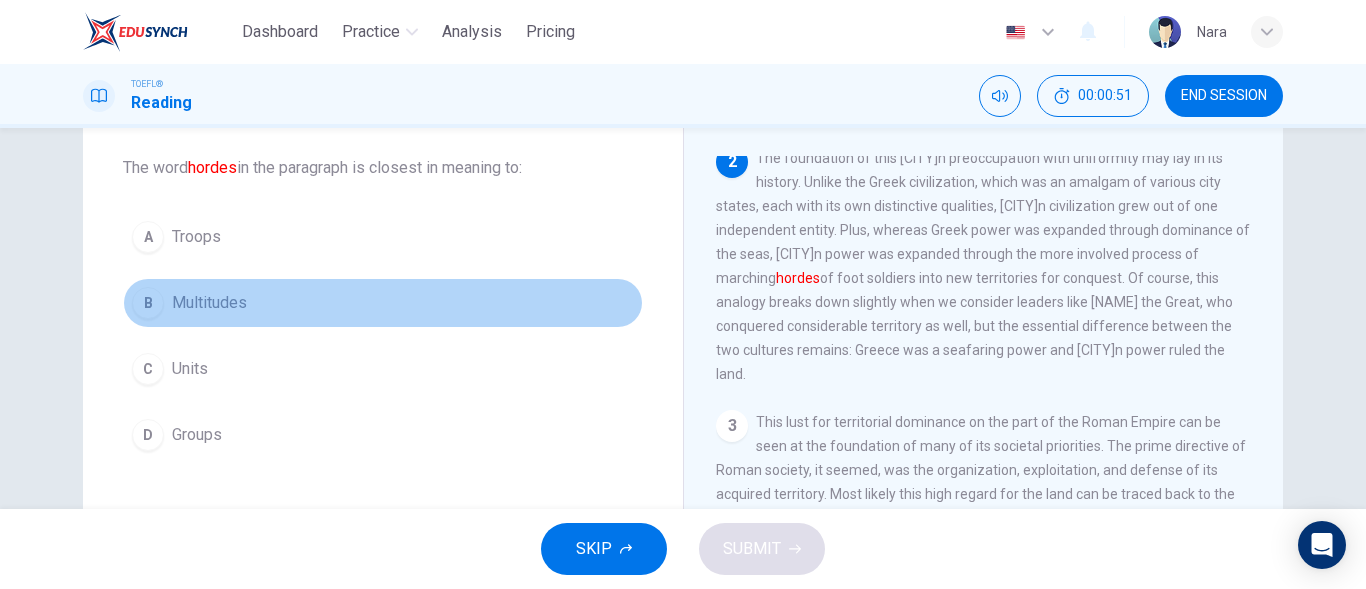 click on "B Multitudes" at bounding box center (383, 303) 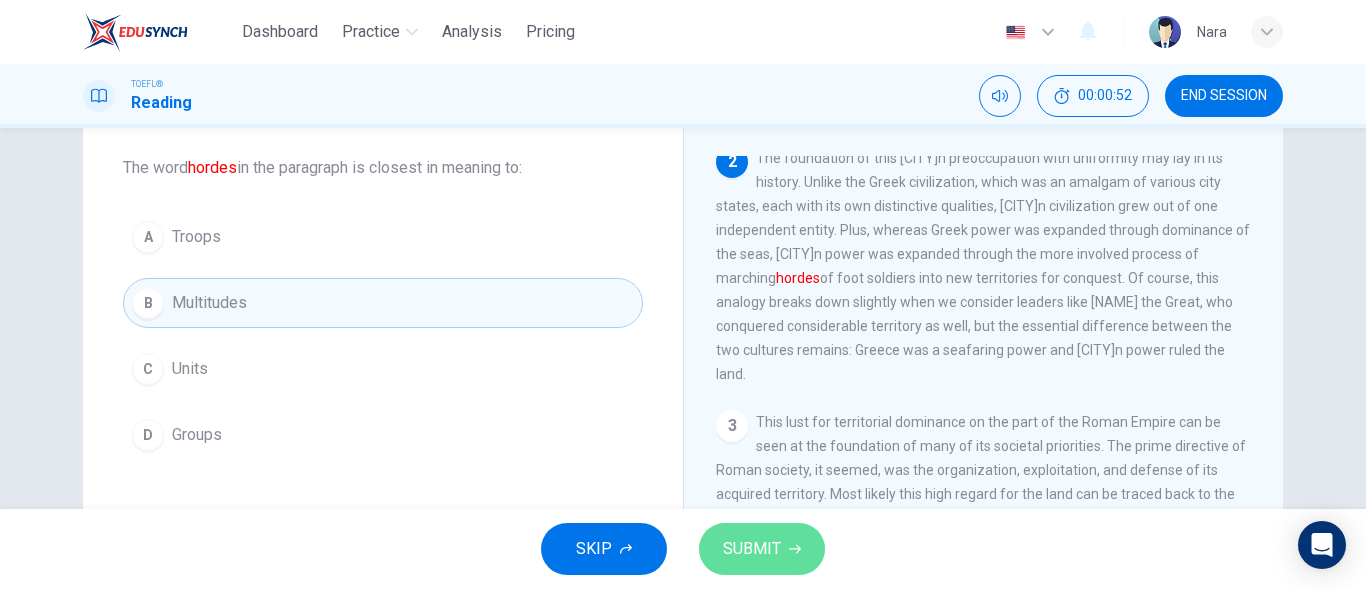 click on "SUBMIT" at bounding box center [762, 549] 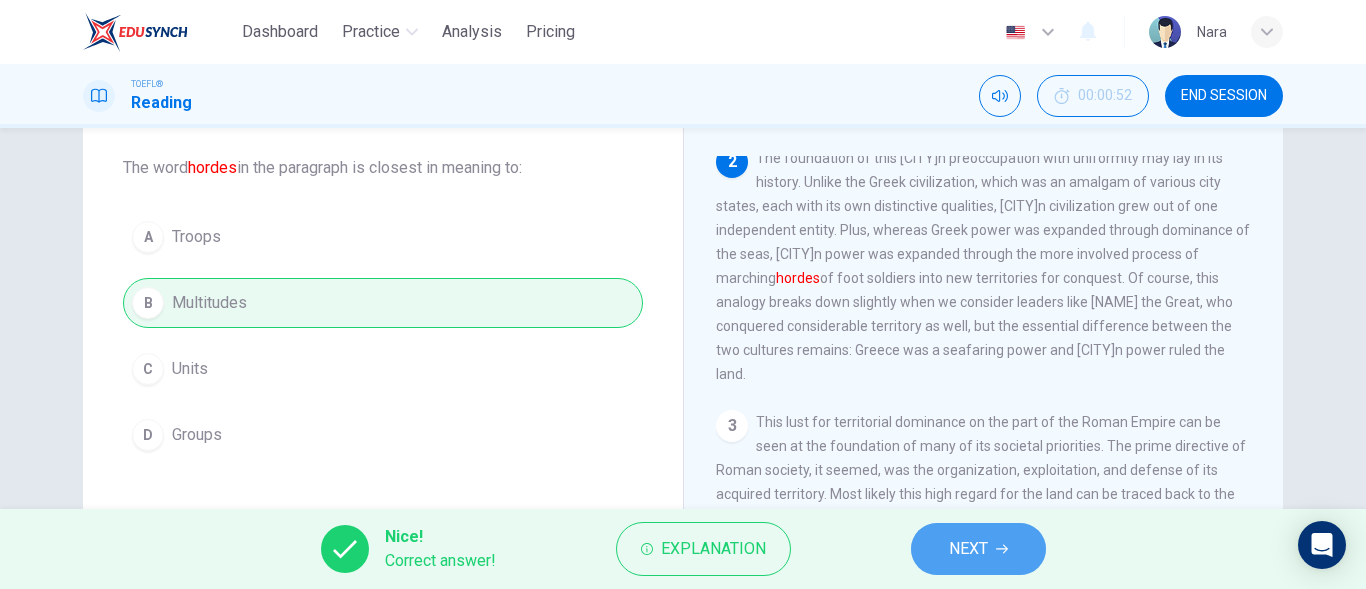 click on "NEXT" at bounding box center (968, 549) 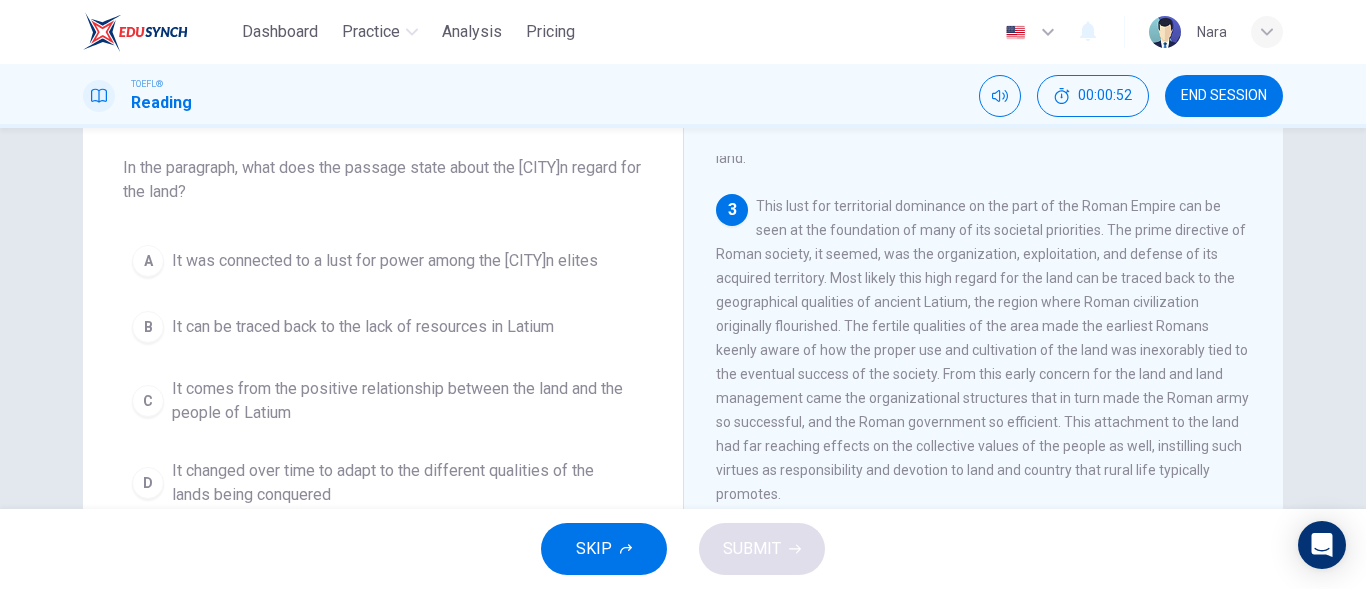 scroll, scrollTop: 498, scrollLeft: 0, axis: vertical 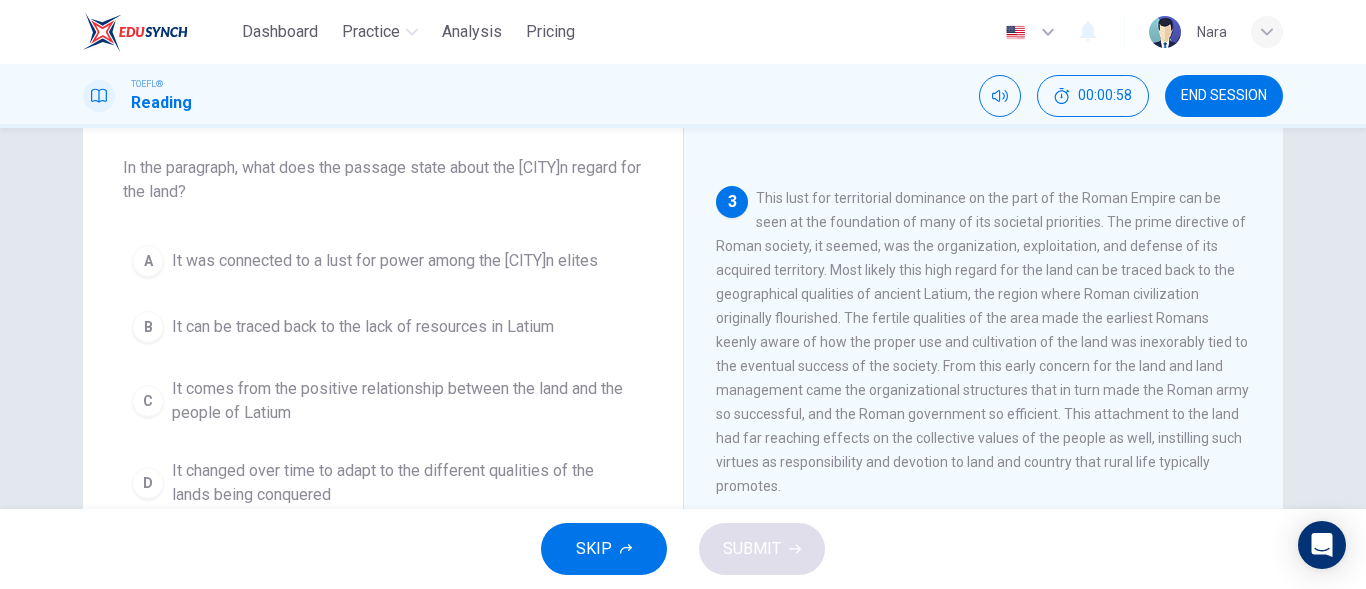 click on "It comes from the positive relationship between the land and the people of Latium" at bounding box center (403, 401) 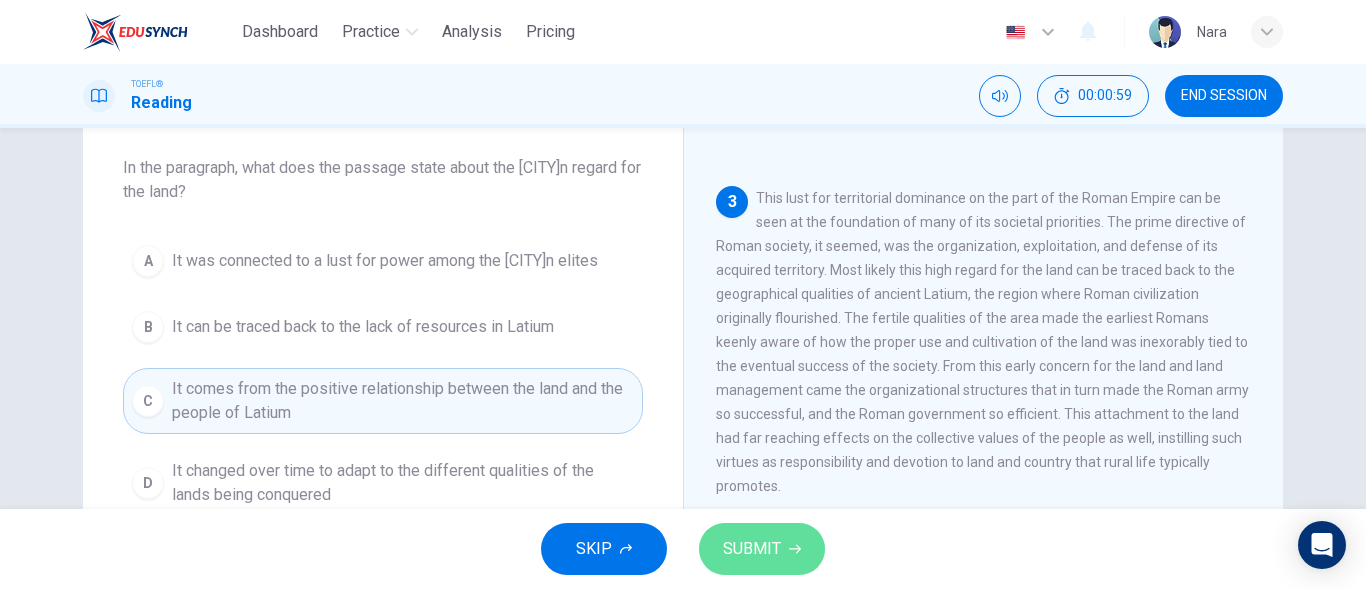 click on "SUBMIT" at bounding box center [752, 549] 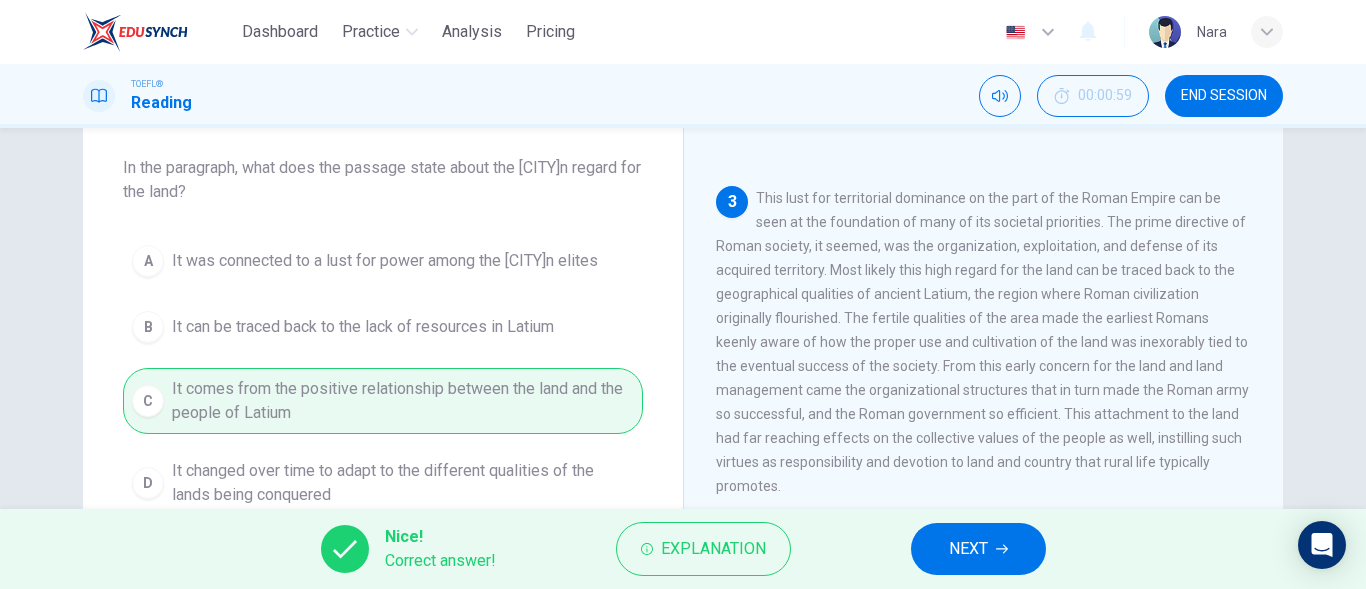 click on "NEXT" at bounding box center [978, 549] 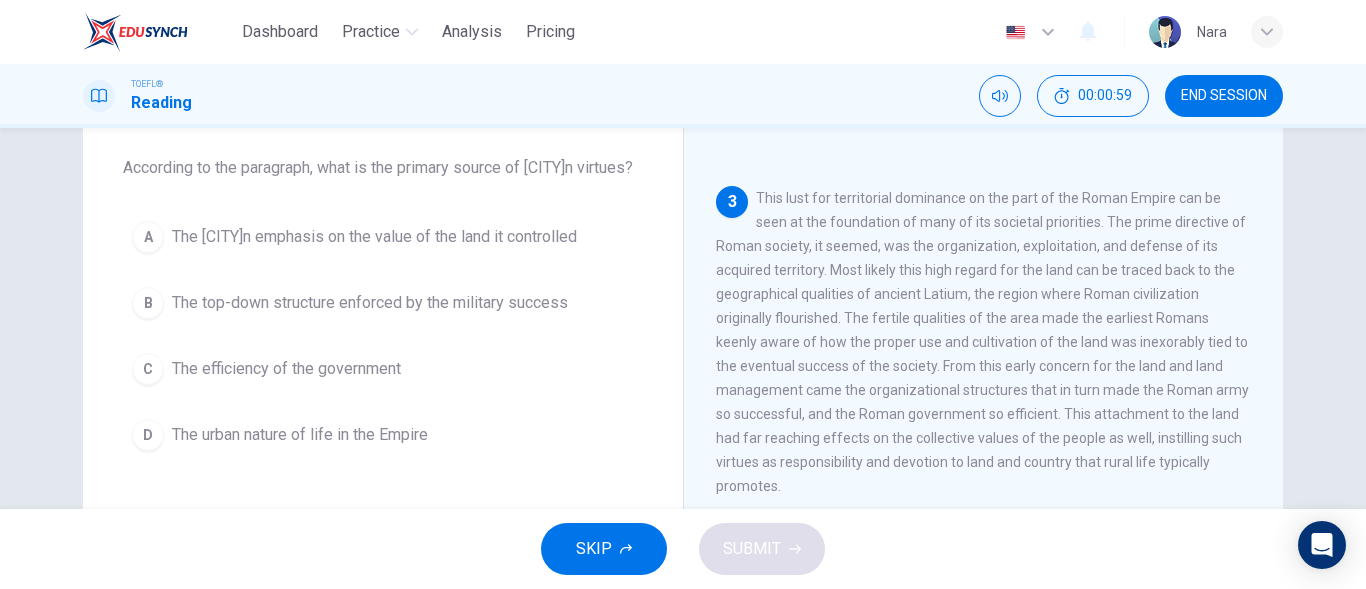 scroll, scrollTop: 548, scrollLeft: 0, axis: vertical 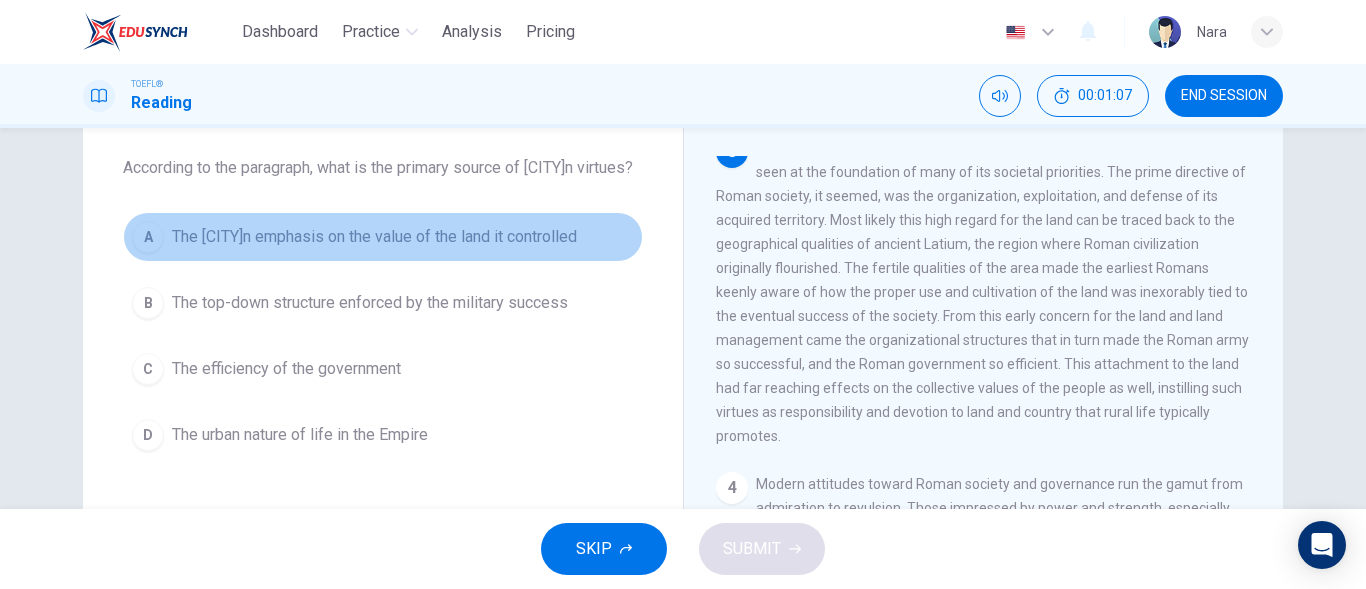 click on "A The Roman emphasis on the value of the land it controlled" at bounding box center (383, 237) 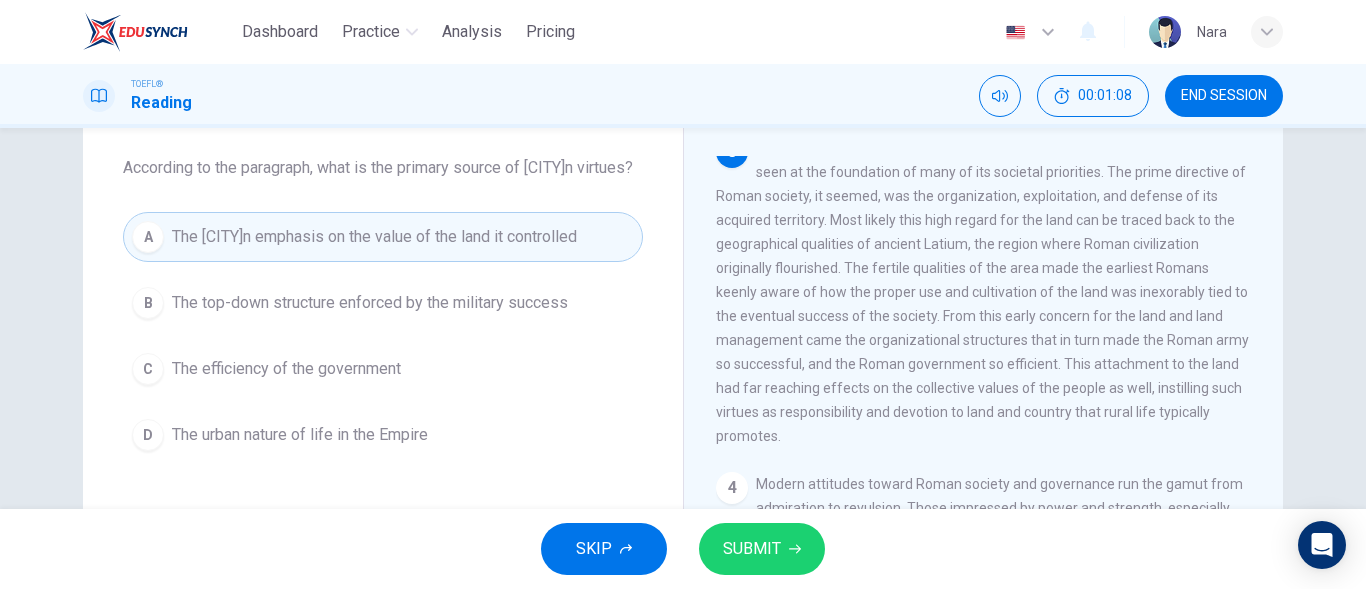 click on "SUBMIT" at bounding box center [752, 549] 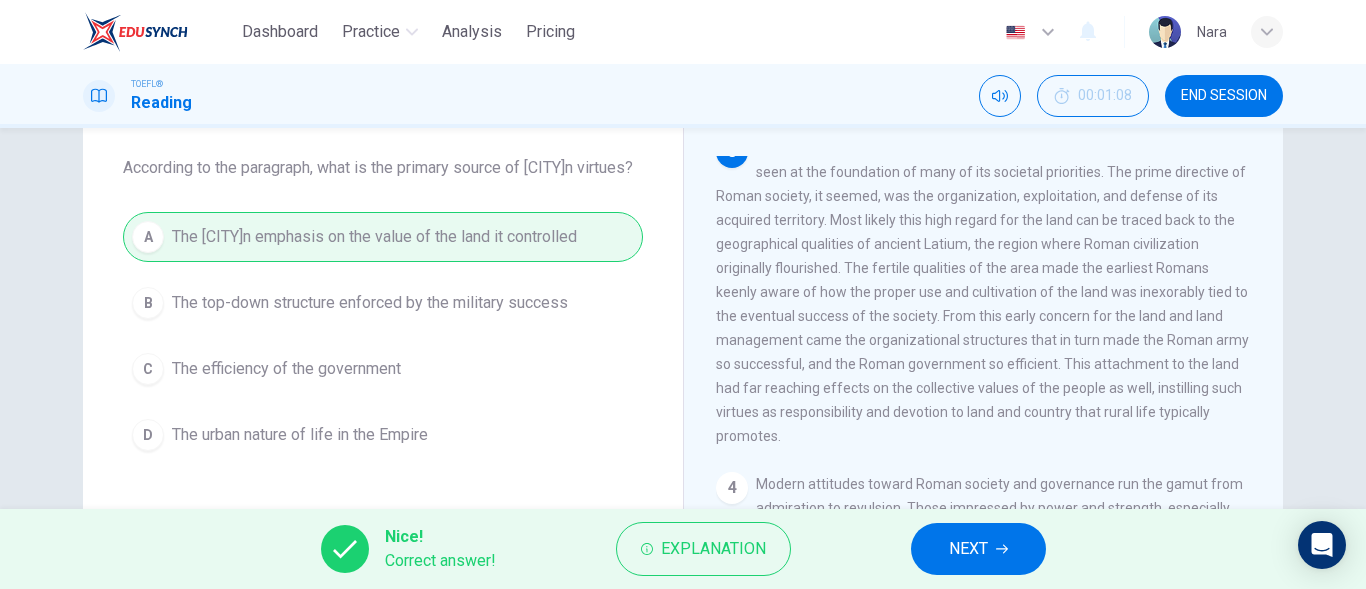 click on "NEXT" at bounding box center [978, 549] 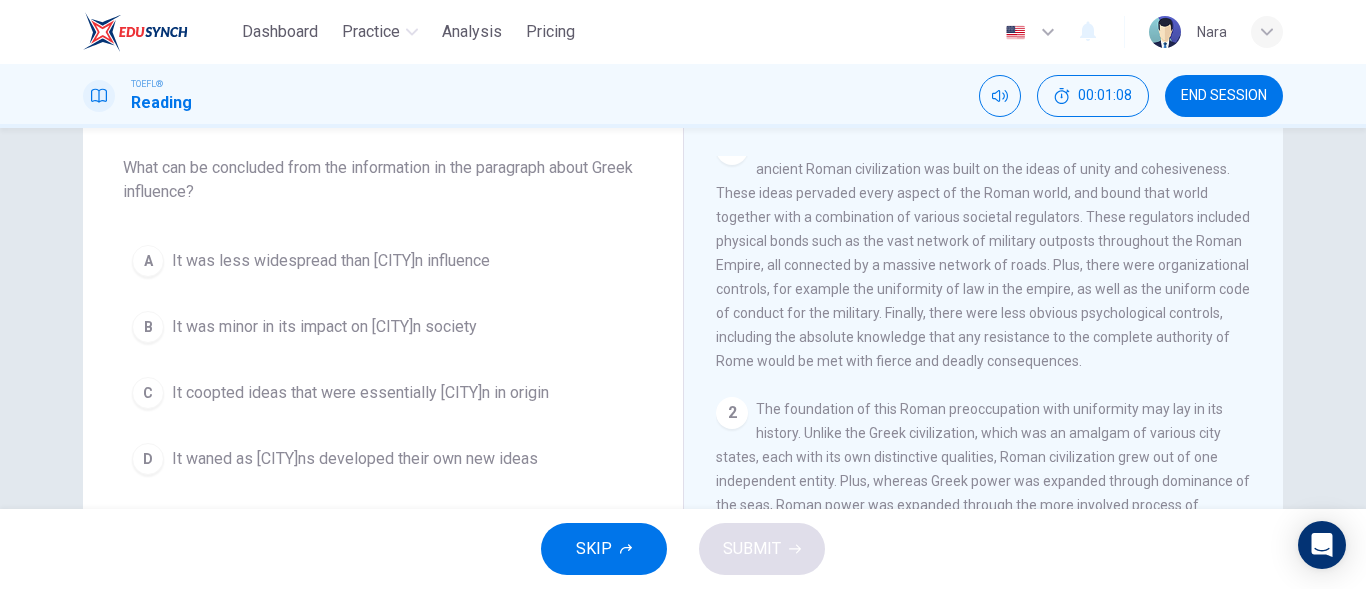 scroll, scrollTop: 0, scrollLeft: 0, axis: both 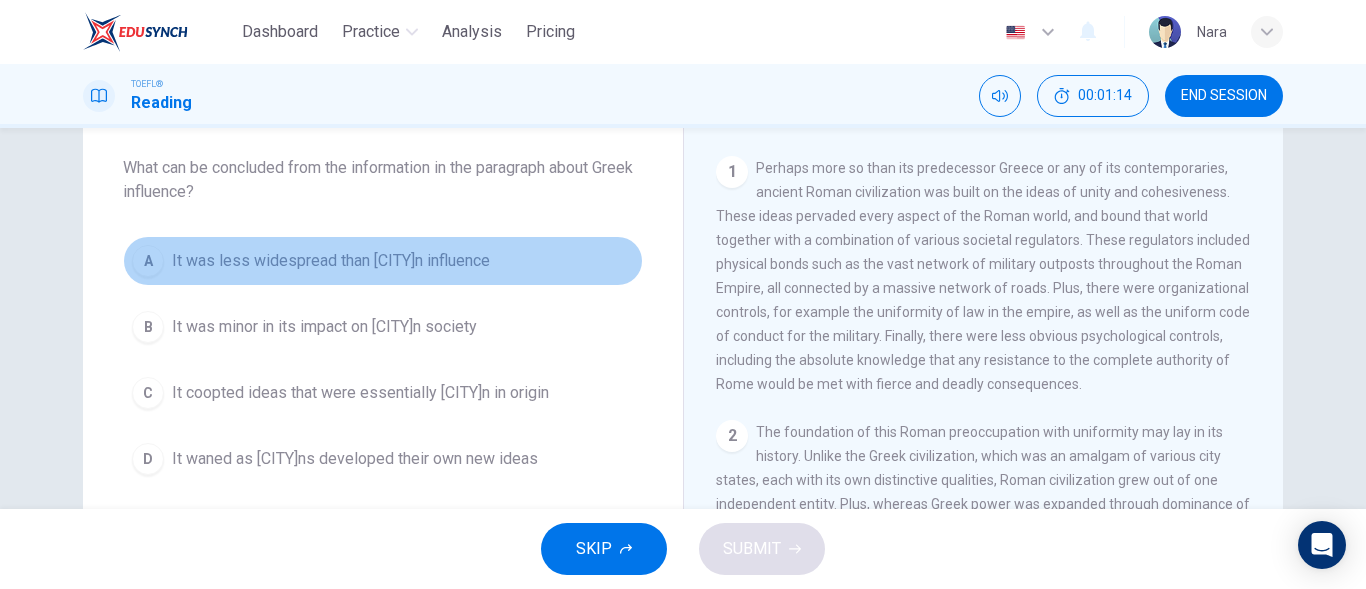 click on "A It was less widespread than Roman influence" at bounding box center (383, 261) 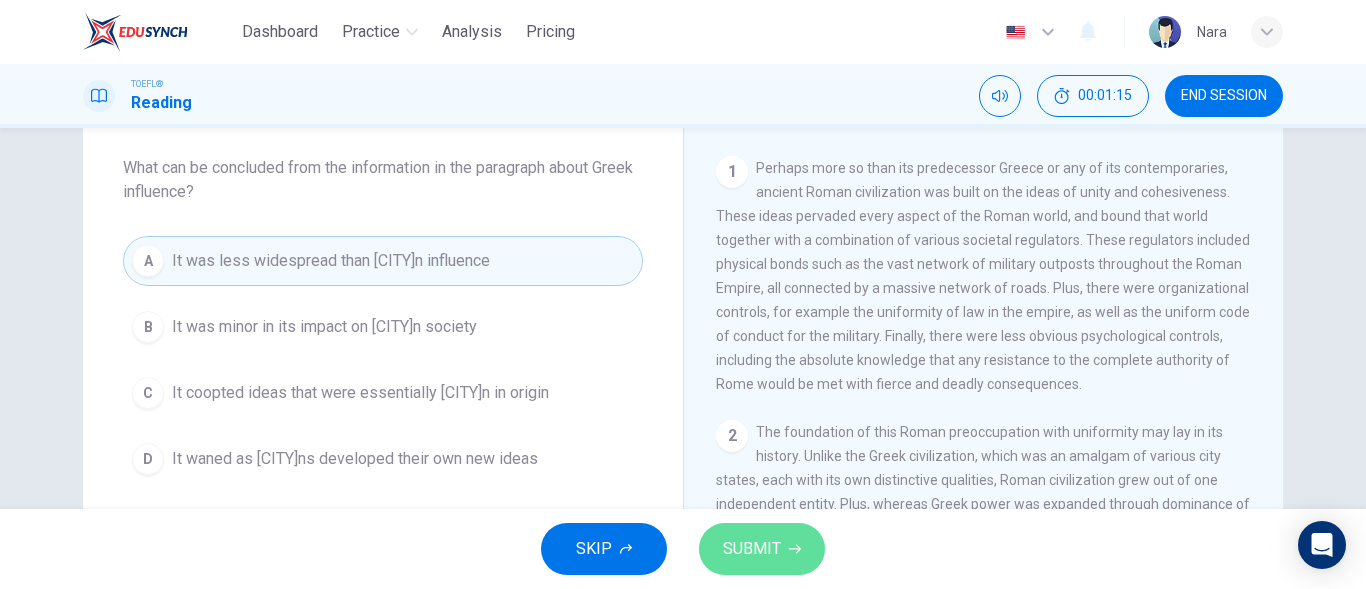 click on "SUBMIT" at bounding box center (762, 549) 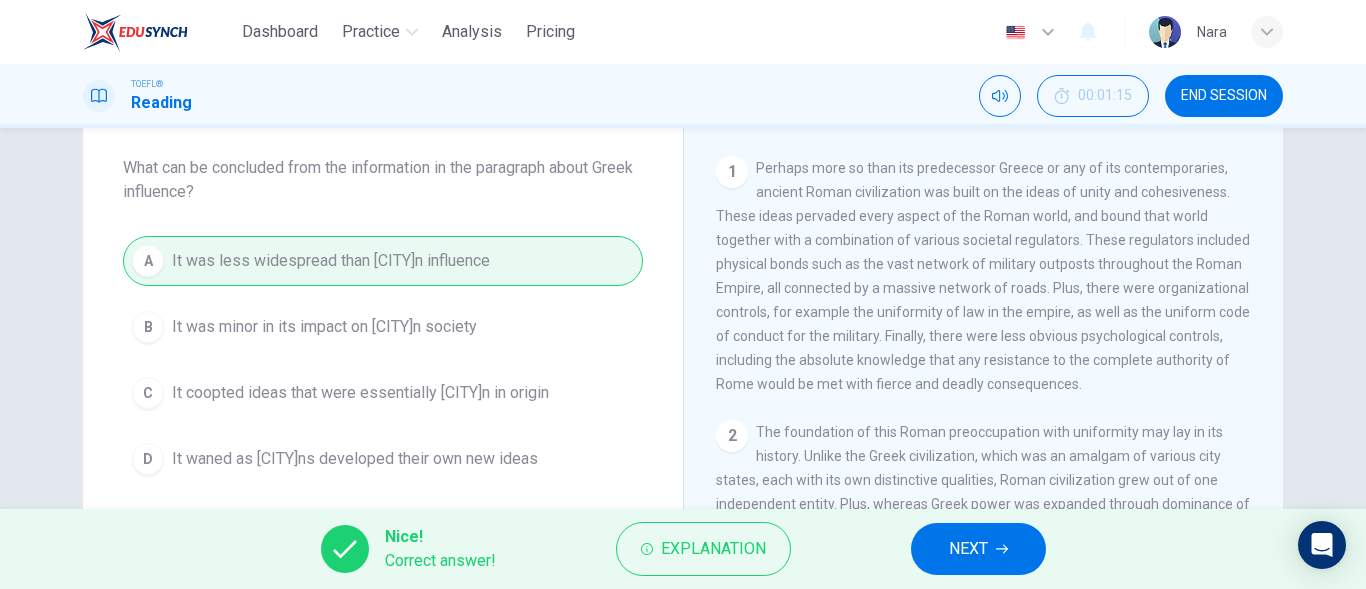 click on "NEXT" at bounding box center [968, 549] 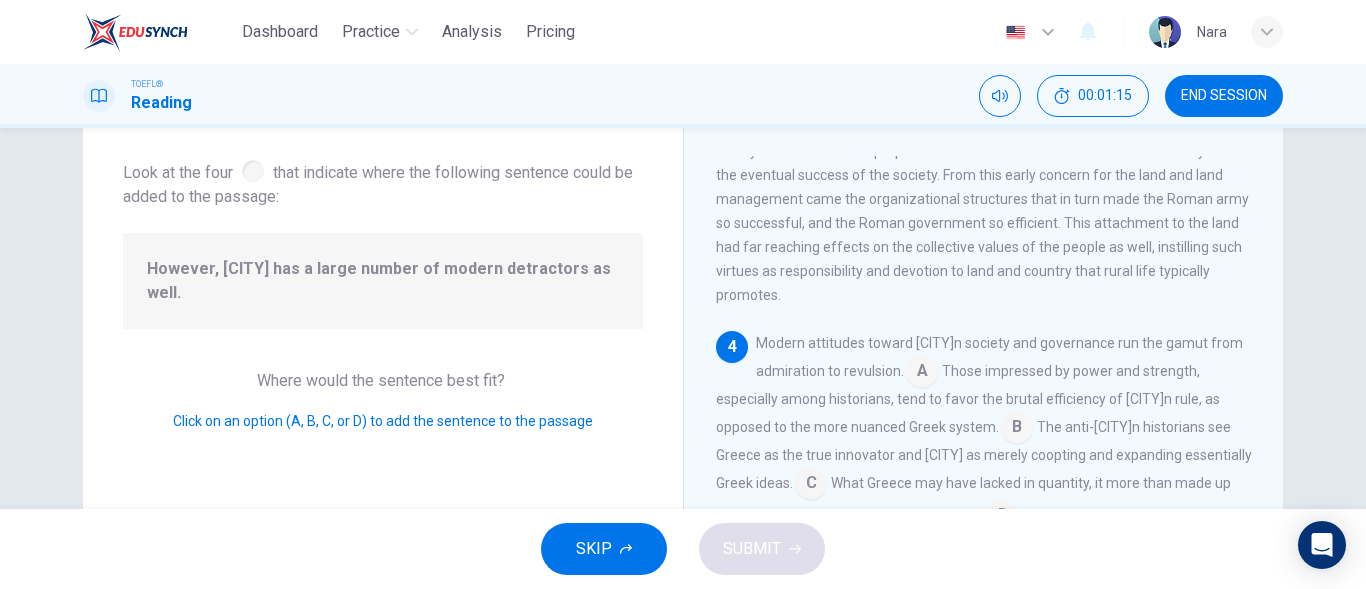 scroll, scrollTop: 794, scrollLeft: 0, axis: vertical 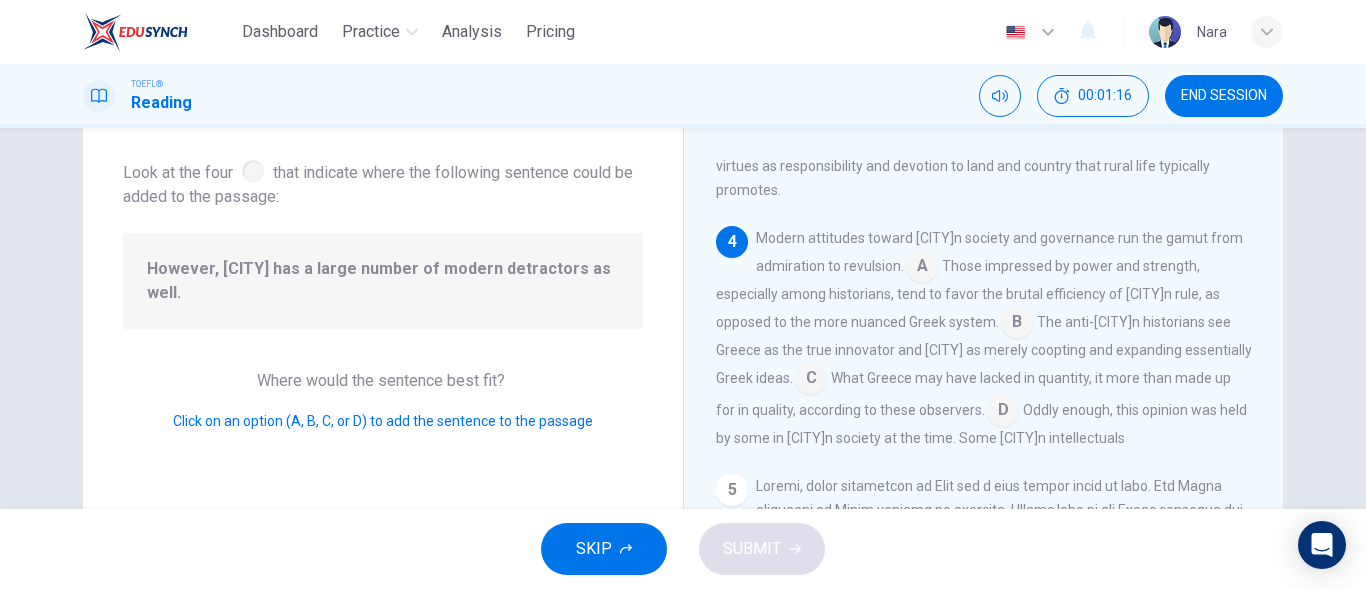 click on "However, [CITY] has a large number of modern detractors as well." at bounding box center [383, 281] 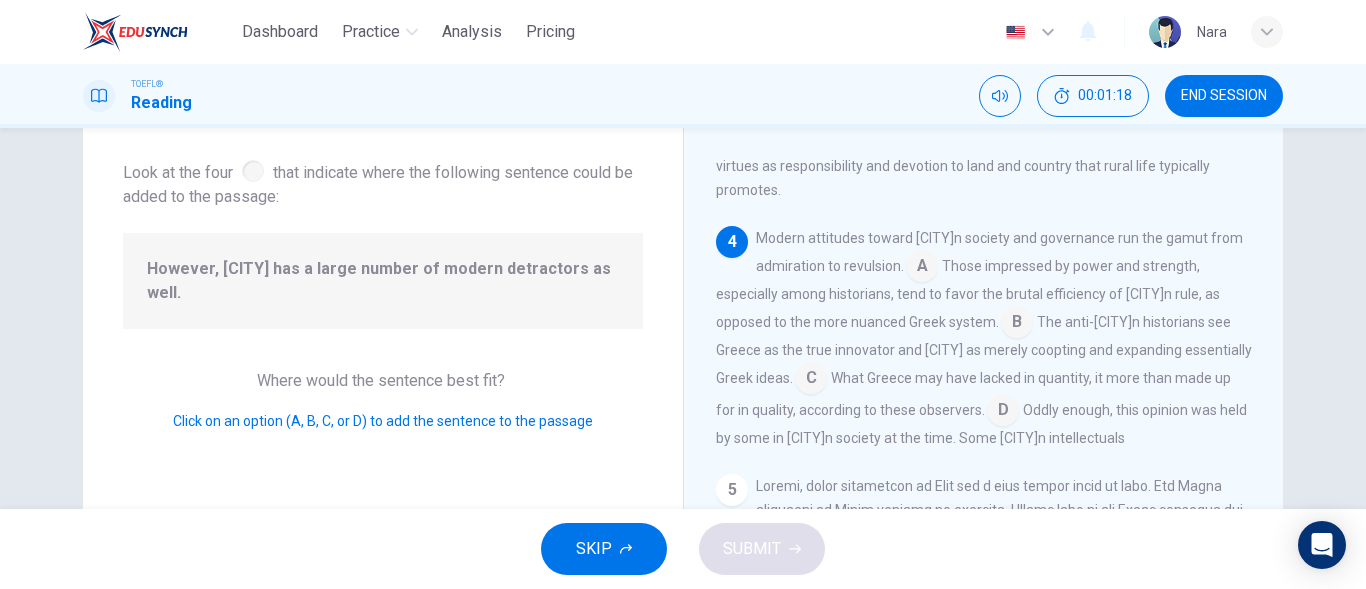 click at bounding box center (1017, 324) 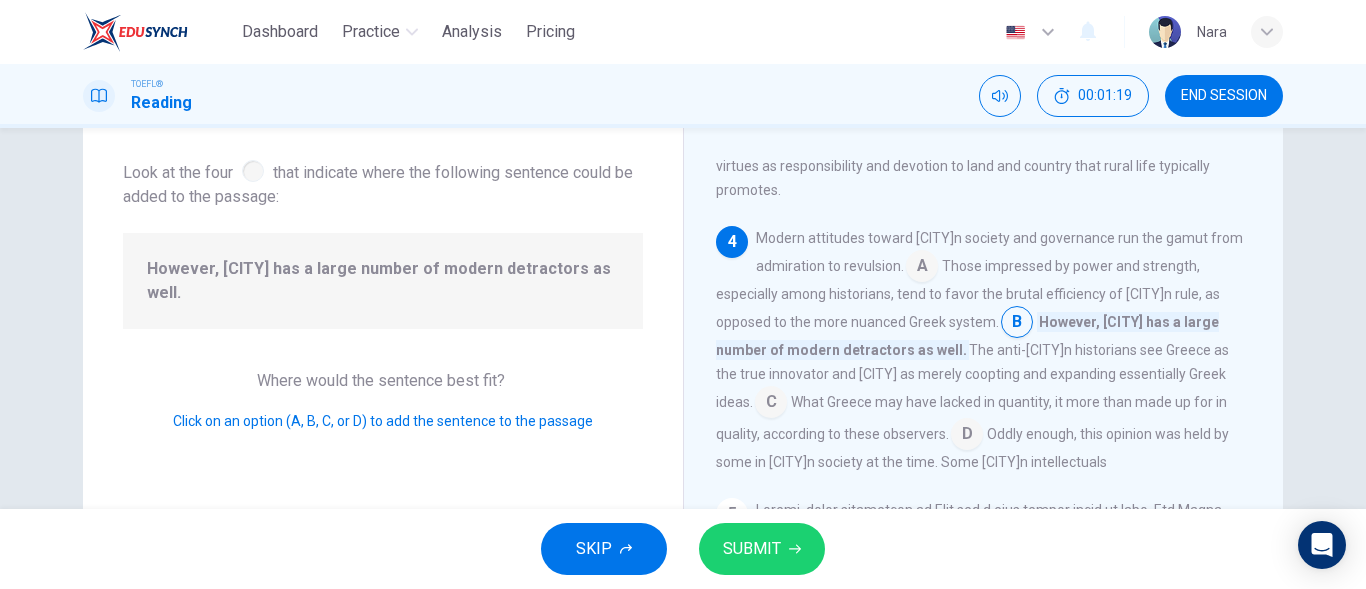 click on "SUBMIT" at bounding box center (752, 549) 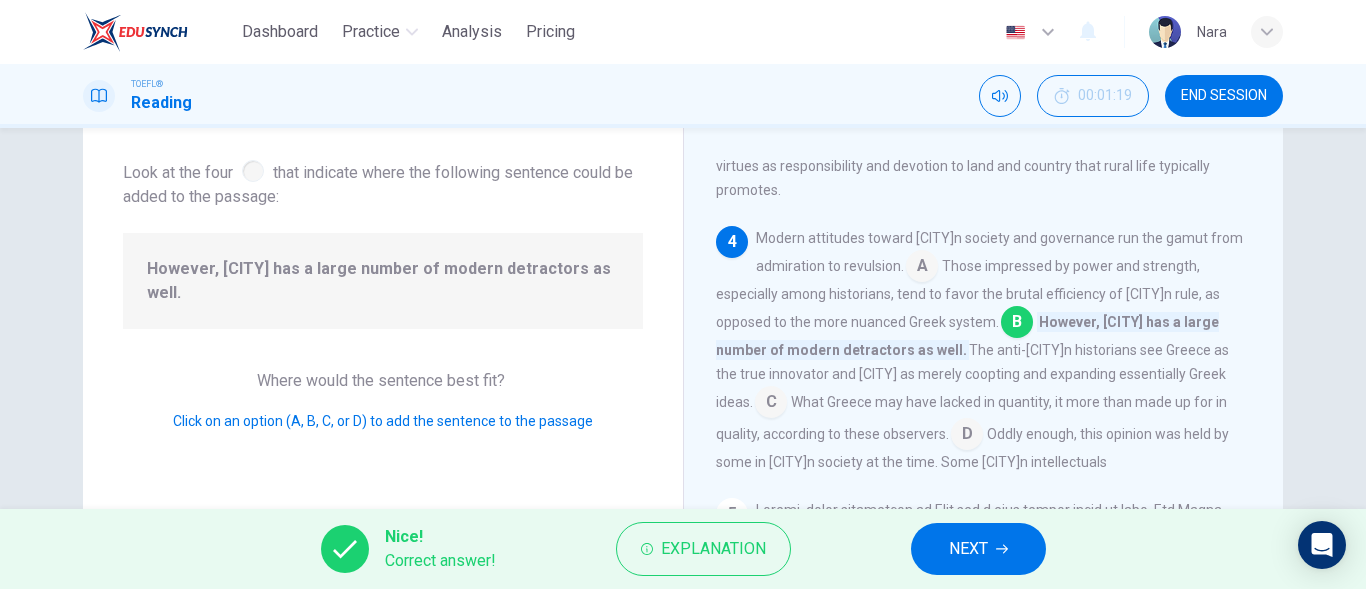 click on "NEXT" at bounding box center (978, 549) 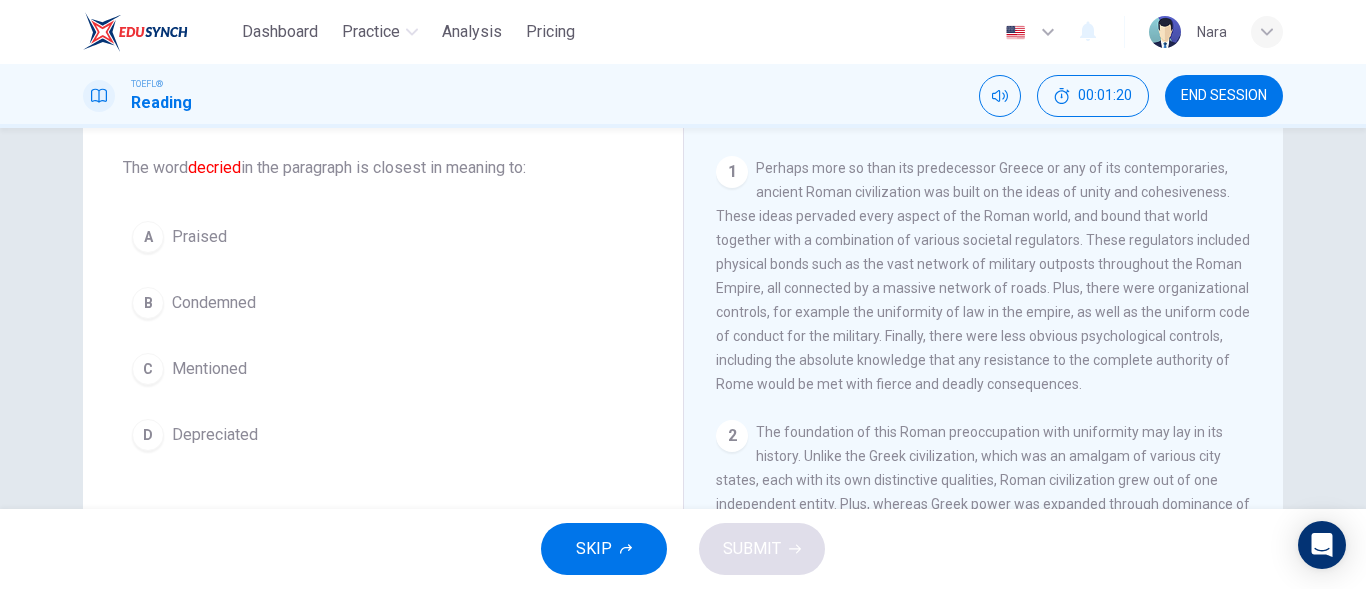 click on "B Condemned" at bounding box center (383, 303) 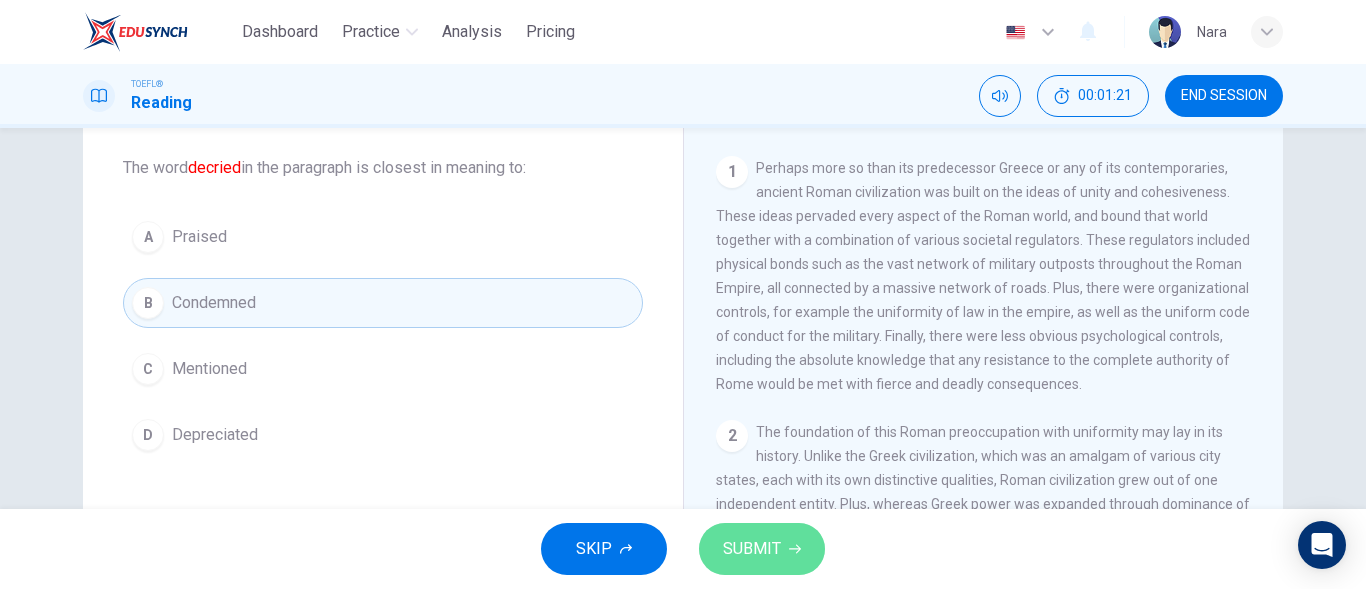 click 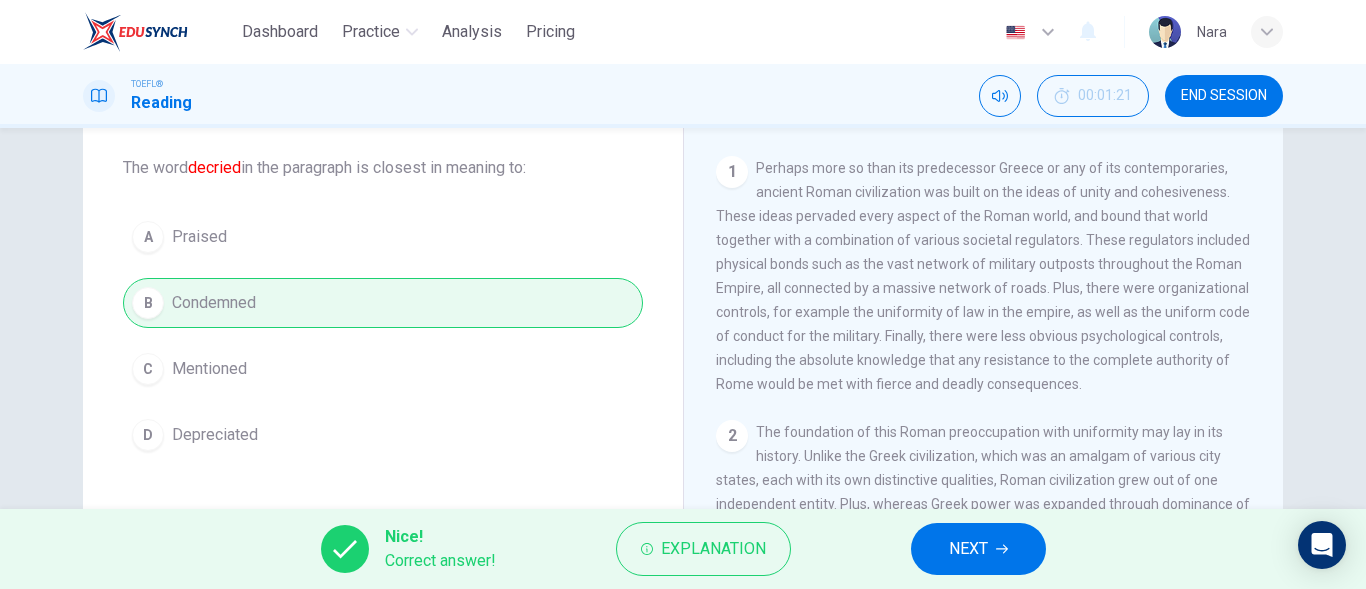 click on "NEXT" at bounding box center [968, 549] 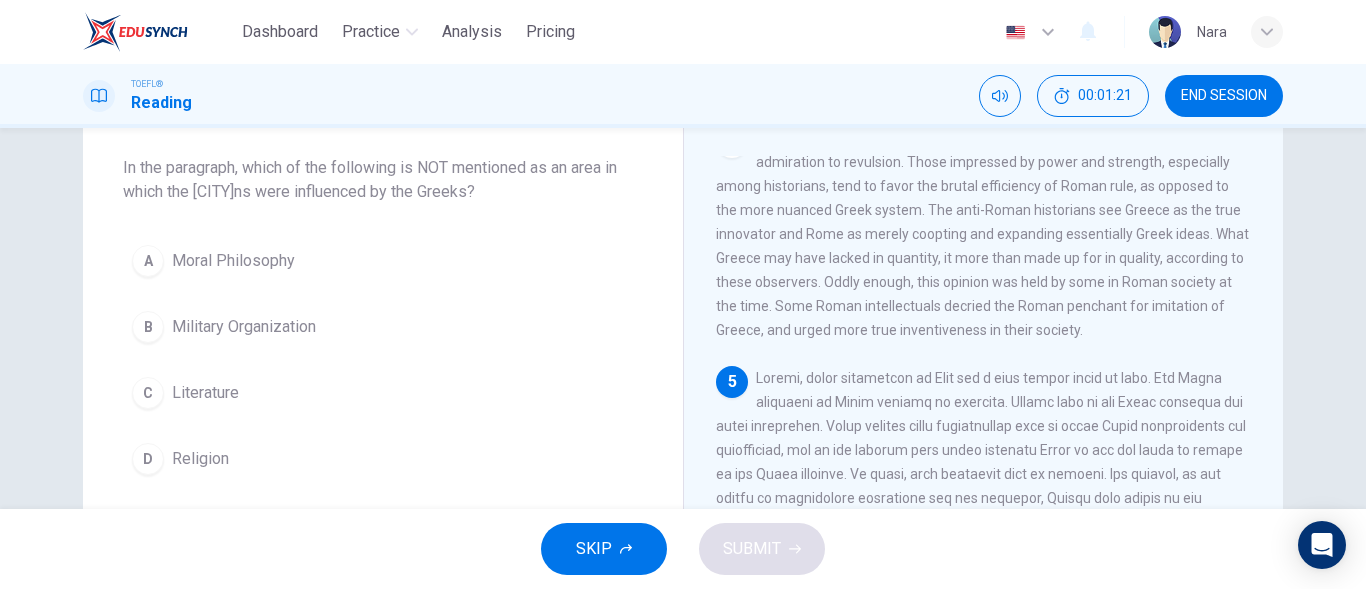 scroll, scrollTop: 970, scrollLeft: 0, axis: vertical 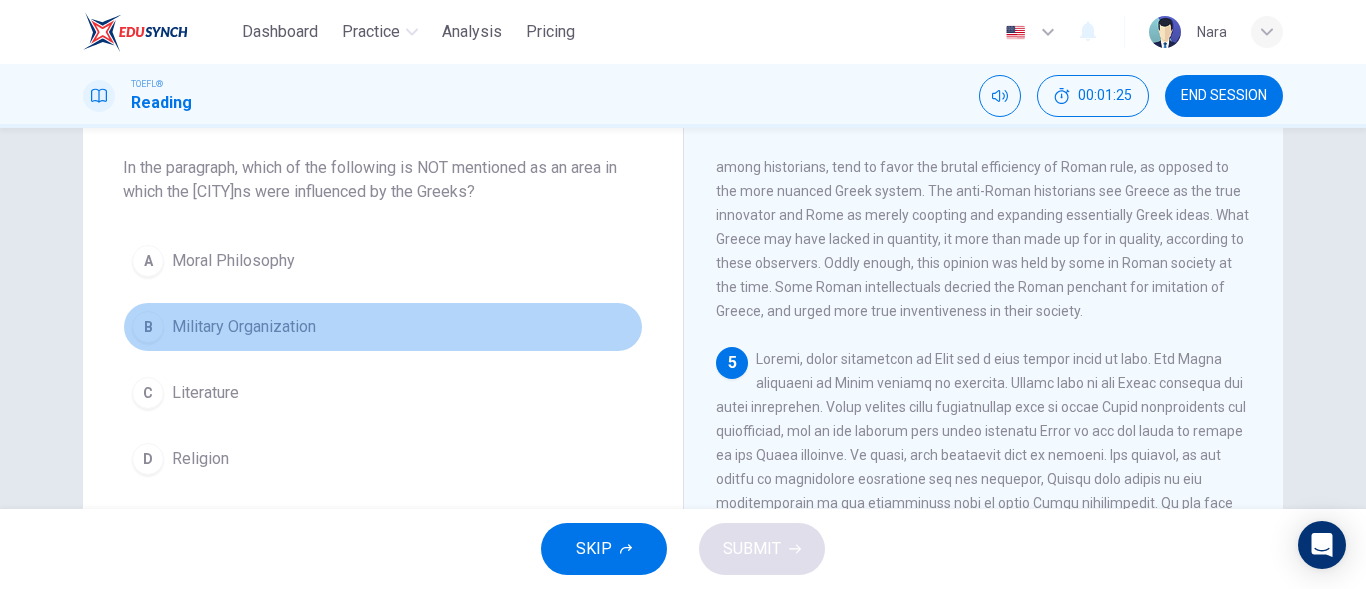 click on "B Military Organization" at bounding box center [383, 327] 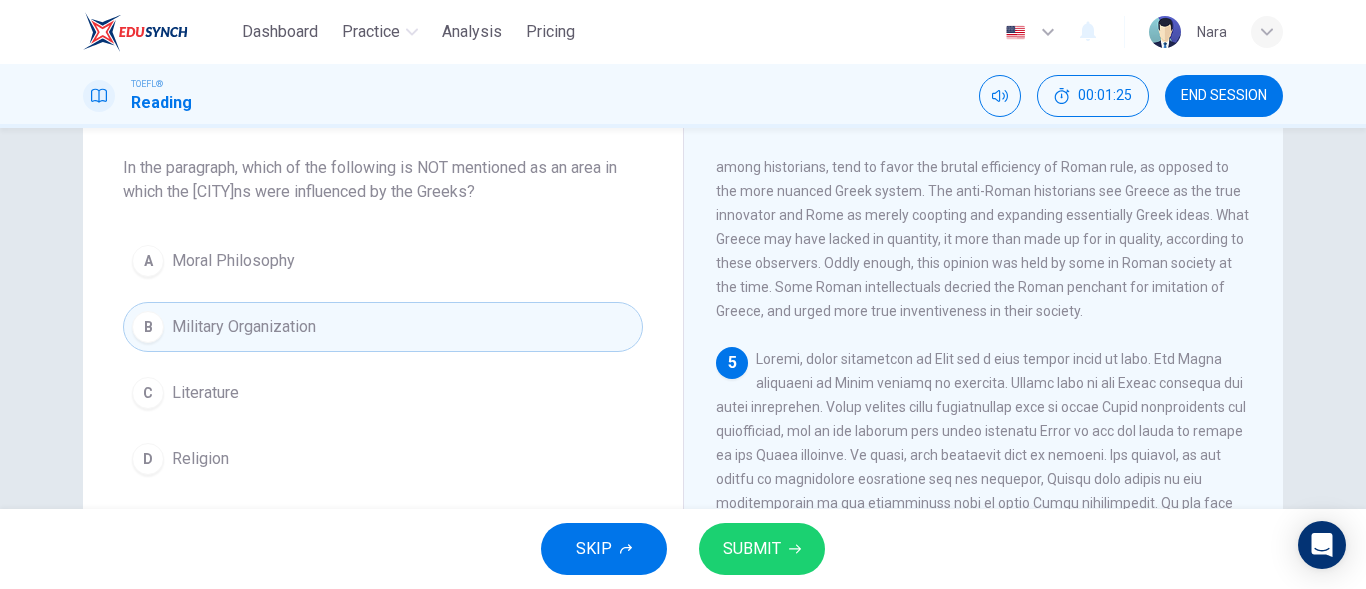 click on "SUBMIT" at bounding box center (752, 549) 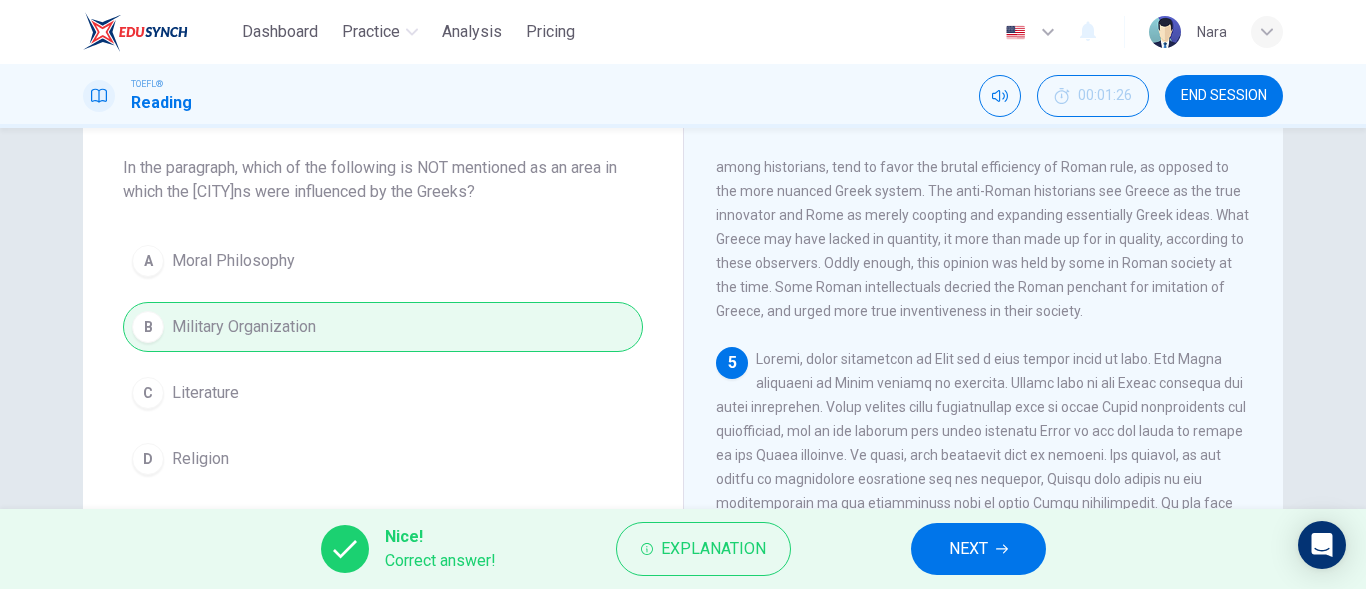 click on "NEXT" at bounding box center (968, 549) 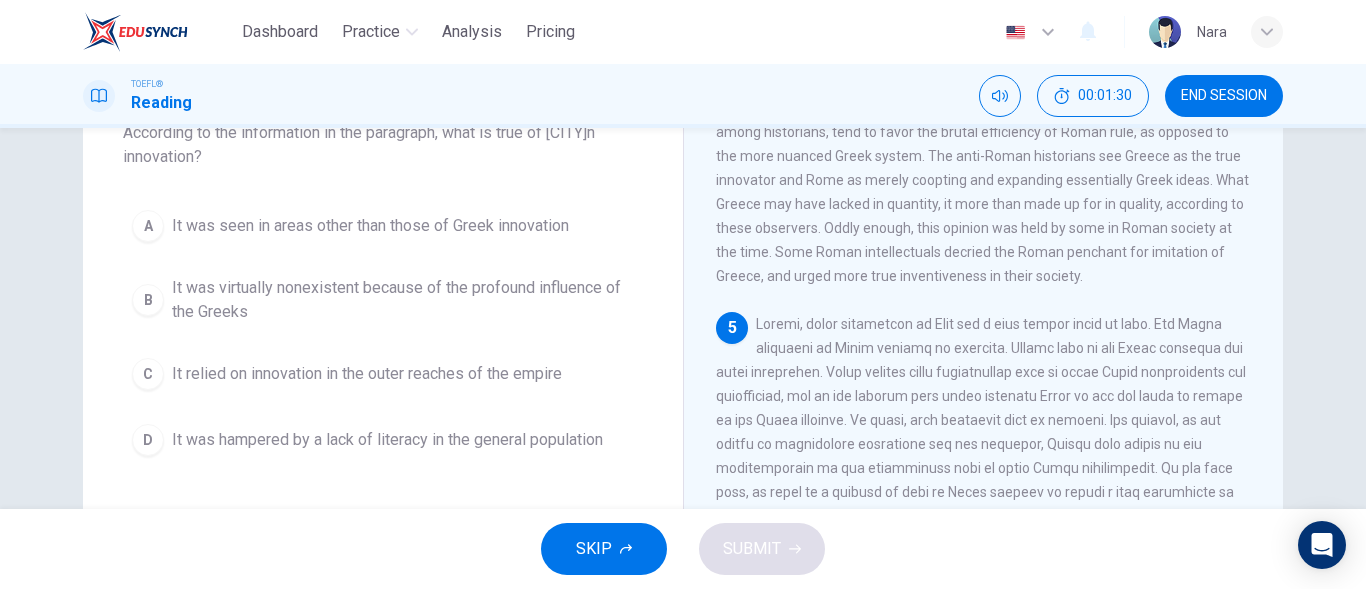 scroll, scrollTop: 100, scrollLeft: 0, axis: vertical 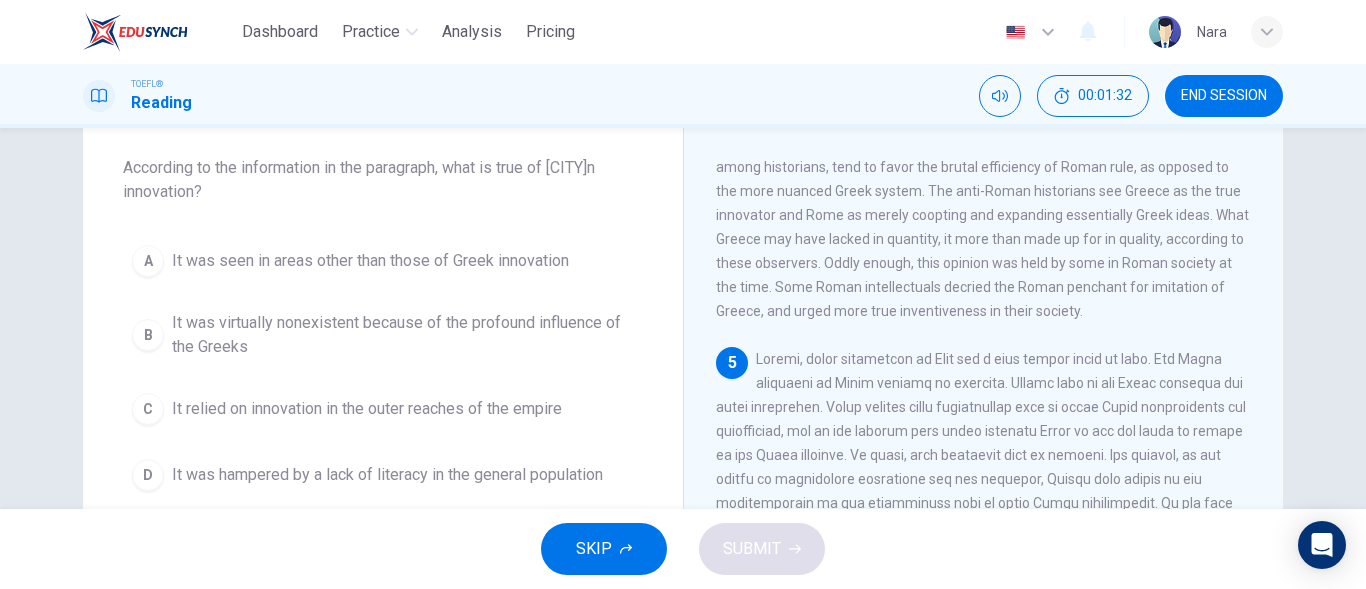 click on "A It was seen in areas other than those of Greek innovation B It was virtually nonexistent because of the profound influence of the Greeks C It relied on innovation in the outer reaches of the empire D It was hampered by a lack of literacy in the general population" at bounding box center [383, 368] 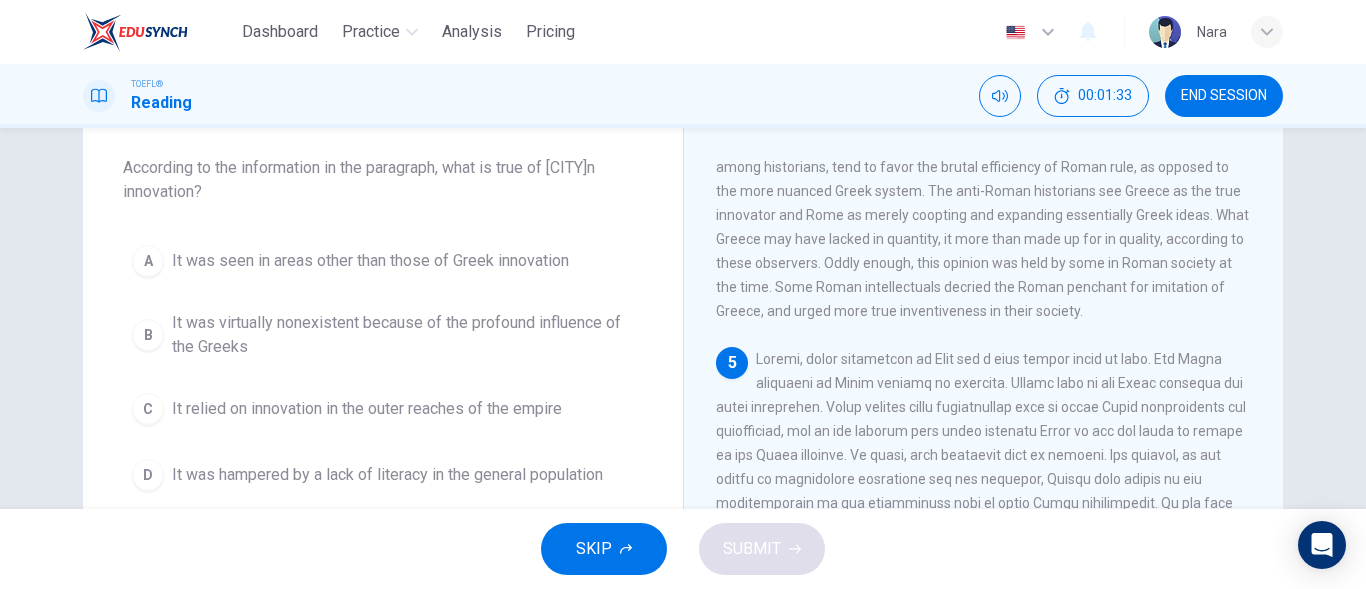 click on "It was seen in areas other than those of Greek innovation" at bounding box center [370, 261] 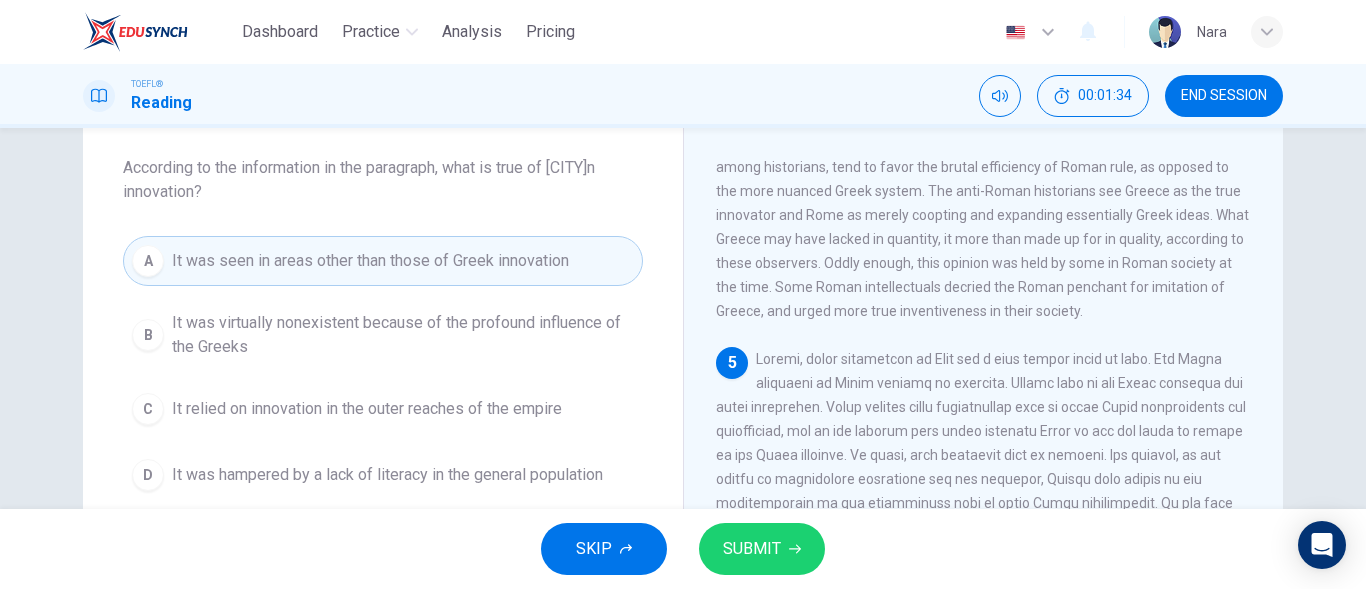 click on "SUBMIT" at bounding box center (752, 549) 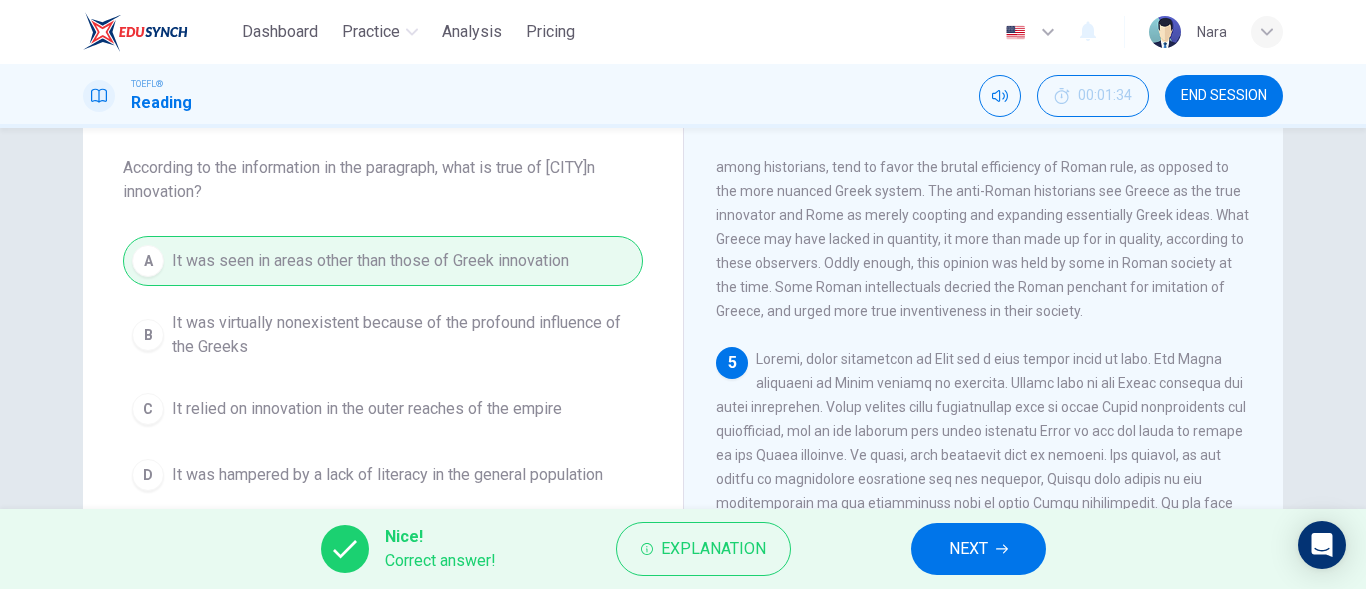 click on "NEXT" at bounding box center [968, 549] 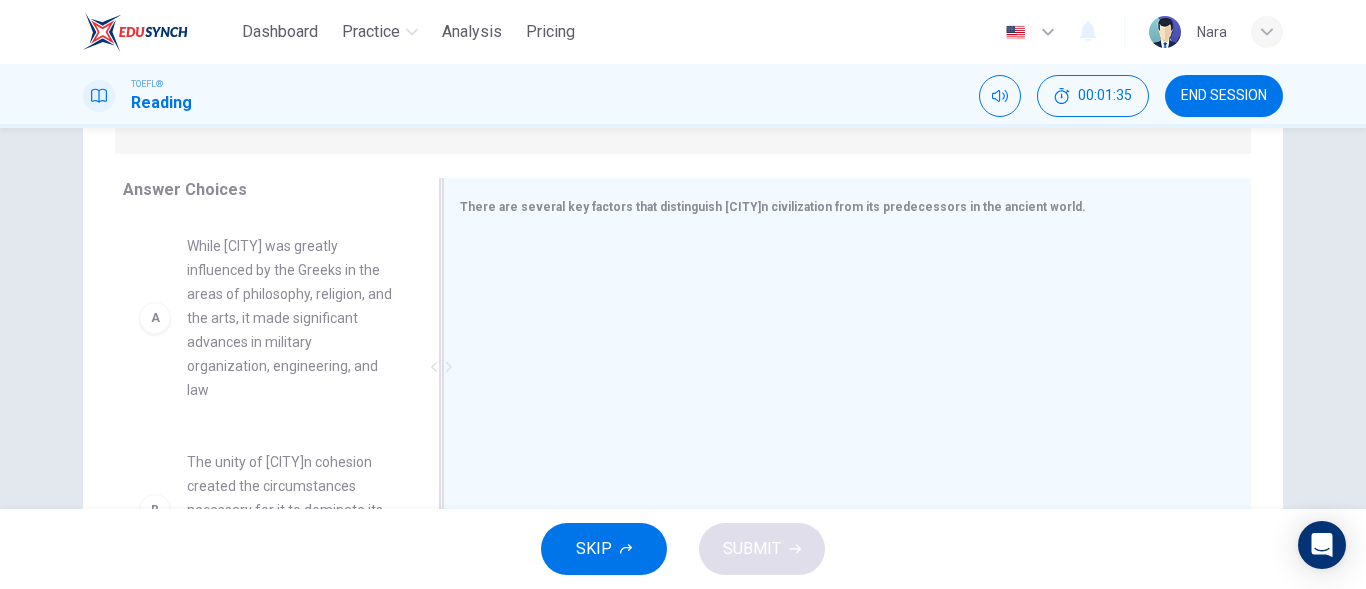scroll, scrollTop: 300, scrollLeft: 0, axis: vertical 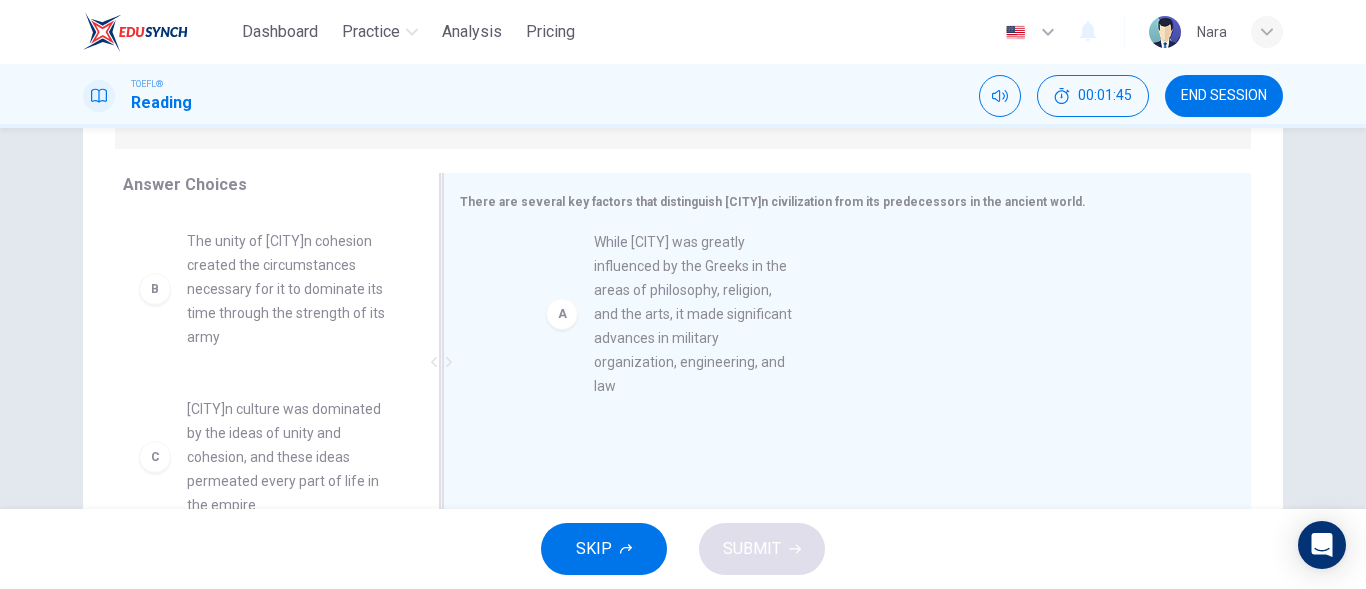 drag, startPoint x: 288, startPoint y: 390, endPoint x: 705, endPoint y: 391, distance: 417.0012 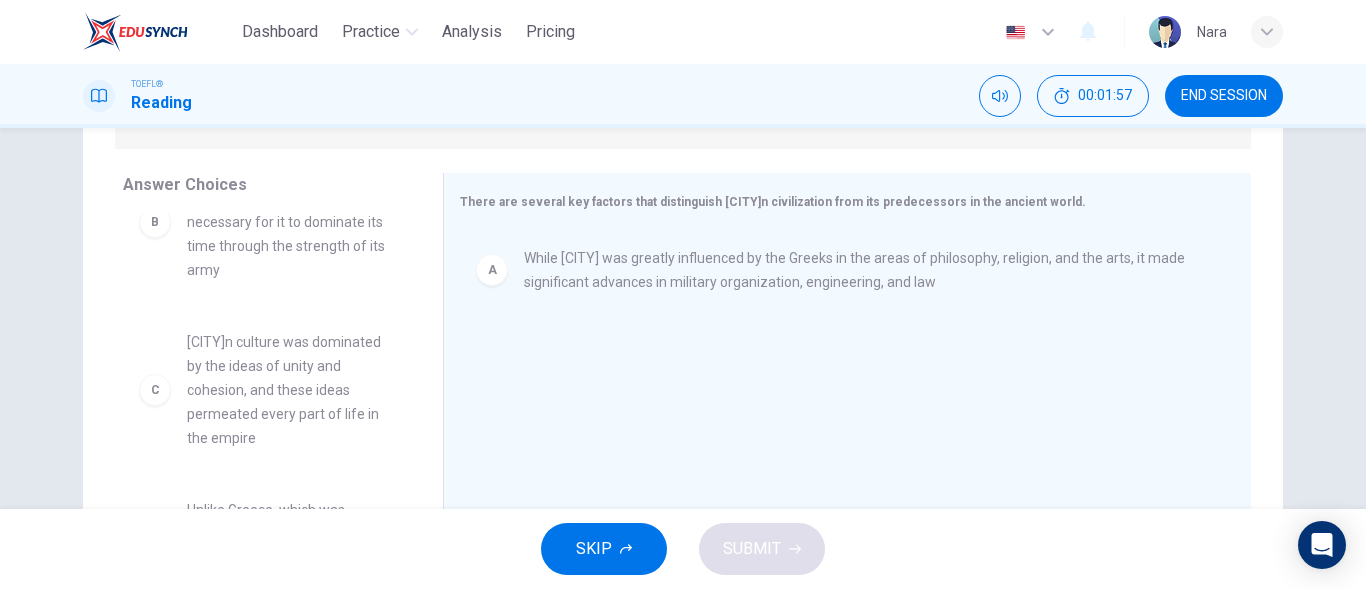 scroll, scrollTop: 100, scrollLeft: 0, axis: vertical 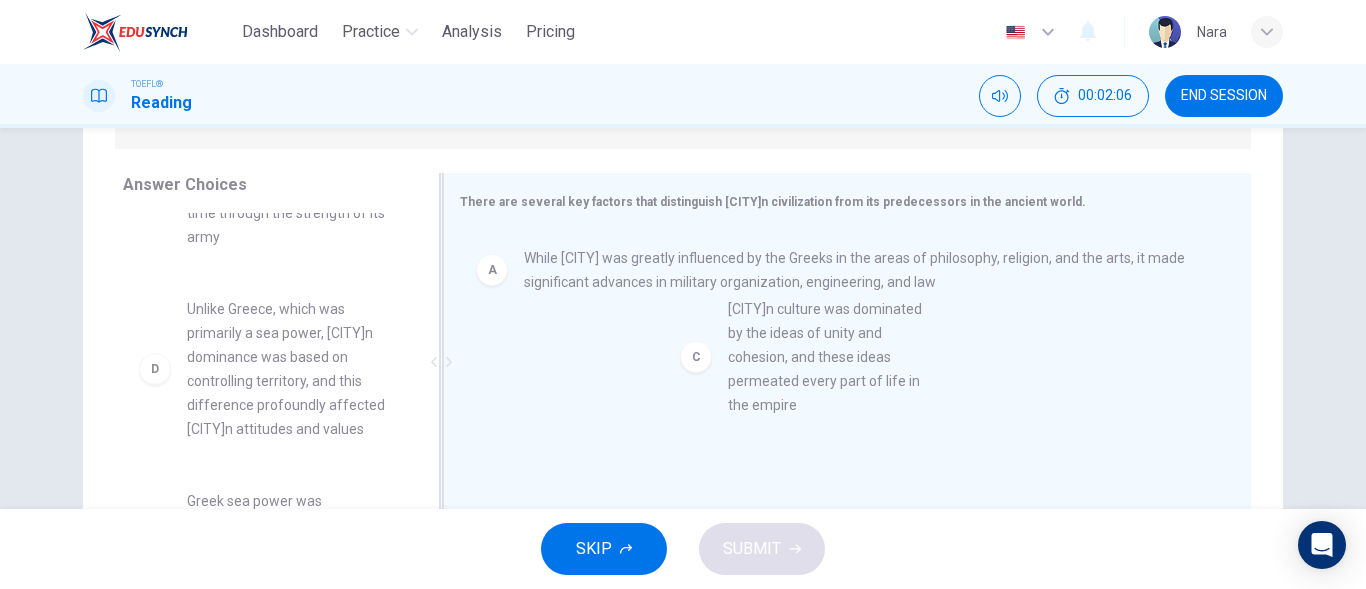 drag, startPoint x: 202, startPoint y: 370, endPoint x: 756, endPoint y: 370, distance: 554 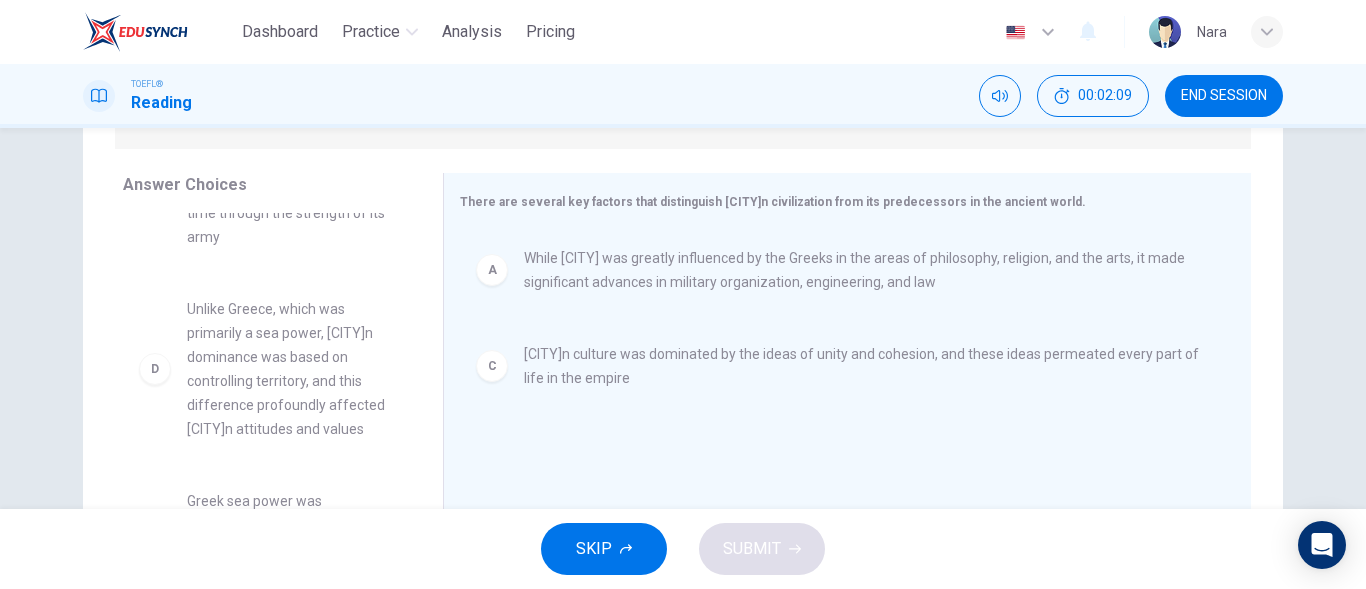 drag, startPoint x: 422, startPoint y: 358, endPoint x: 420, endPoint y: 384, distance: 26.076809 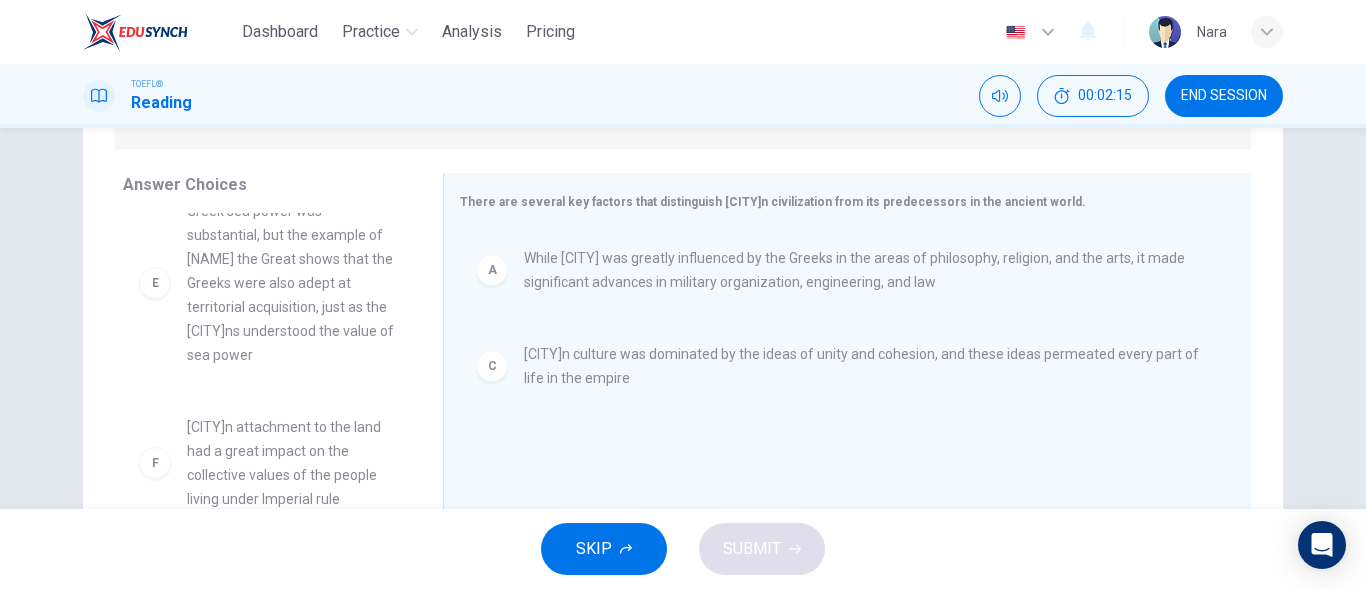 scroll, scrollTop: 396, scrollLeft: 0, axis: vertical 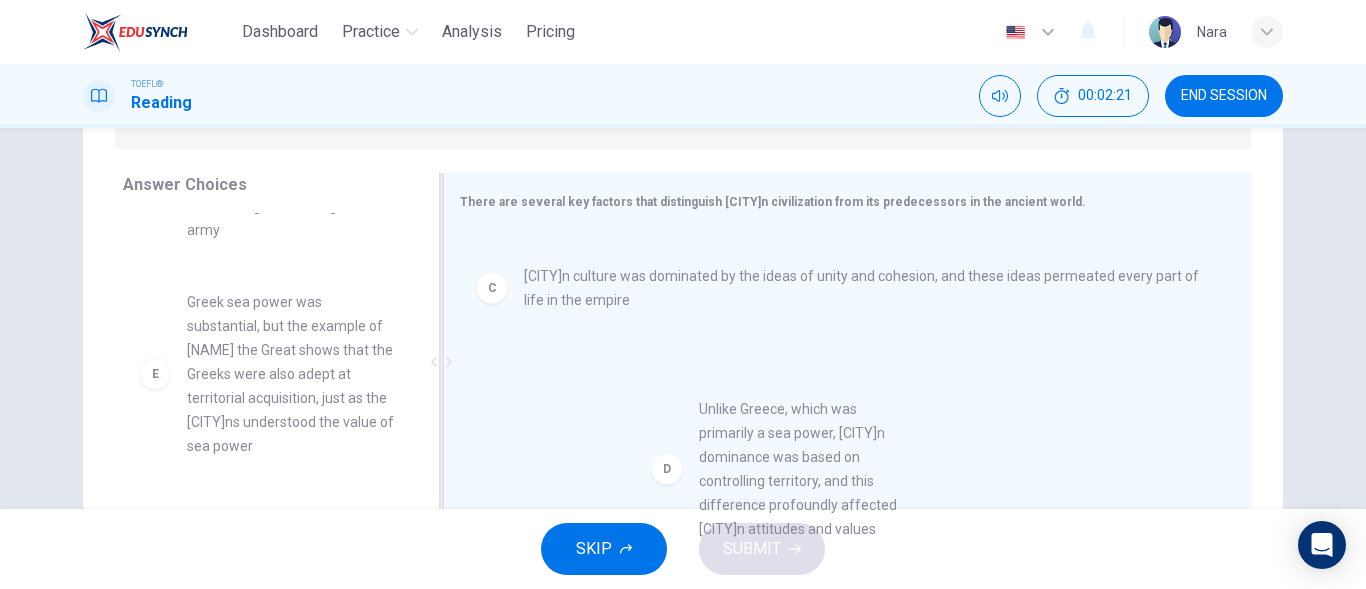 drag, startPoint x: 312, startPoint y: 322, endPoint x: 834, endPoint y: 430, distance: 533.05536 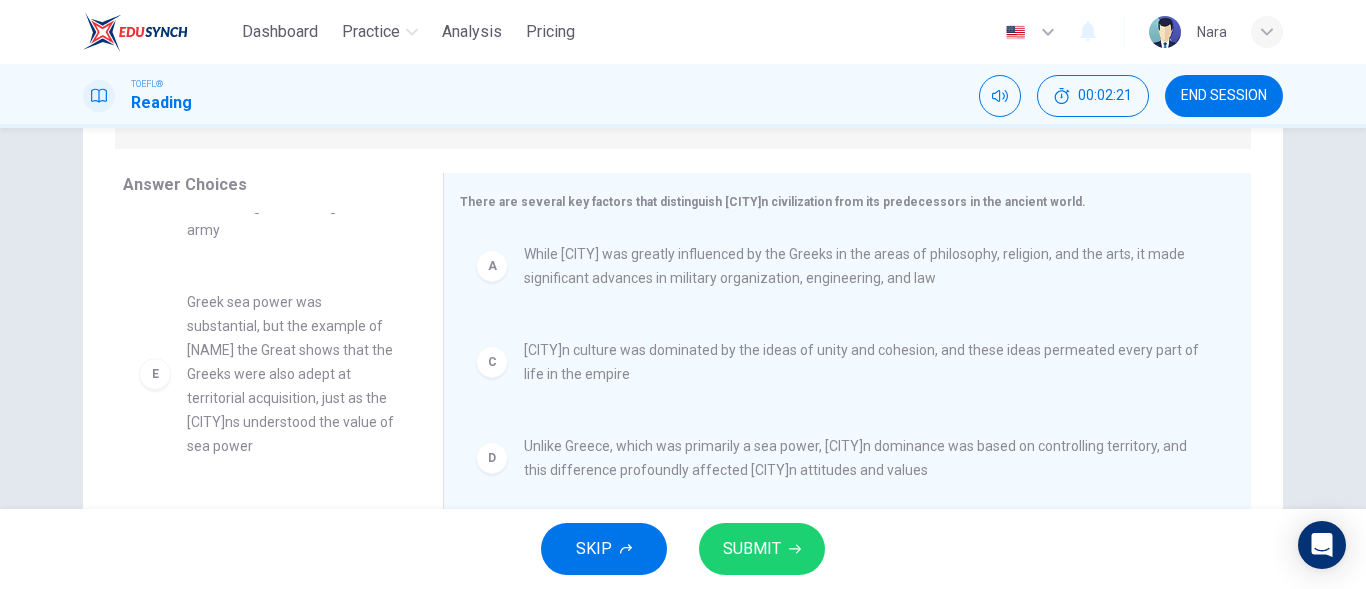 scroll, scrollTop: 4, scrollLeft: 0, axis: vertical 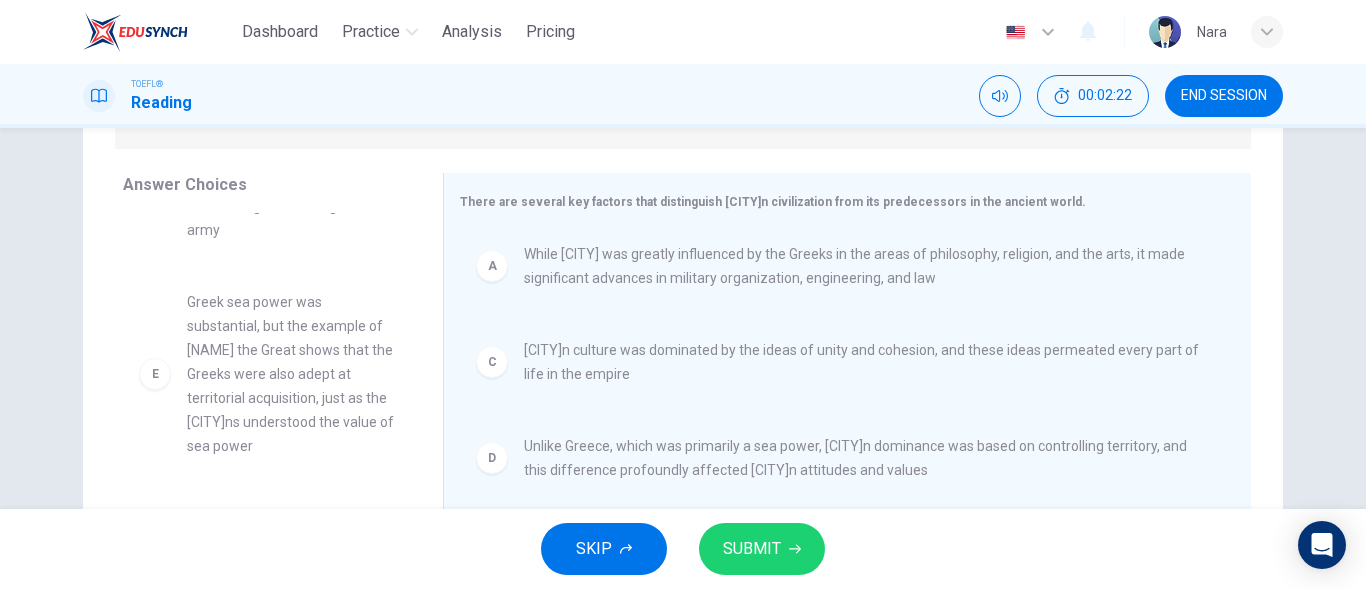 click on "SUBMIT" at bounding box center (752, 549) 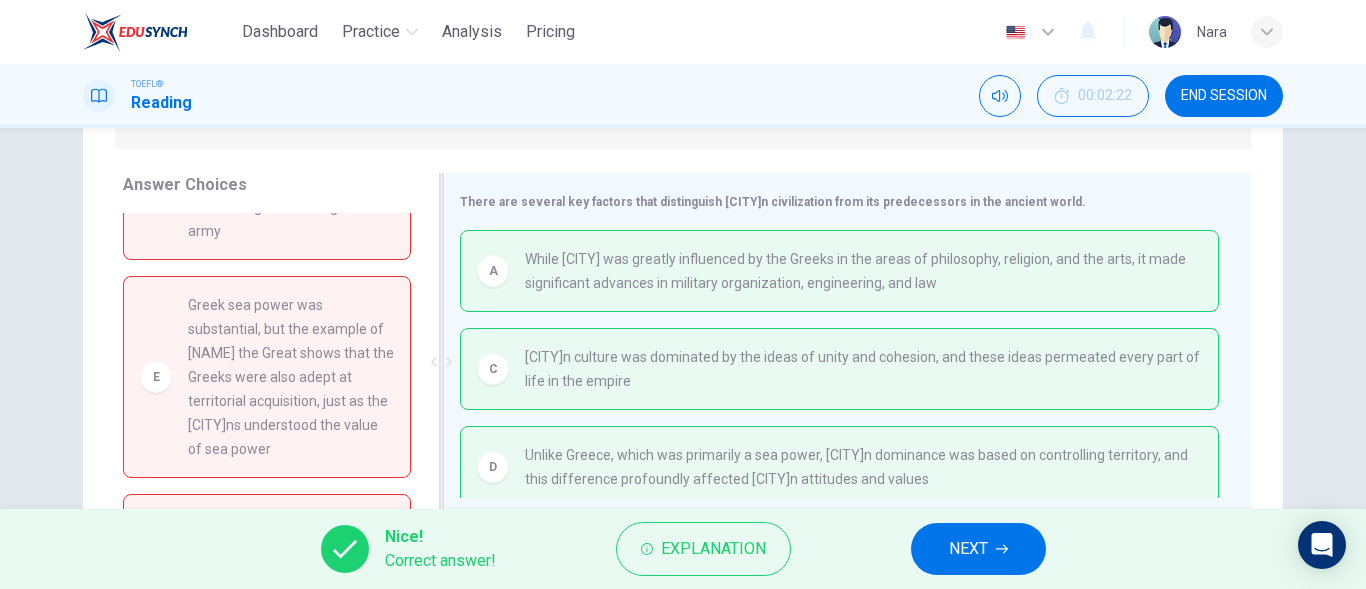 scroll, scrollTop: 10, scrollLeft: 0, axis: vertical 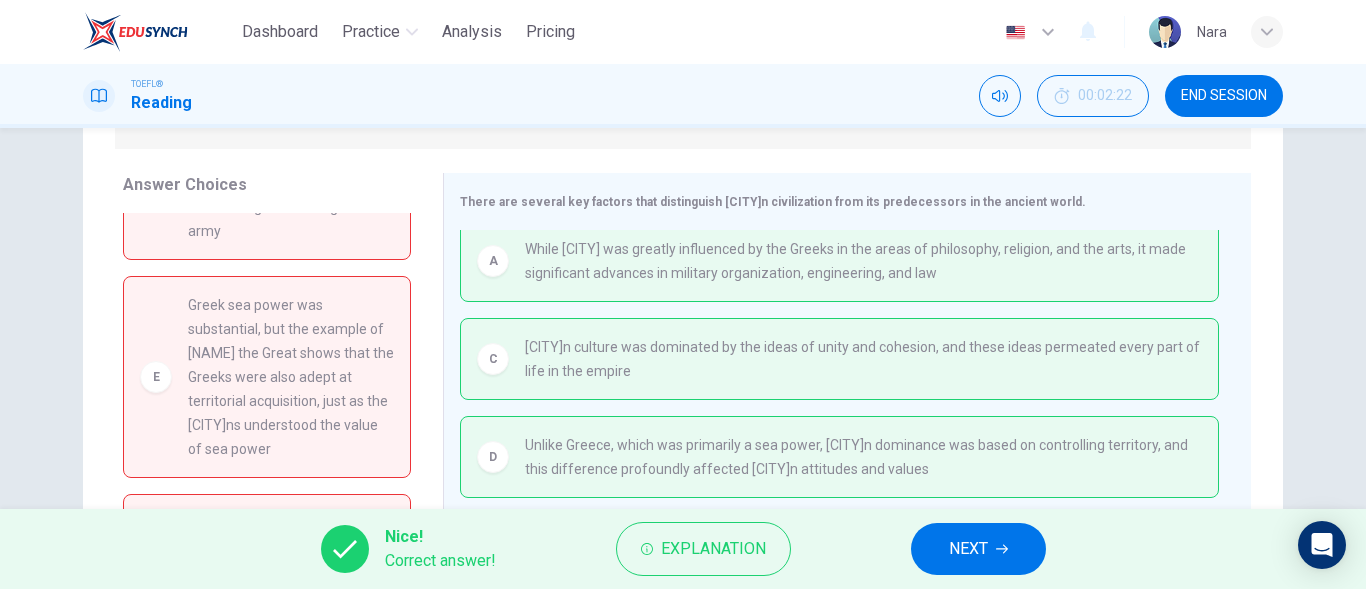 click on "END SESSION" at bounding box center [1224, 96] 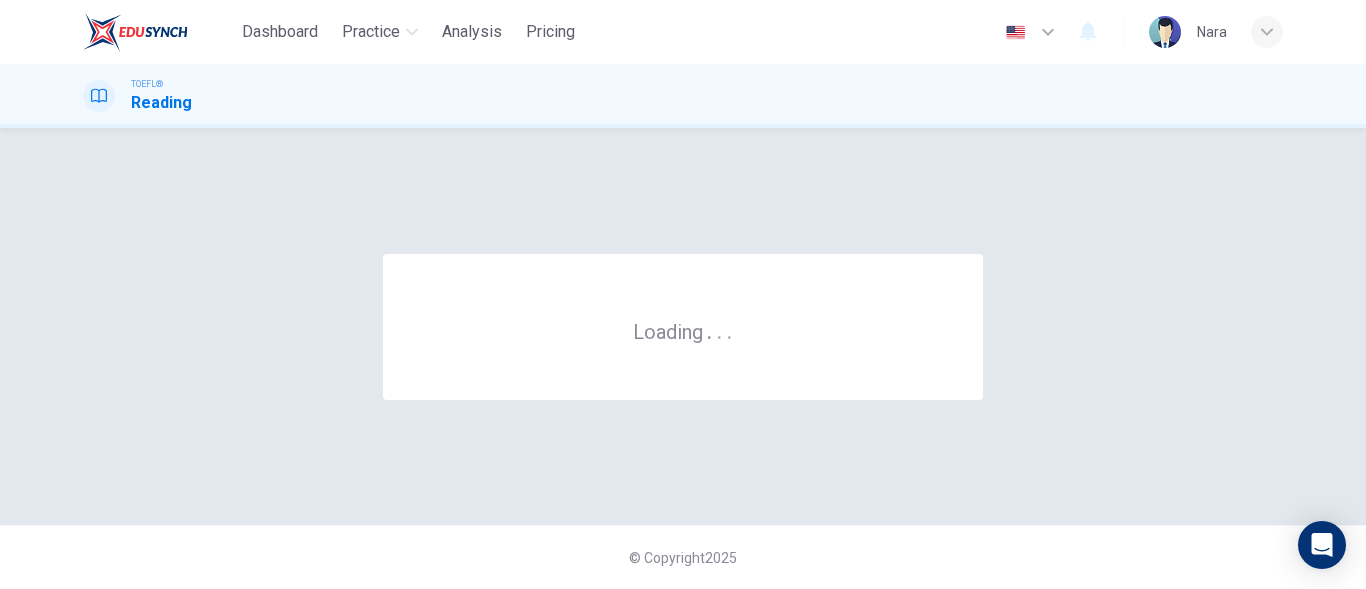 scroll, scrollTop: 0, scrollLeft: 0, axis: both 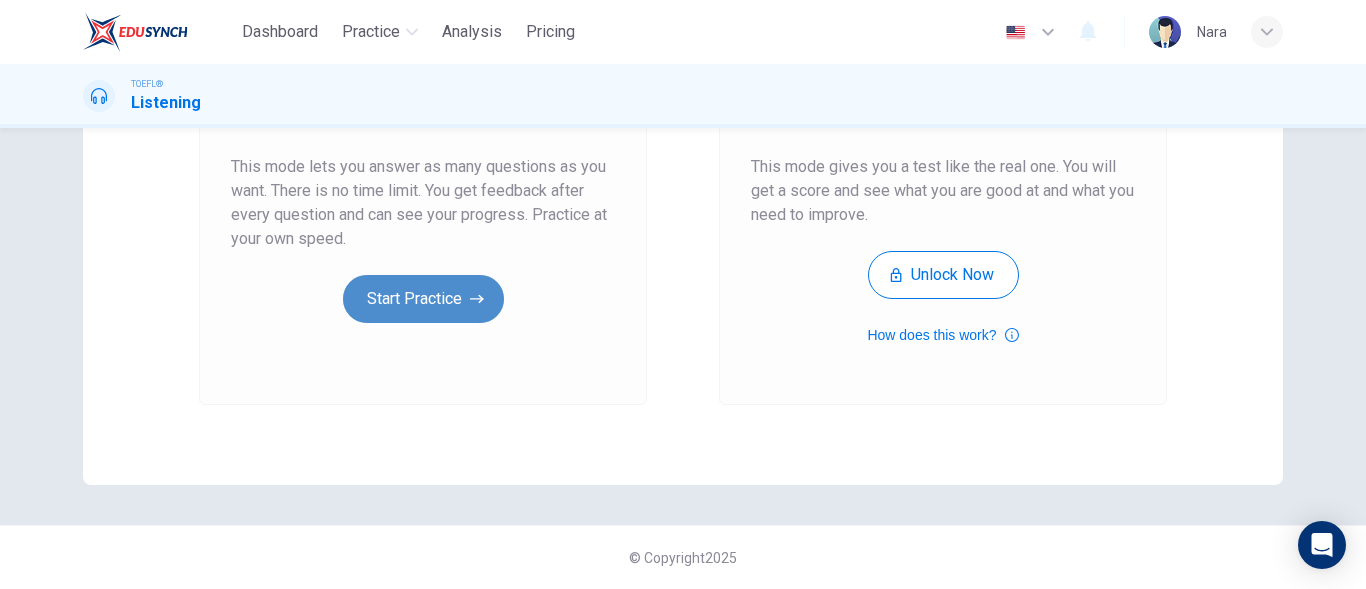 click on "Start Practice" at bounding box center (423, 299) 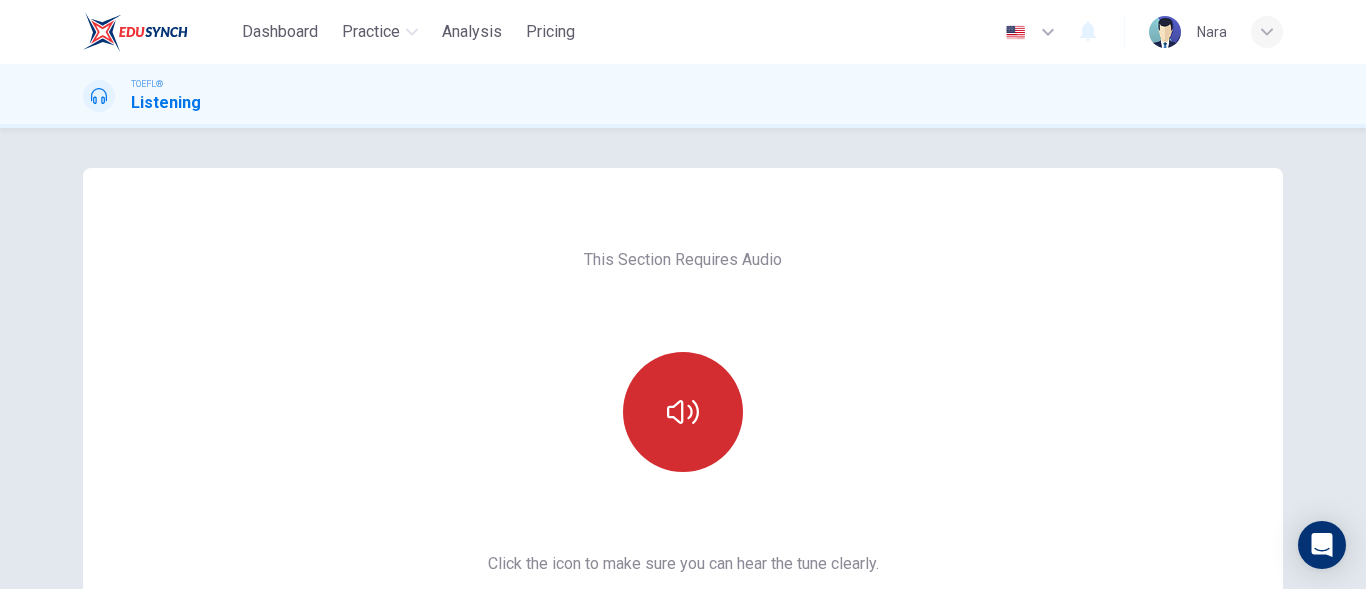 click 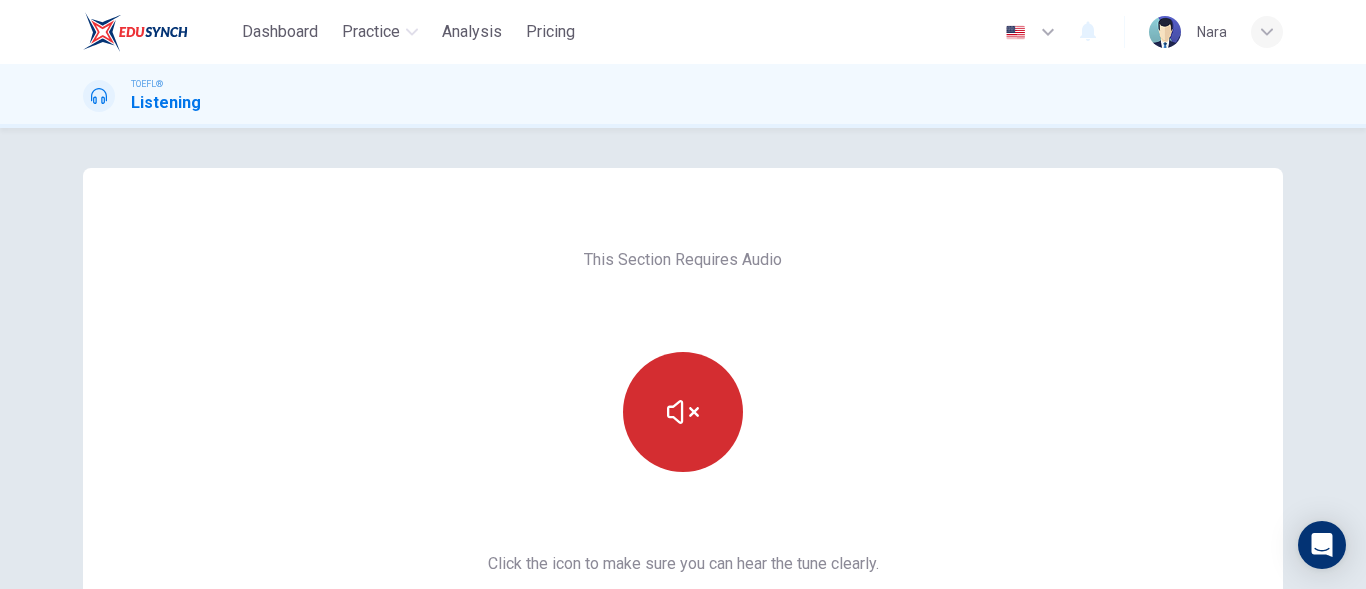 click at bounding box center [683, 412] 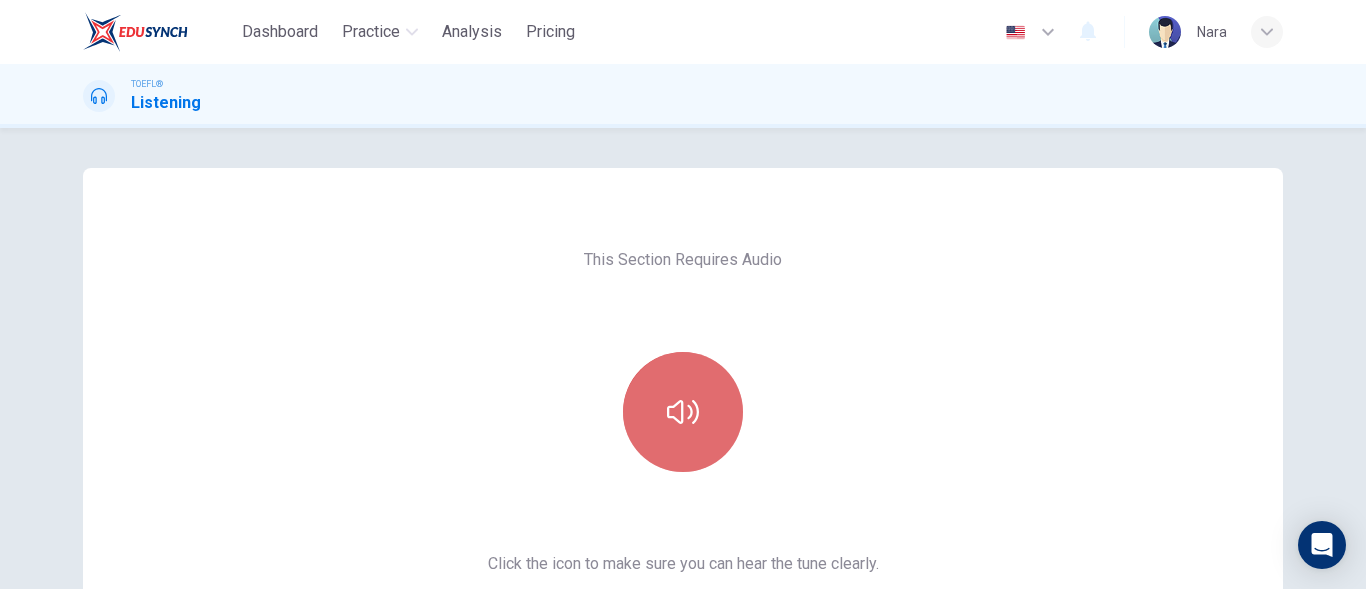 click at bounding box center (683, 412) 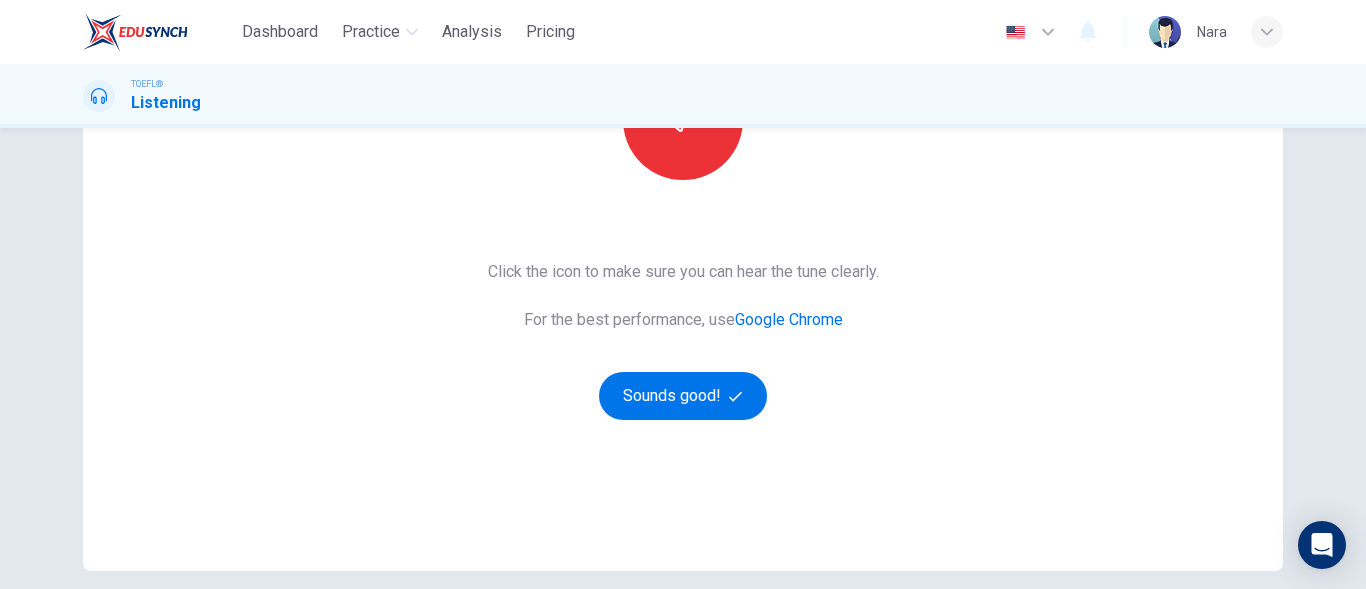 scroll, scrollTop: 353, scrollLeft: 0, axis: vertical 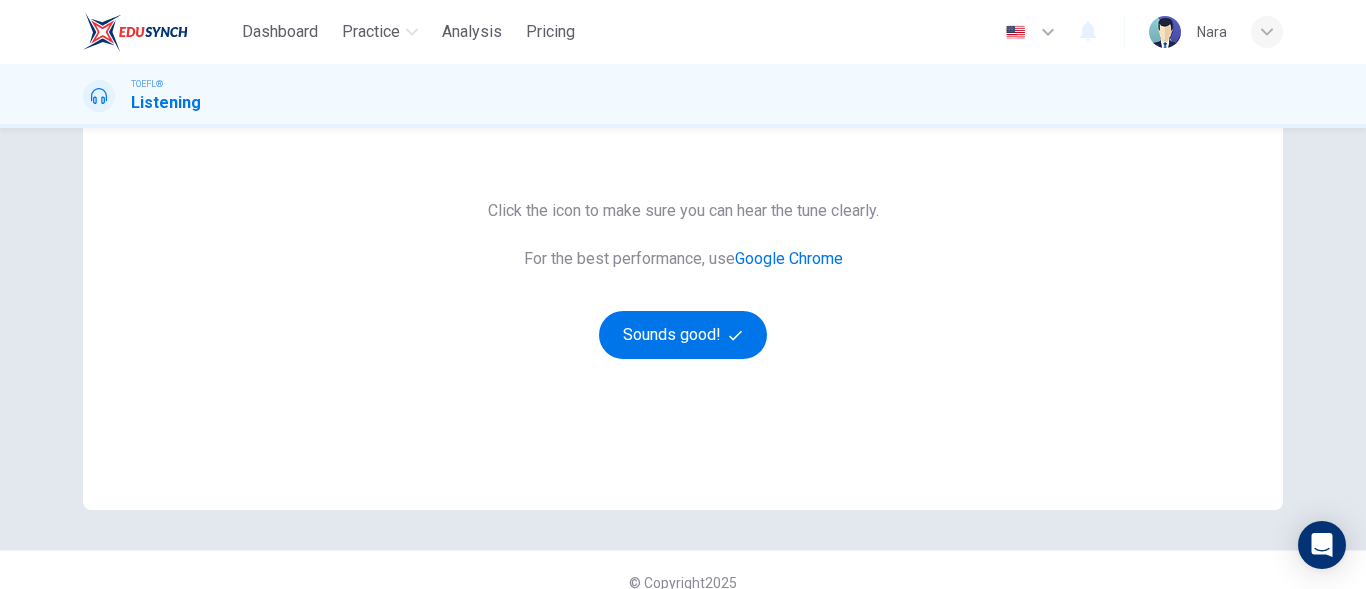click on "This Section Requires Audio Click the icon to make sure you can hear the tune clearly. For the best performance, use  Google Chrome Sounds good!" at bounding box center (683, 162) 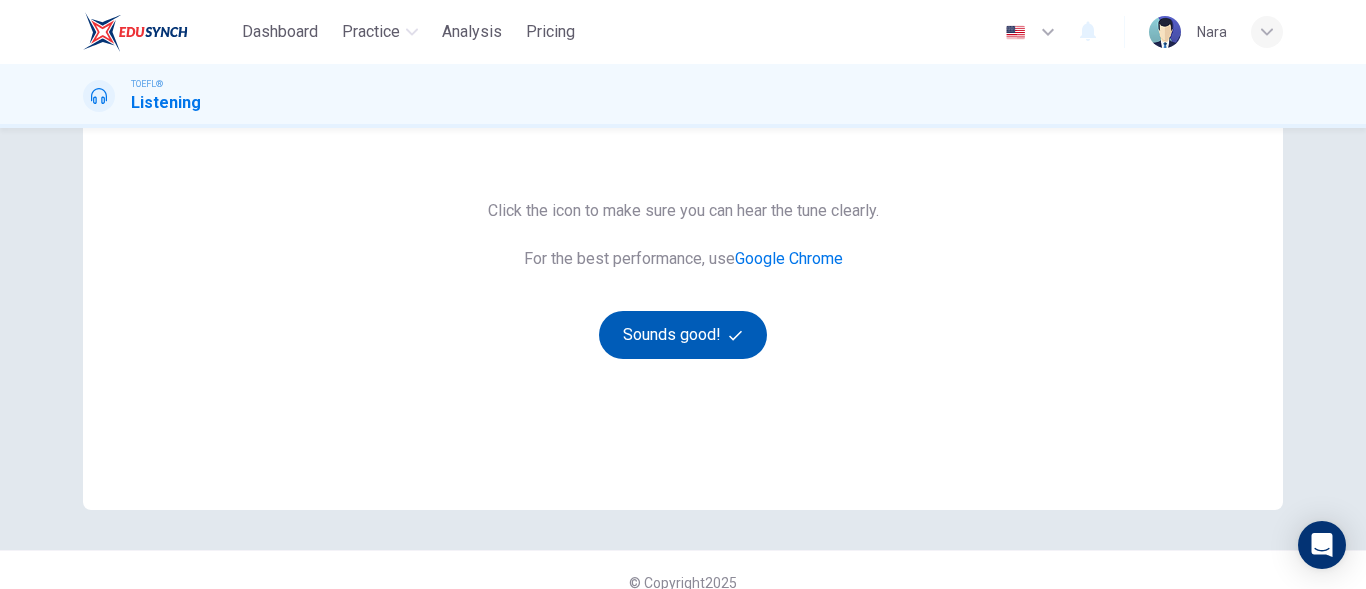 click on "Sounds good!" at bounding box center (683, 335) 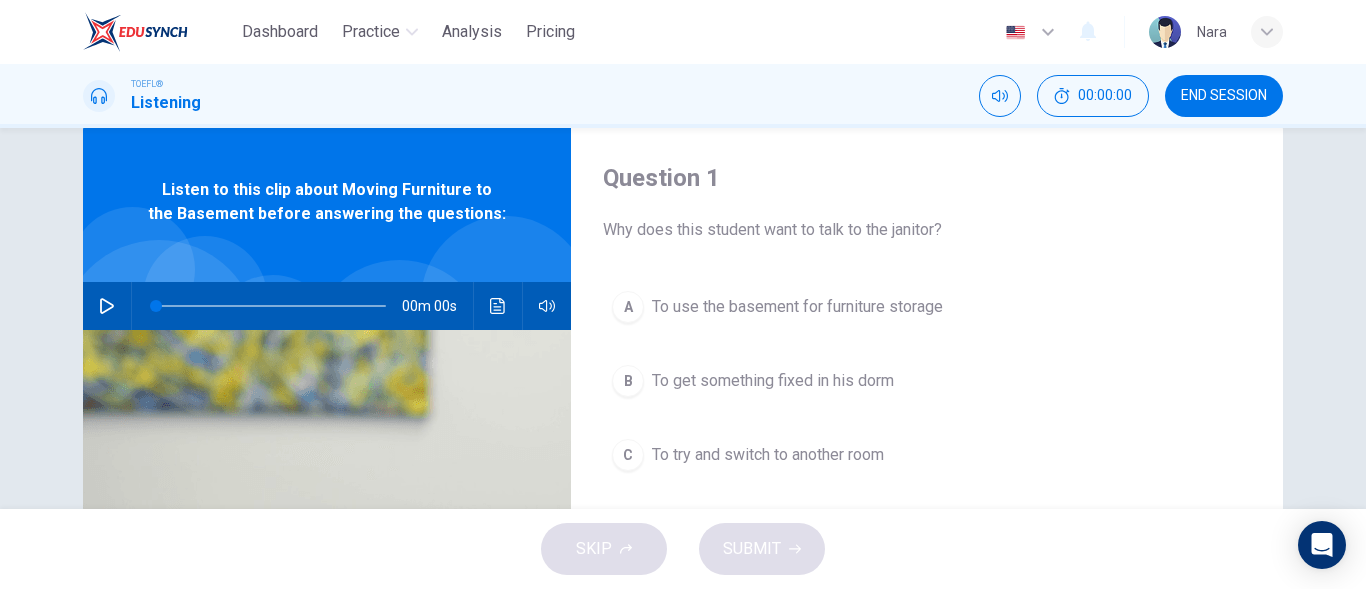 scroll, scrollTop: 0, scrollLeft: 0, axis: both 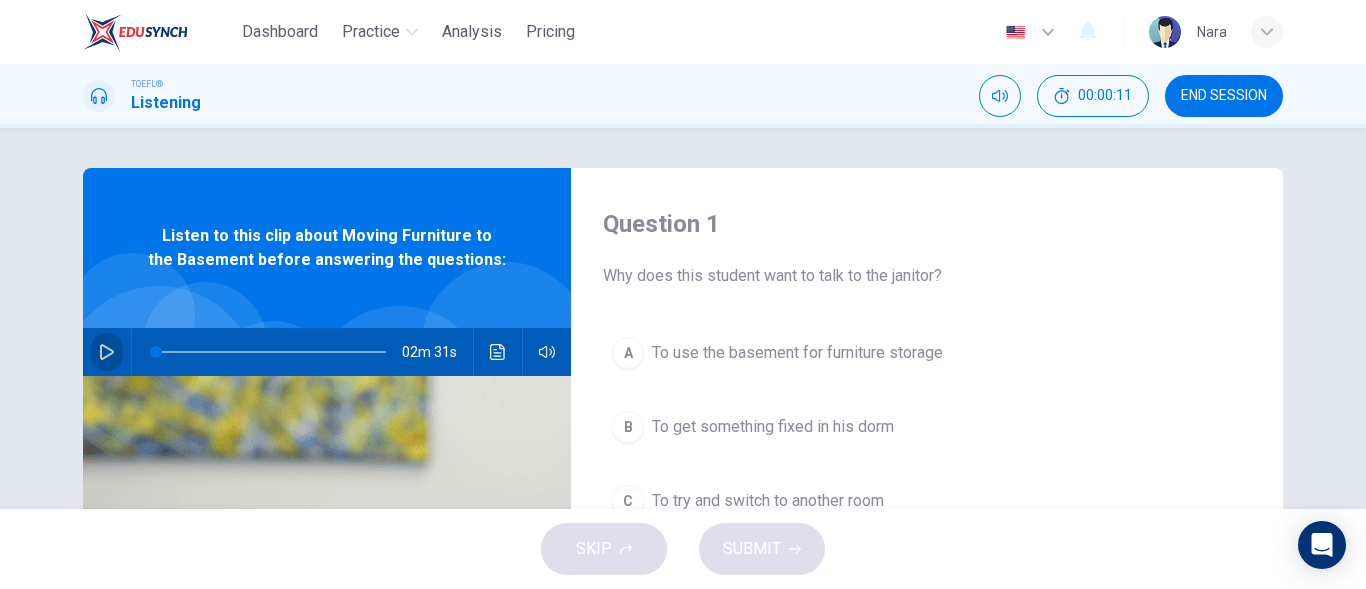 click 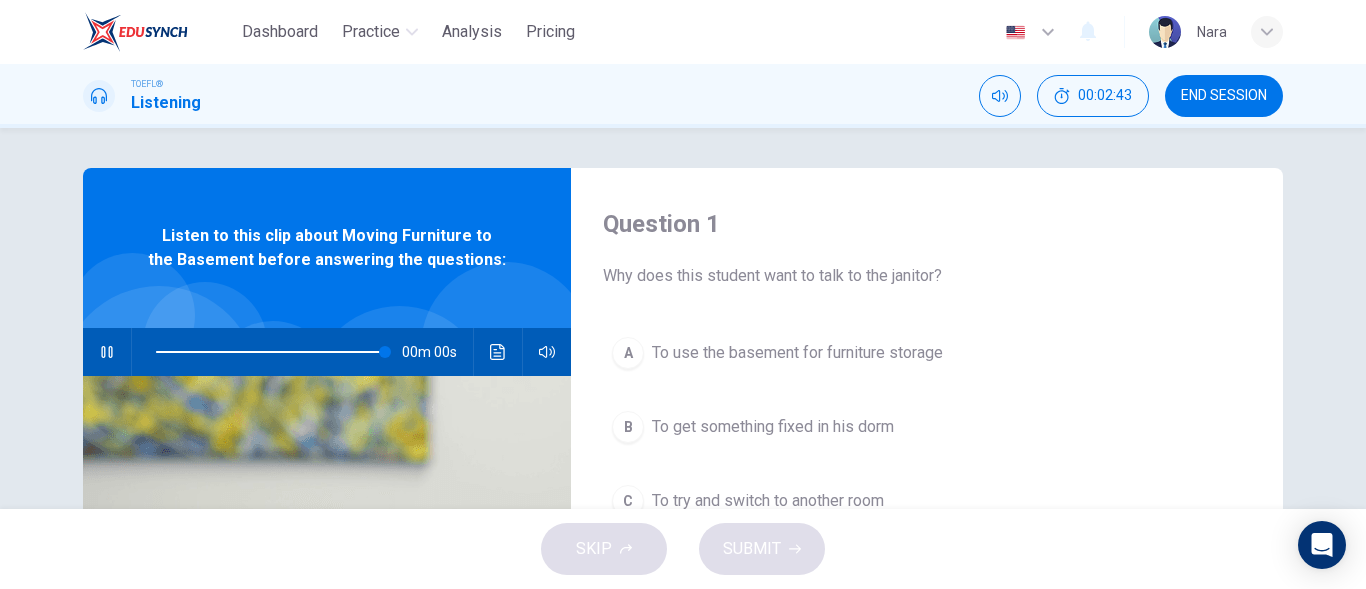 type on "0" 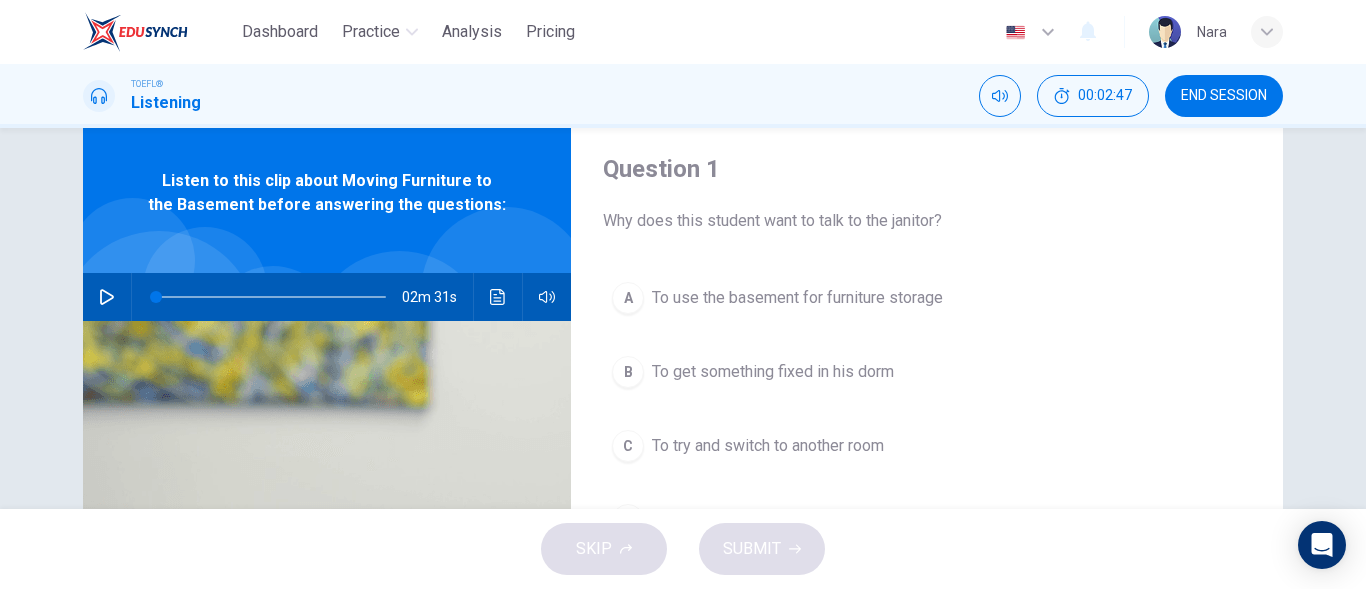 scroll, scrollTop: 100, scrollLeft: 0, axis: vertical 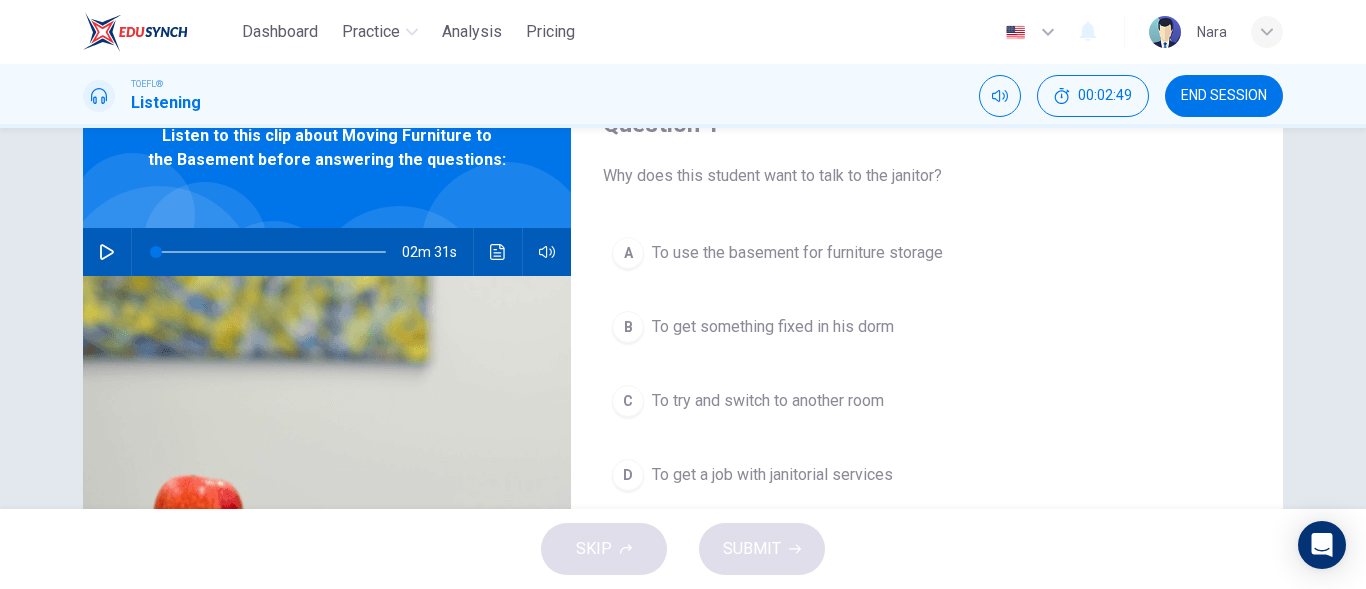 click on "A To use the basement for furniture storage B To get something fixed in his dorm C To try and switch to another room D To get a job with janitorial services" at bounding box center (927, 384) 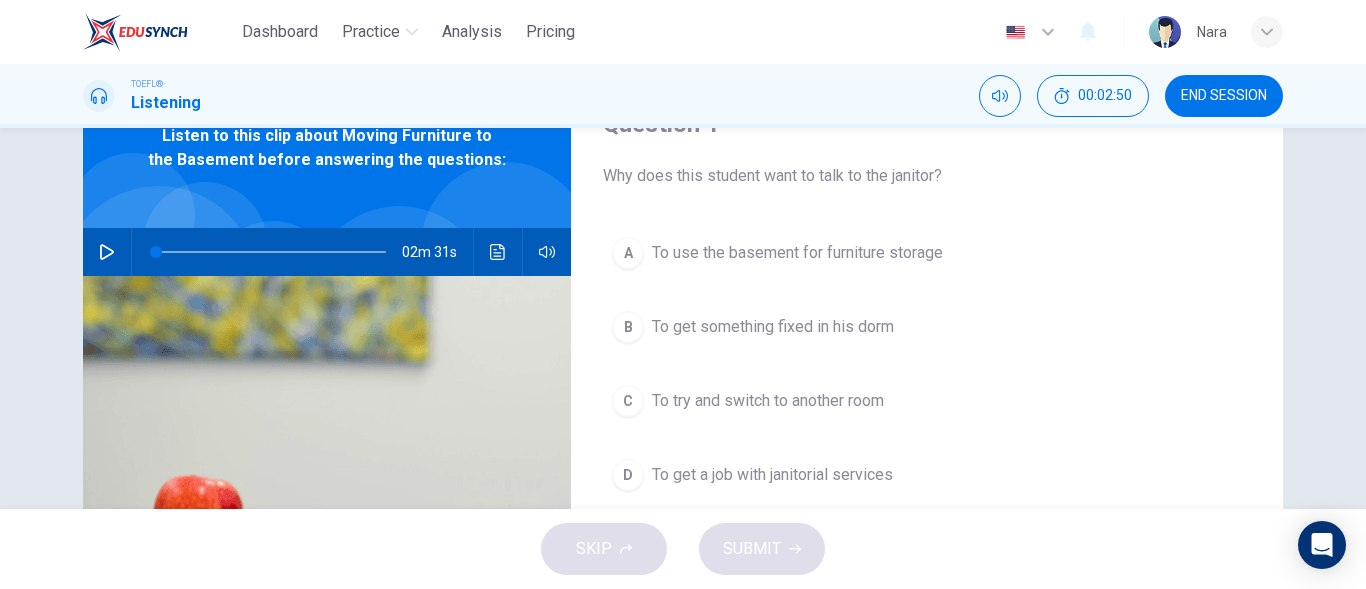 click on "A To use the basement for furniture storage B To get something fixed in his dorm C To try and switch to another room D To get a job with janitorial services" at bounding box center [927, 384] 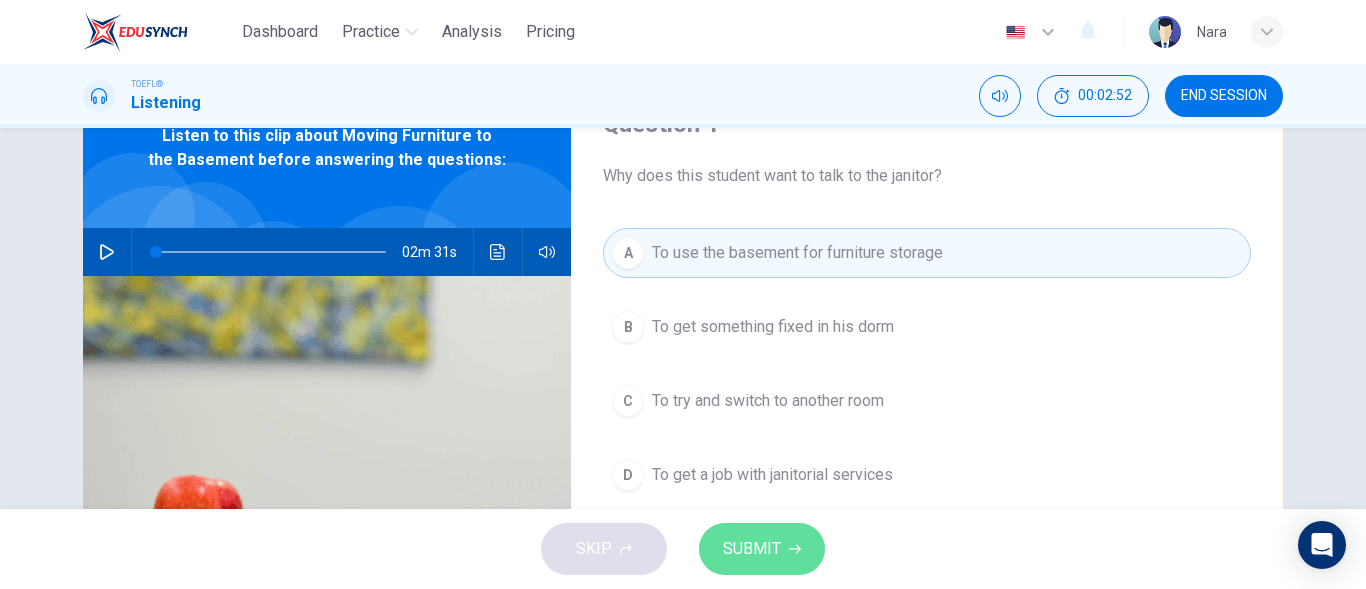 click on "SUBMIT" at bounding box center [762, 549] 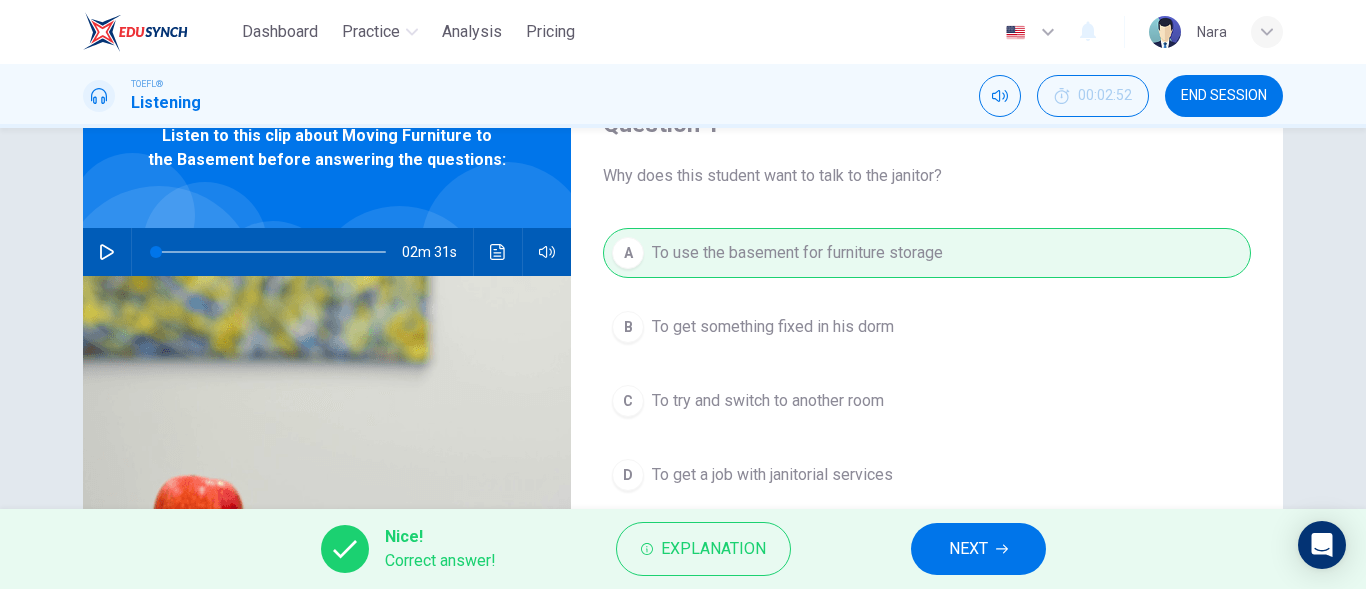 click on "NEXT" at bounding box center [968, 549] 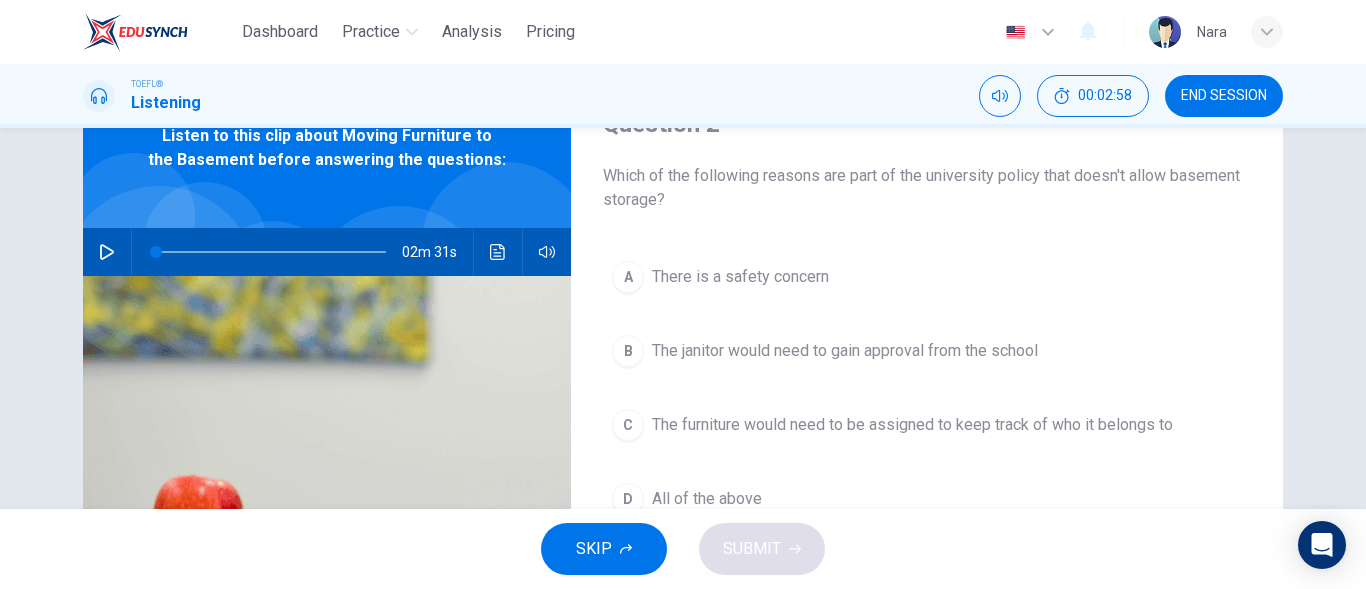 click on "There is a safety concern" at bounding box center [740, 277] 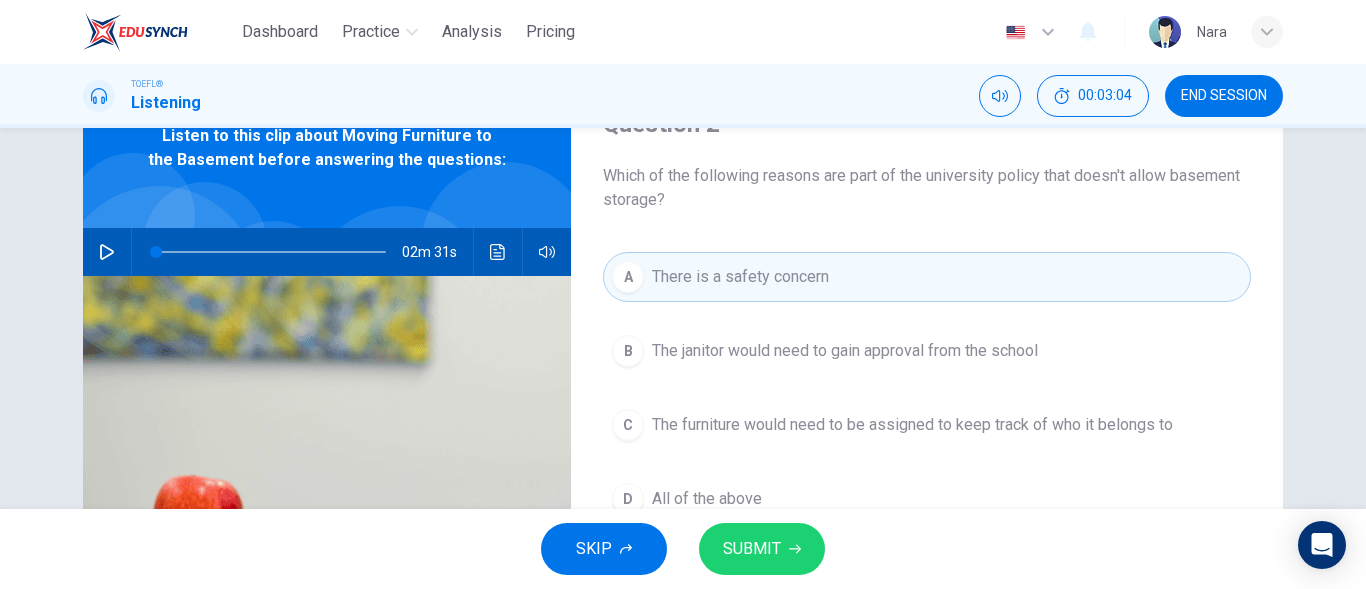 click on "The furniture would need to be assigned to keep track of who it belongs to" at bounding box center (912, 425) 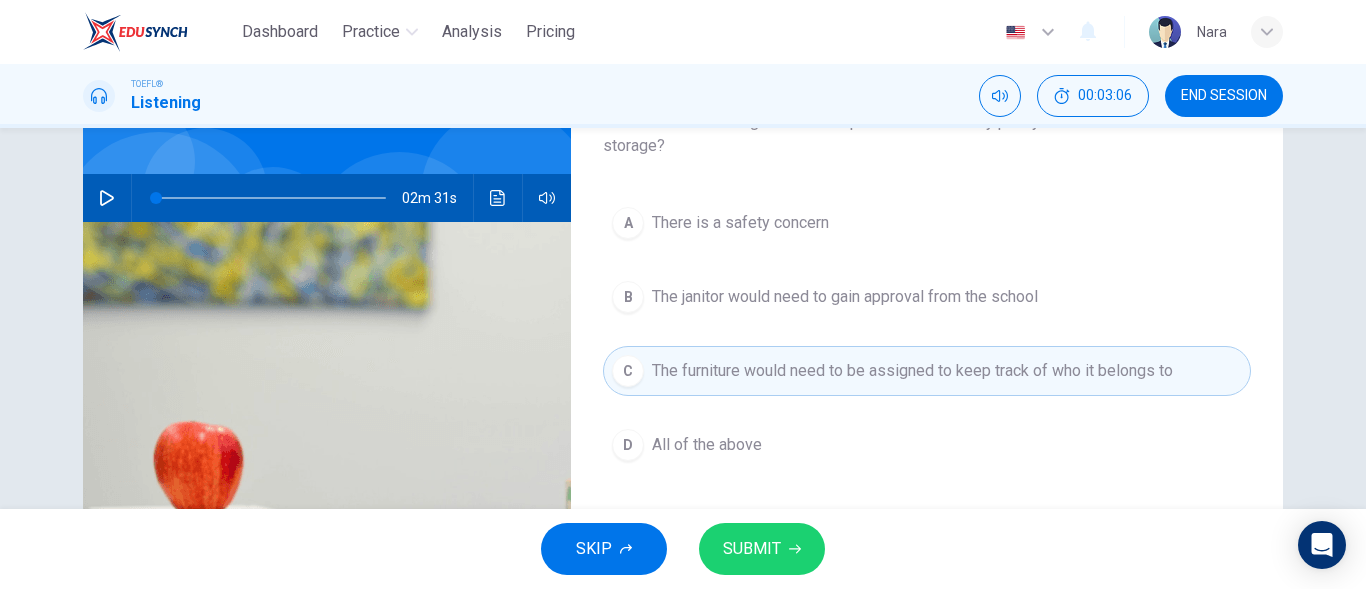 scroll, scrollTop: 200, scrollLeft: 0, axis: vertical 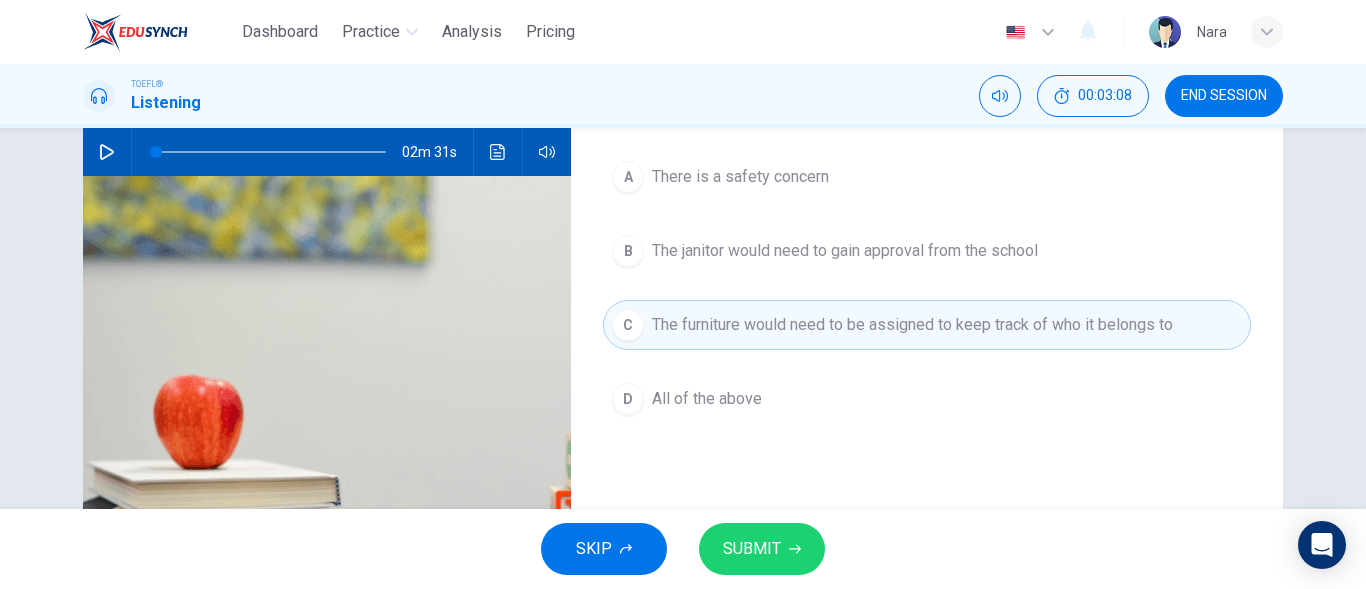 click on "D All of the above" at bounding box center (927, 399) 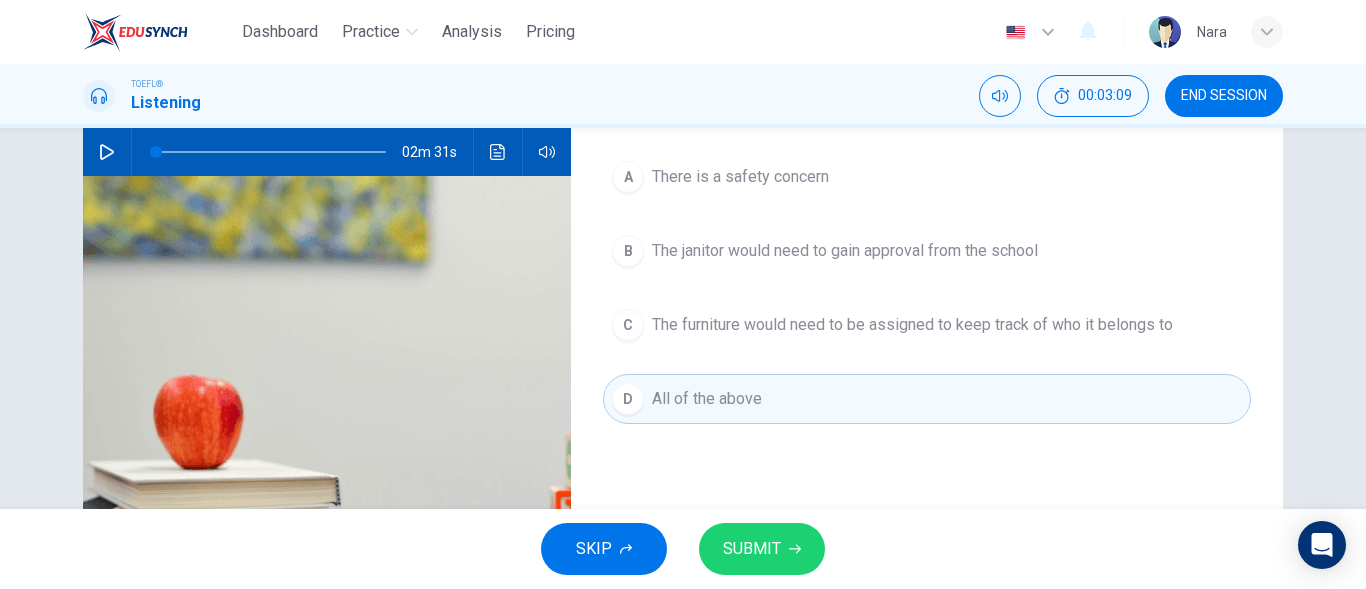 click on "SUBMIT" at bounding box center (762, 549) 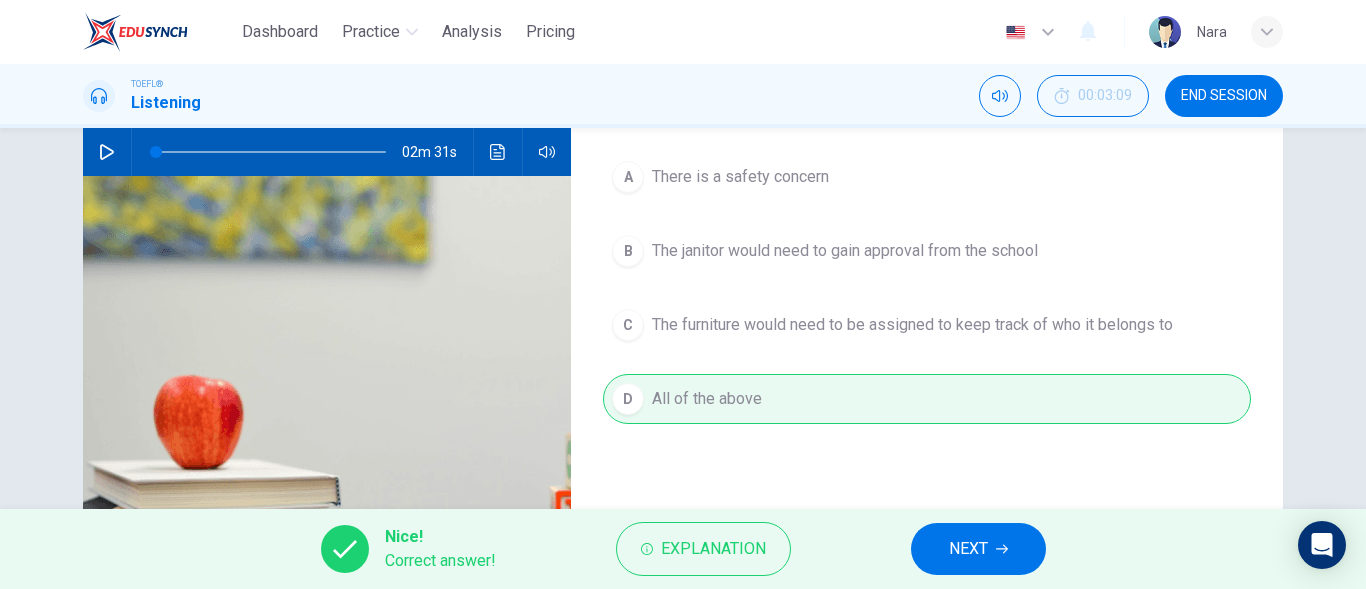click on "NEXT" at bounding box center (978, 549) 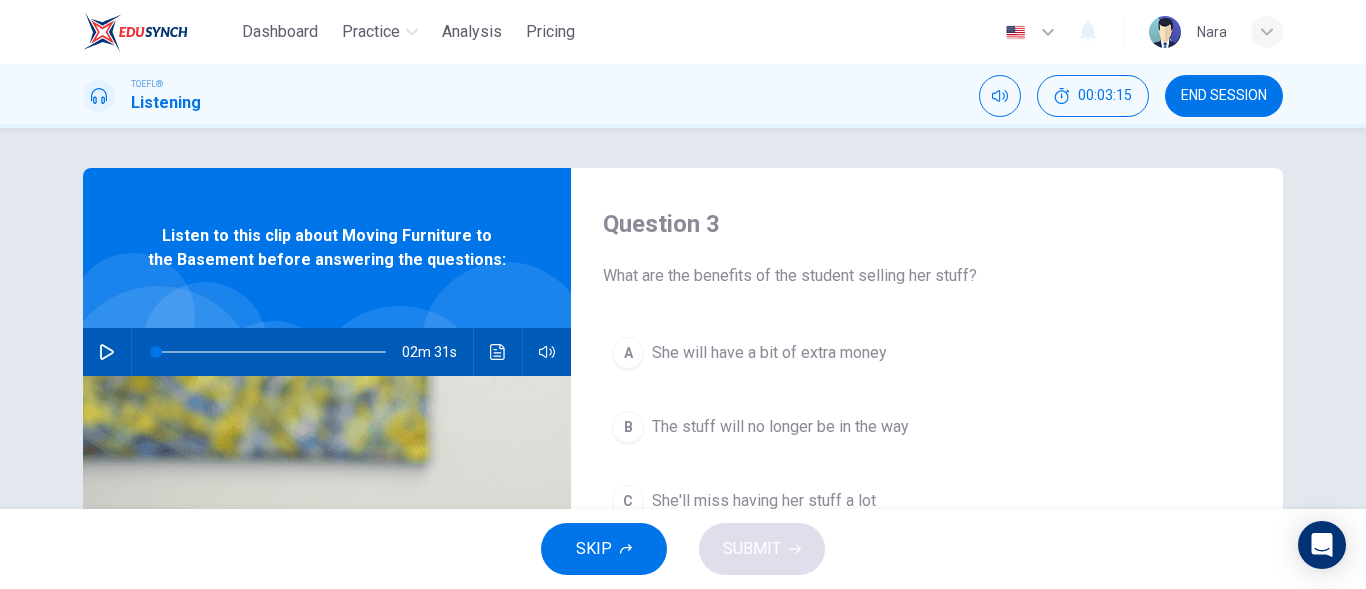 scroll, scrollTop: 100, scrollLeft: 0, axis: vertical 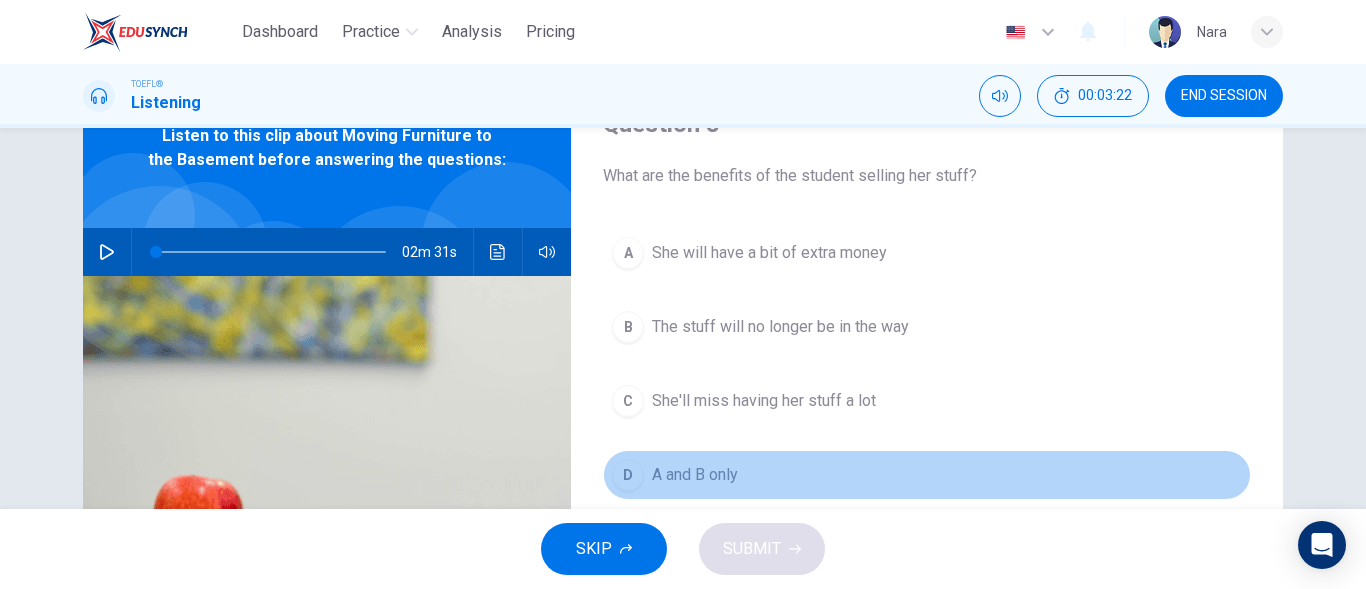 click on "D A and B only" at bounding box center (927, 475) 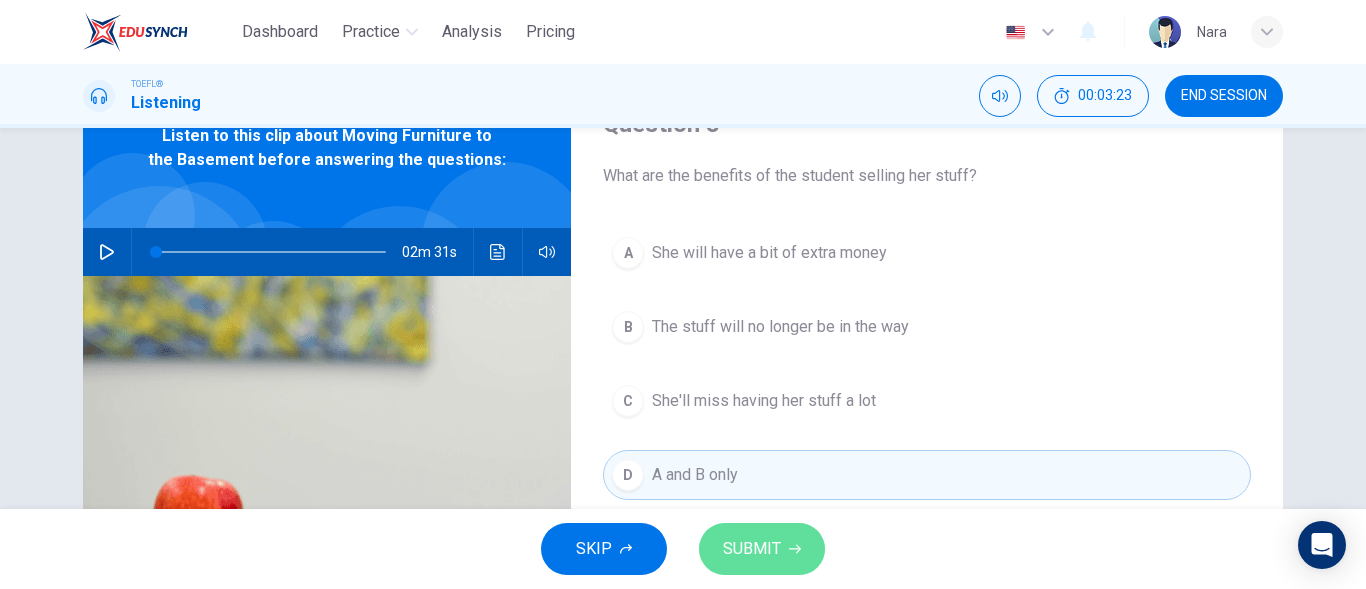 click on "SUBMIT" at bounding box center (762, 549) 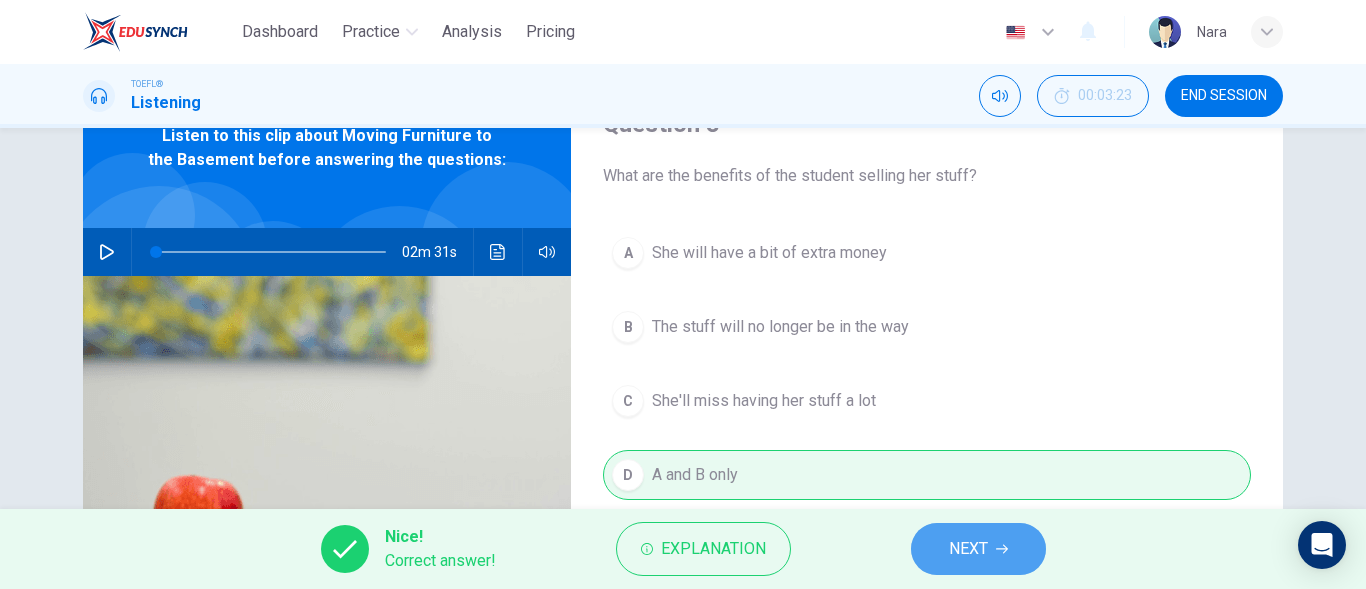 click on "NEXT" at bounding box center [978, 549] 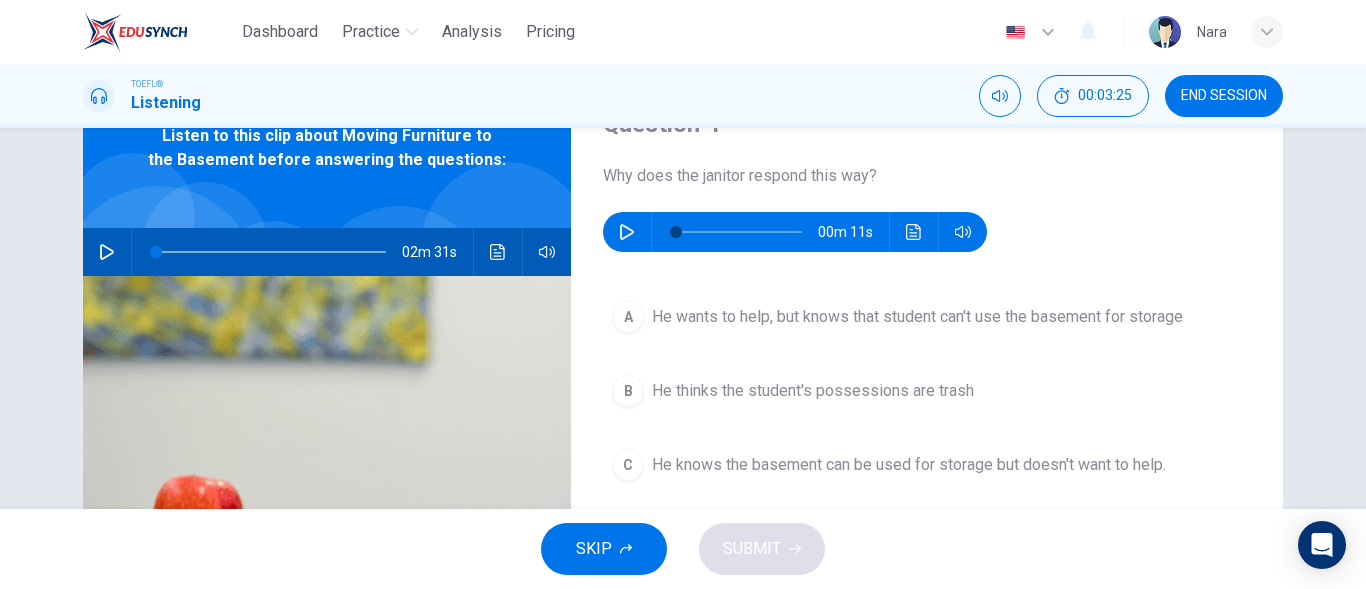 click 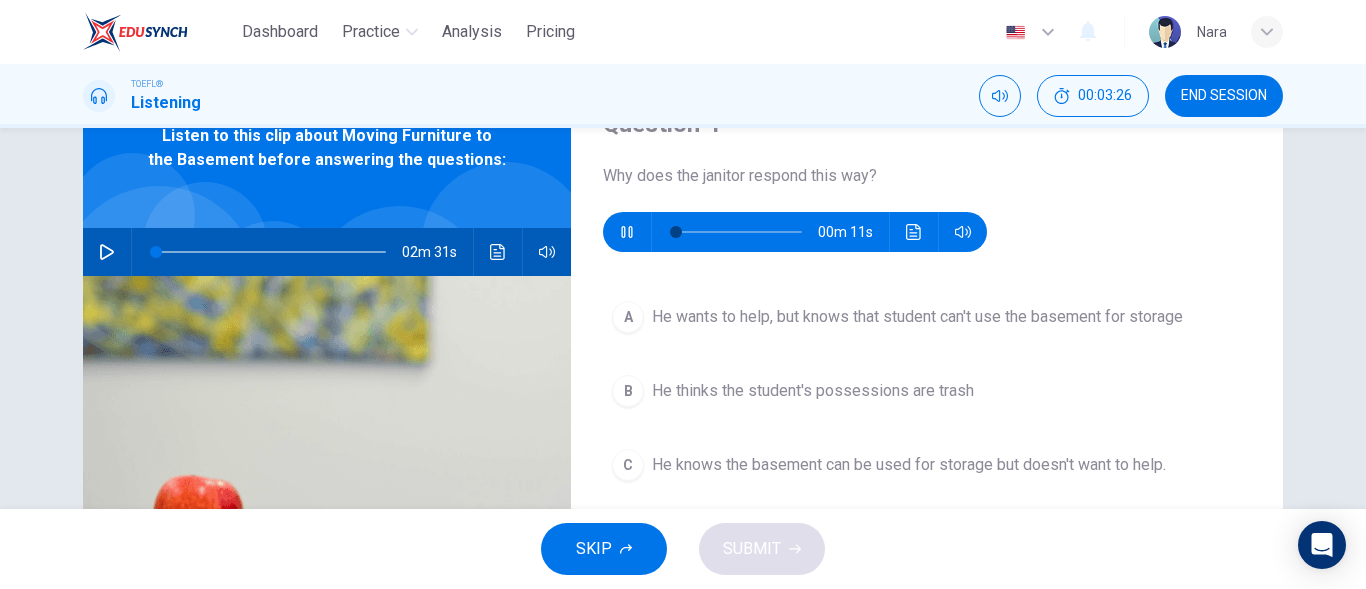 scroll, scrollTop: 200, scrollLeft: 0, axis: vertical 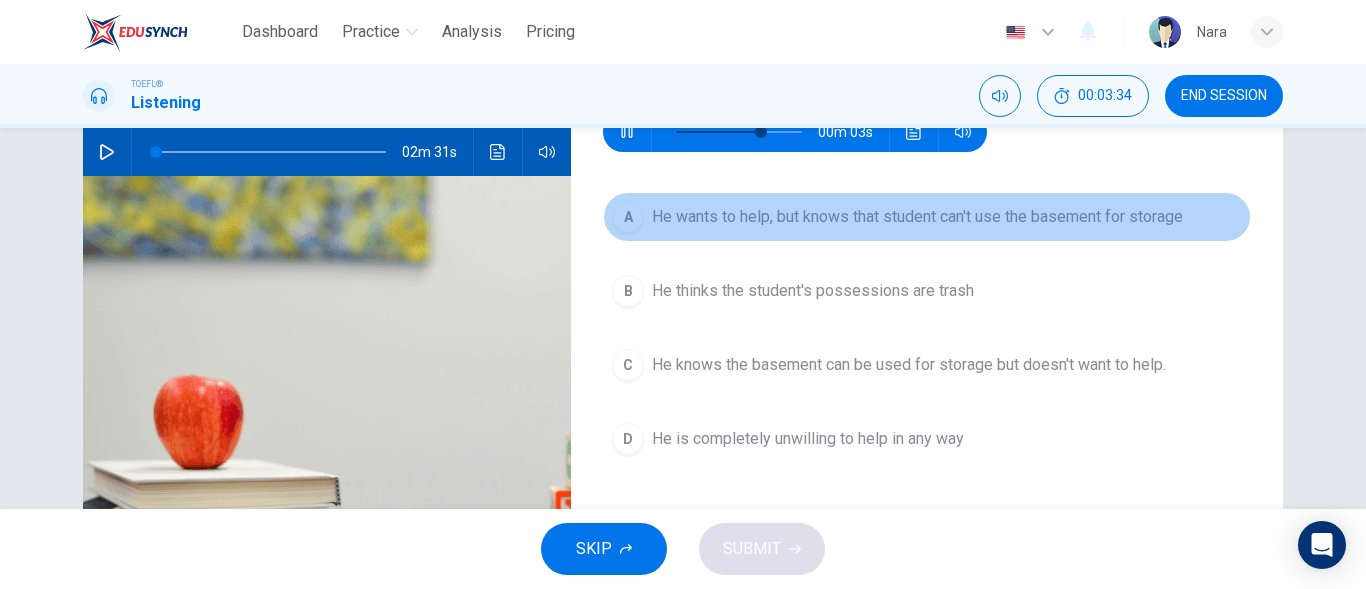 click on "He wants to help, but knows that student can't use the basement for storage" at bounding box center [917, 217] 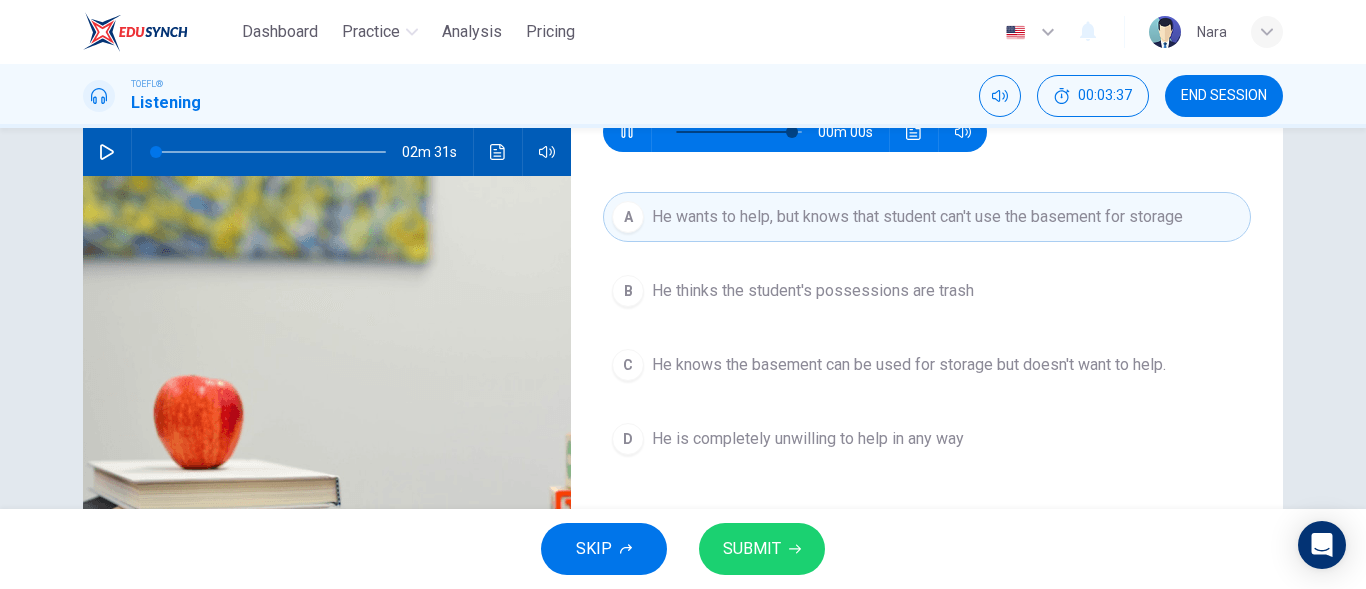 type on "0" 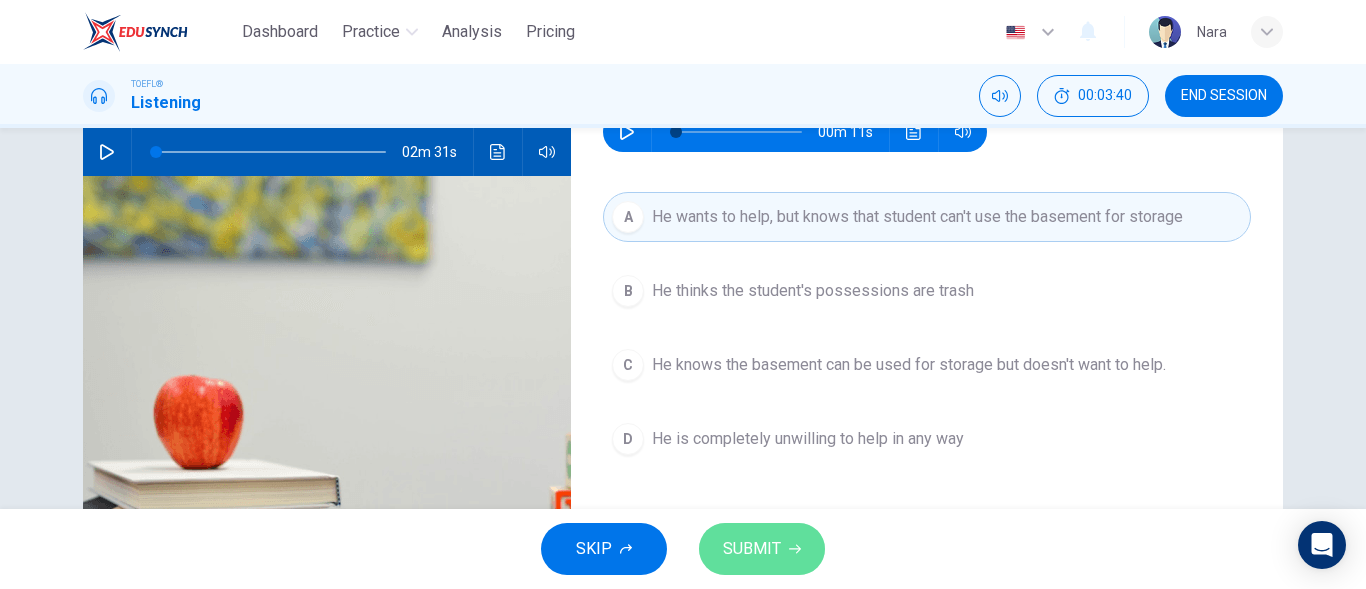 click on "SUBMIT" at bounding box center (752, 549) 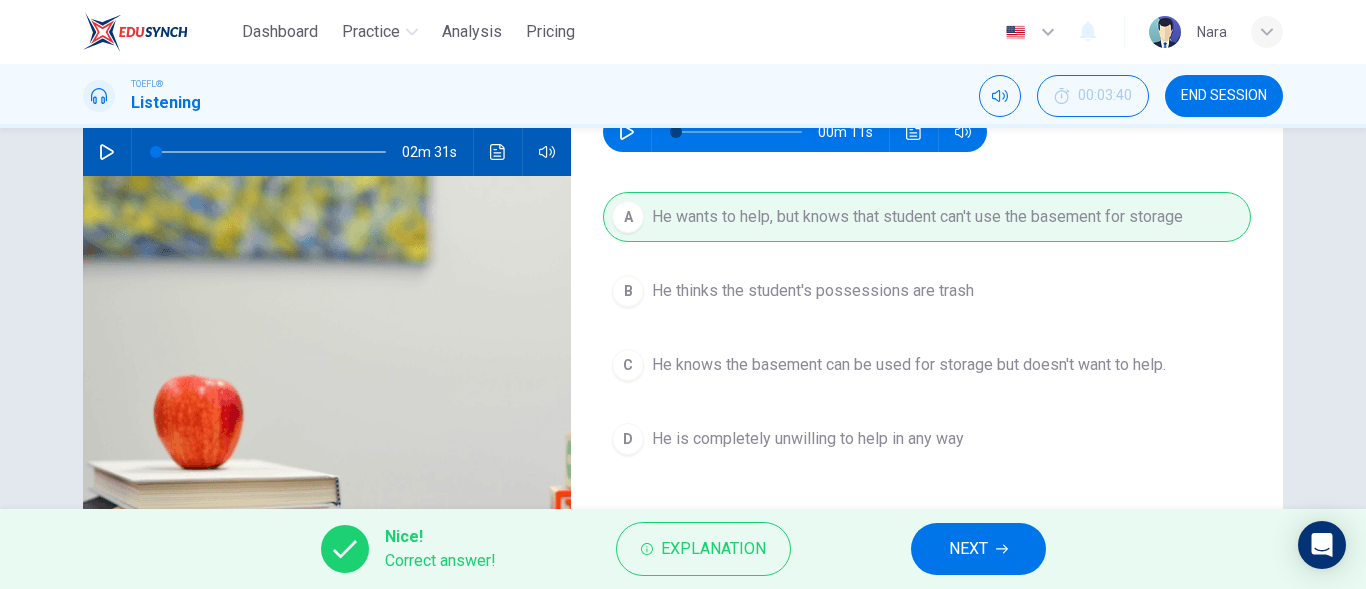 click on "NEXT" at bounding box center (978, 549) 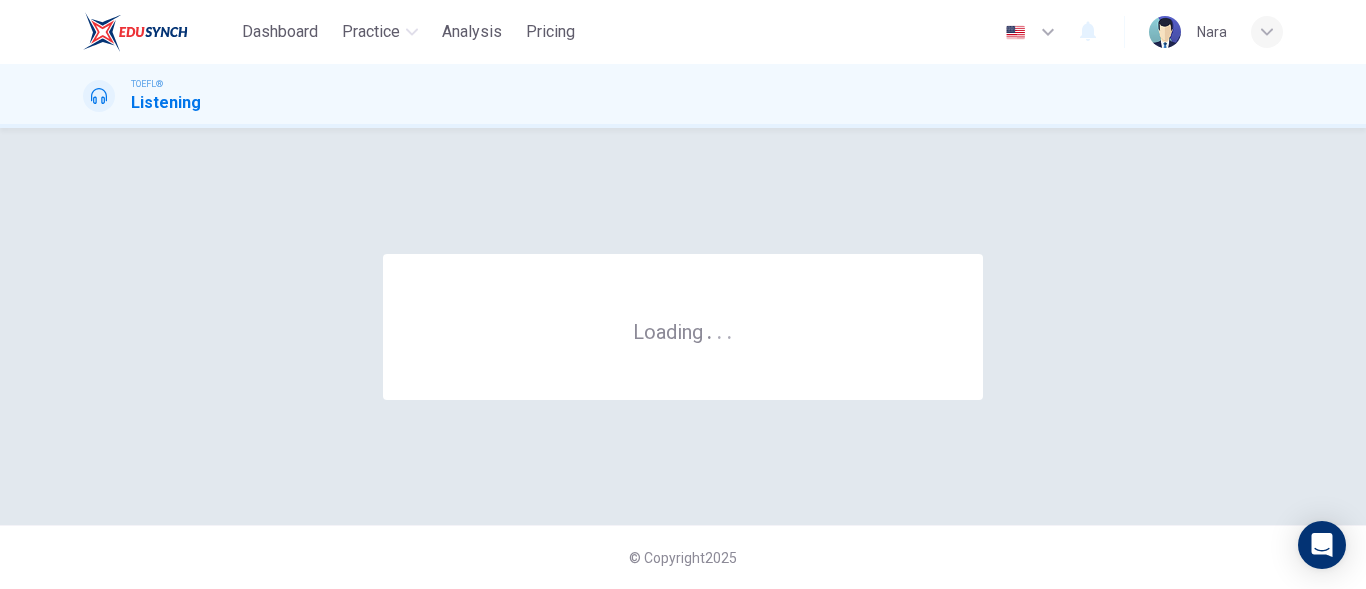 scroll, scrollTop: 0, scrollLeft: 0, axis: both 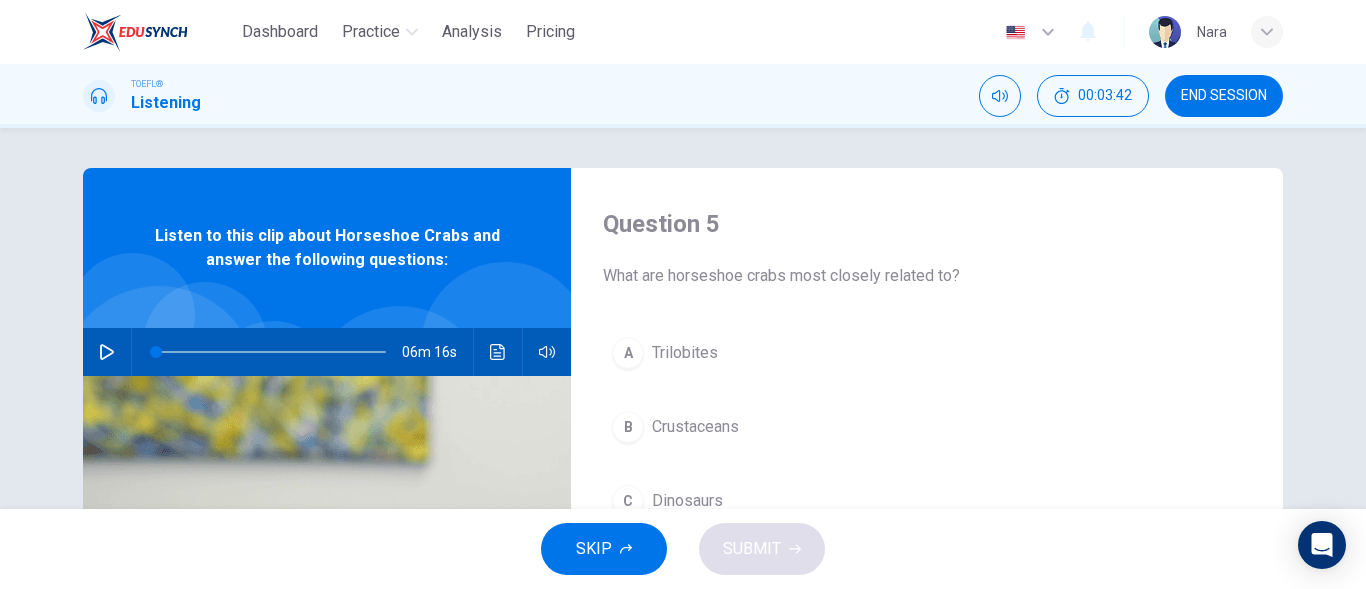 click on "END SESSION" at bounding box center (1224, 96) 